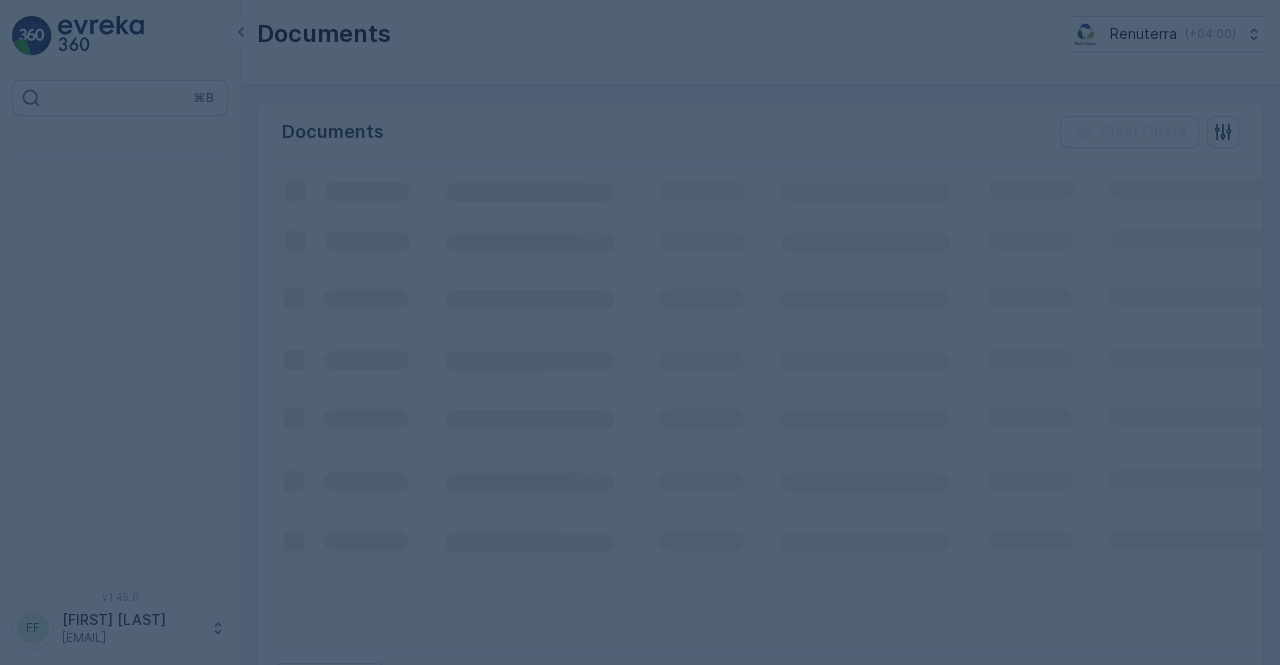 scroll, scrollTop: 0, scrollLeft: 0, axis: both 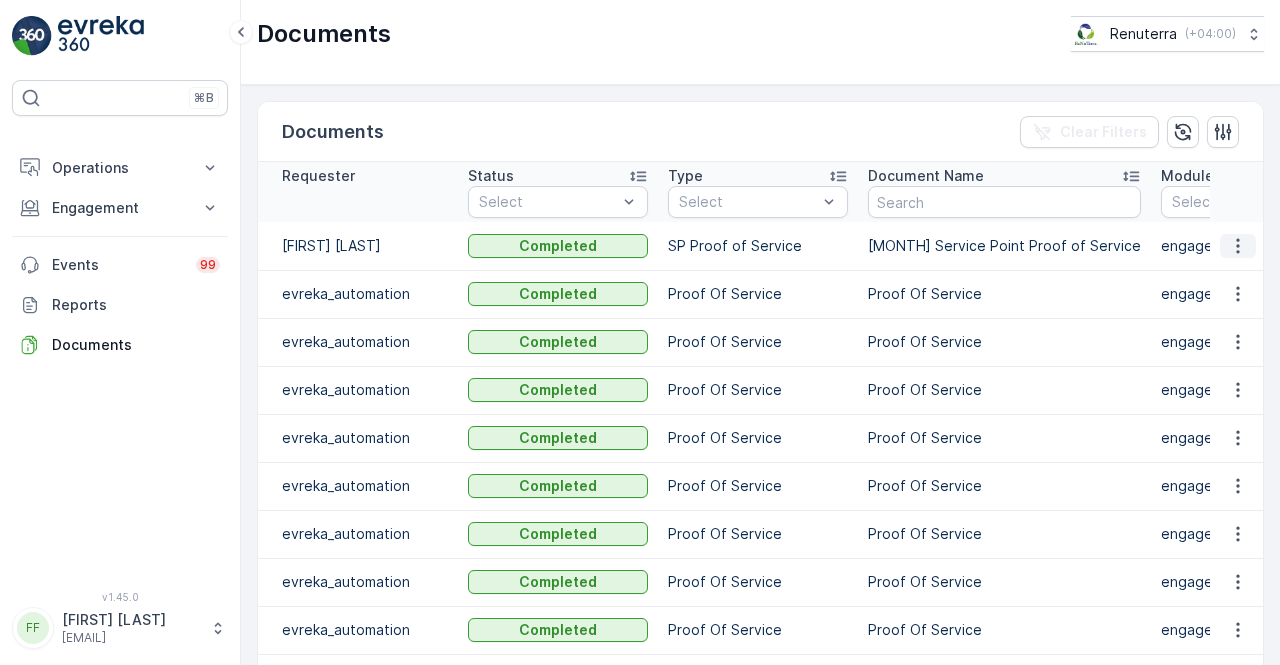 click at bounding box center (1238, 246) 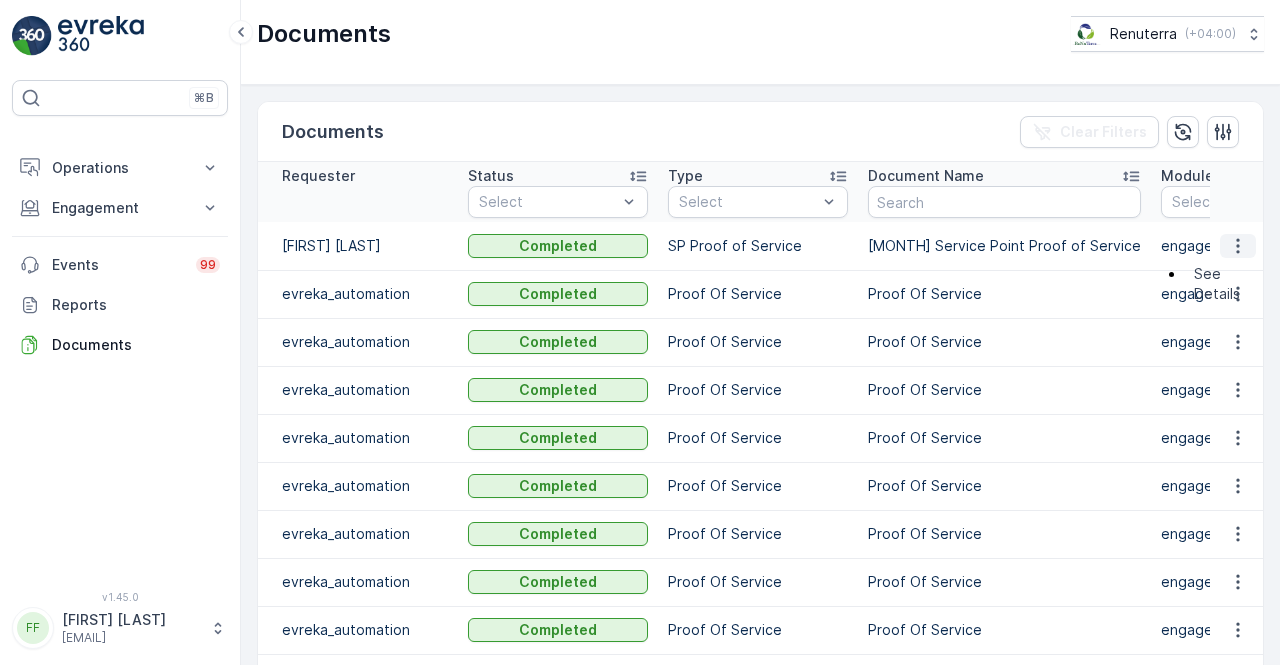click on "See Details" at bounding box center [1217, 284] 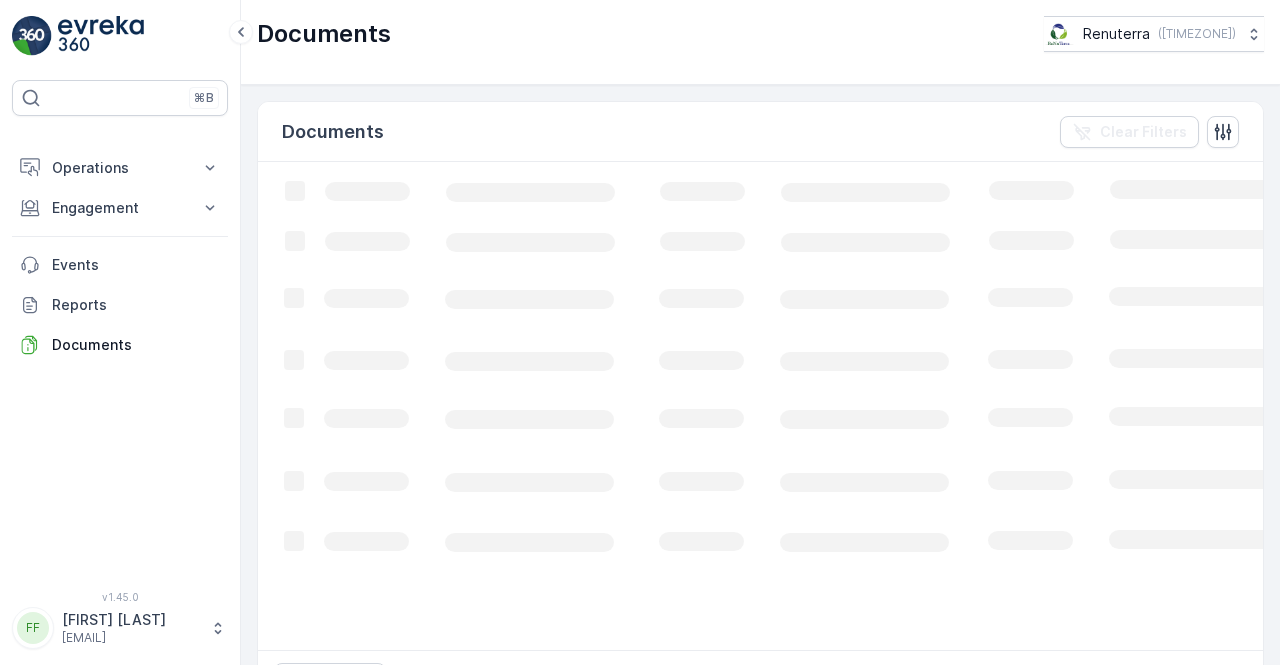 scroll, scrollTop: 0, scrollLeft: 0, axis: both 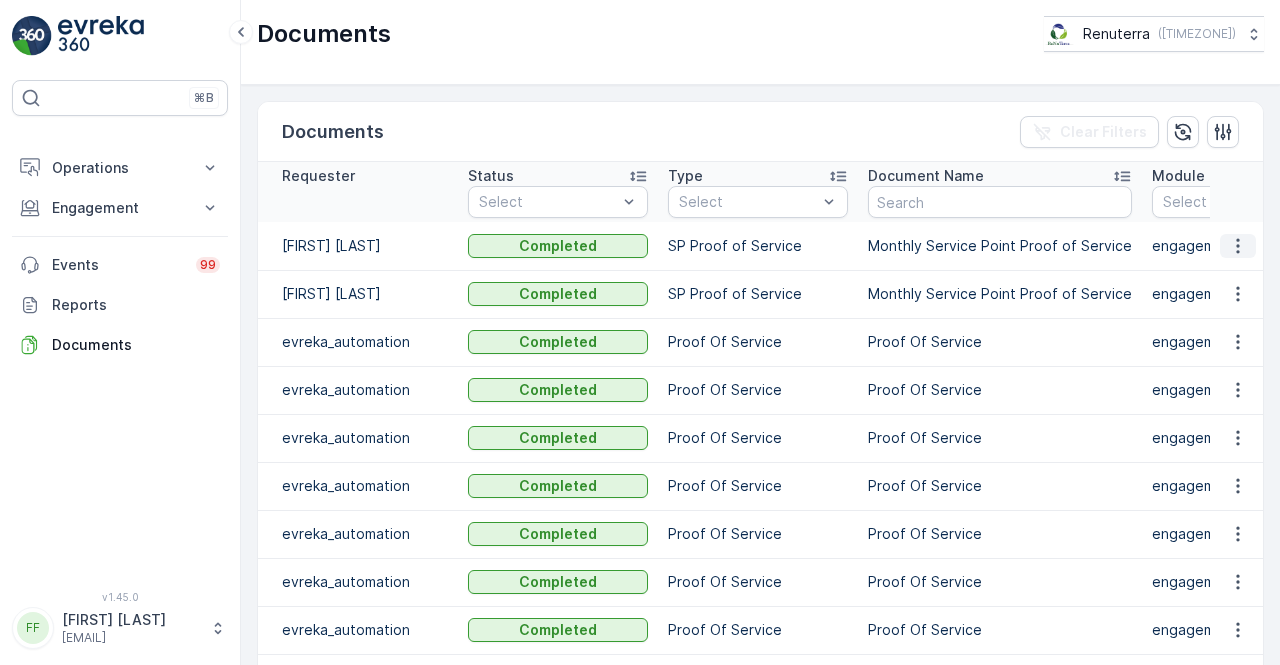 click at bounding box center [1238, 246] 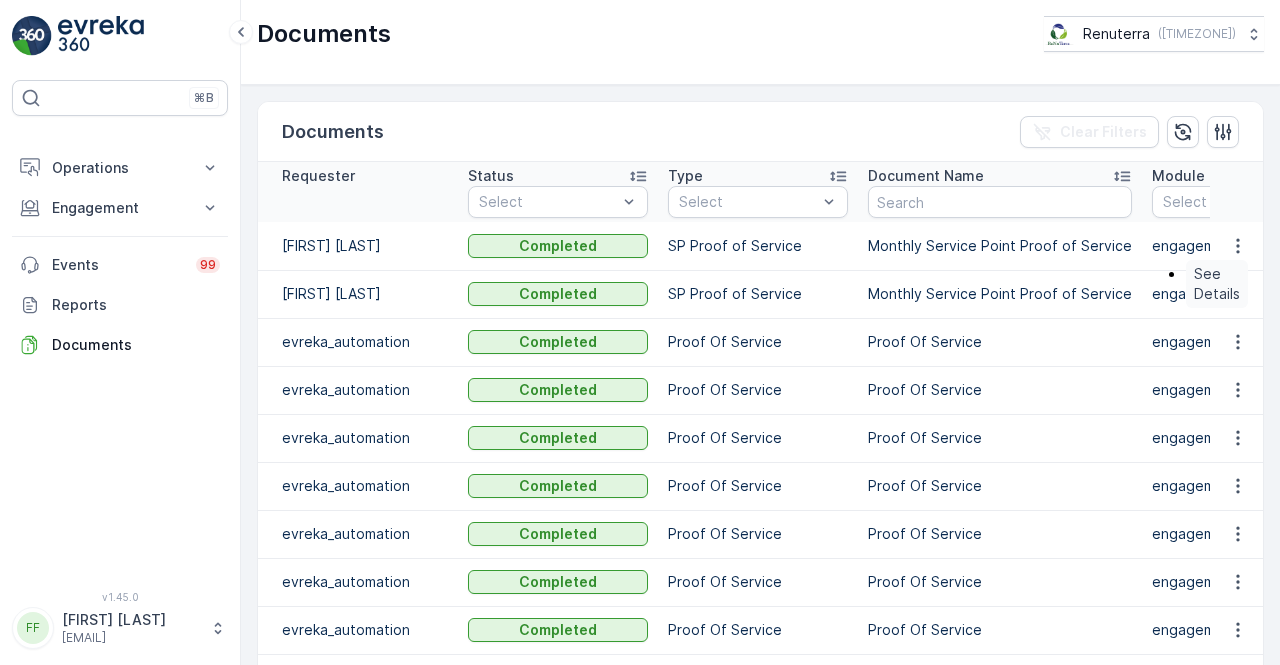 click on "See Details" at bounding box center (1217, 284) 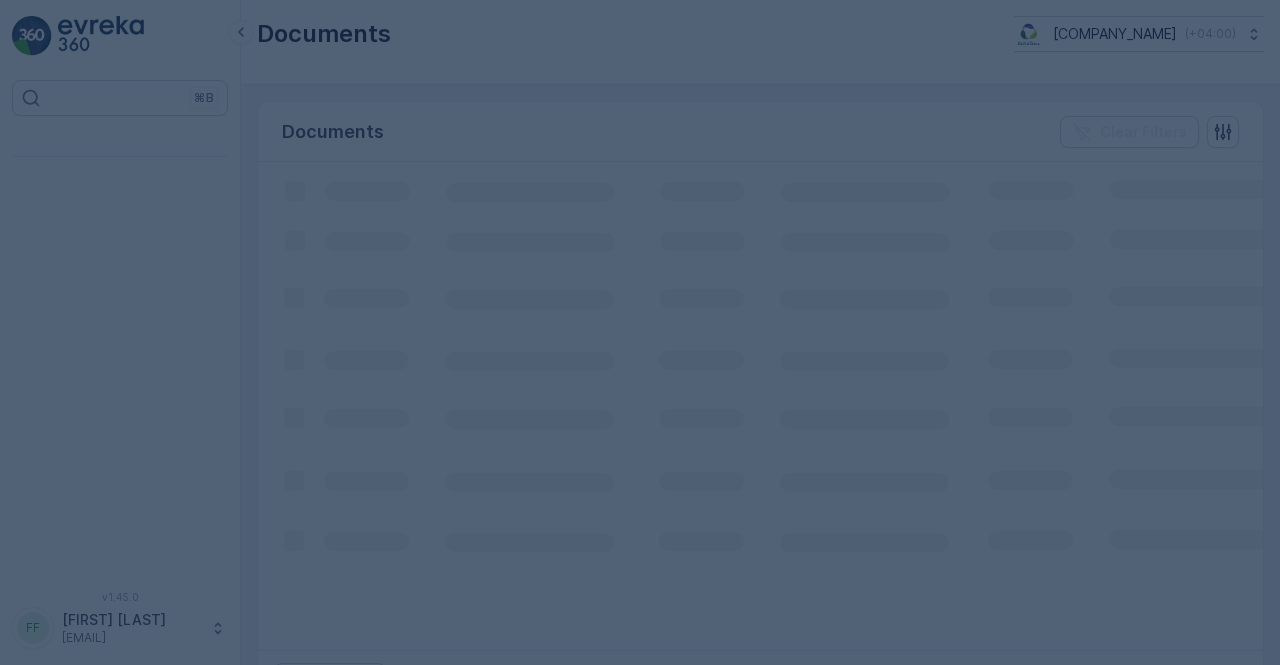 scroll, scrollTop: 0, scrollLeft: 0, axis: both 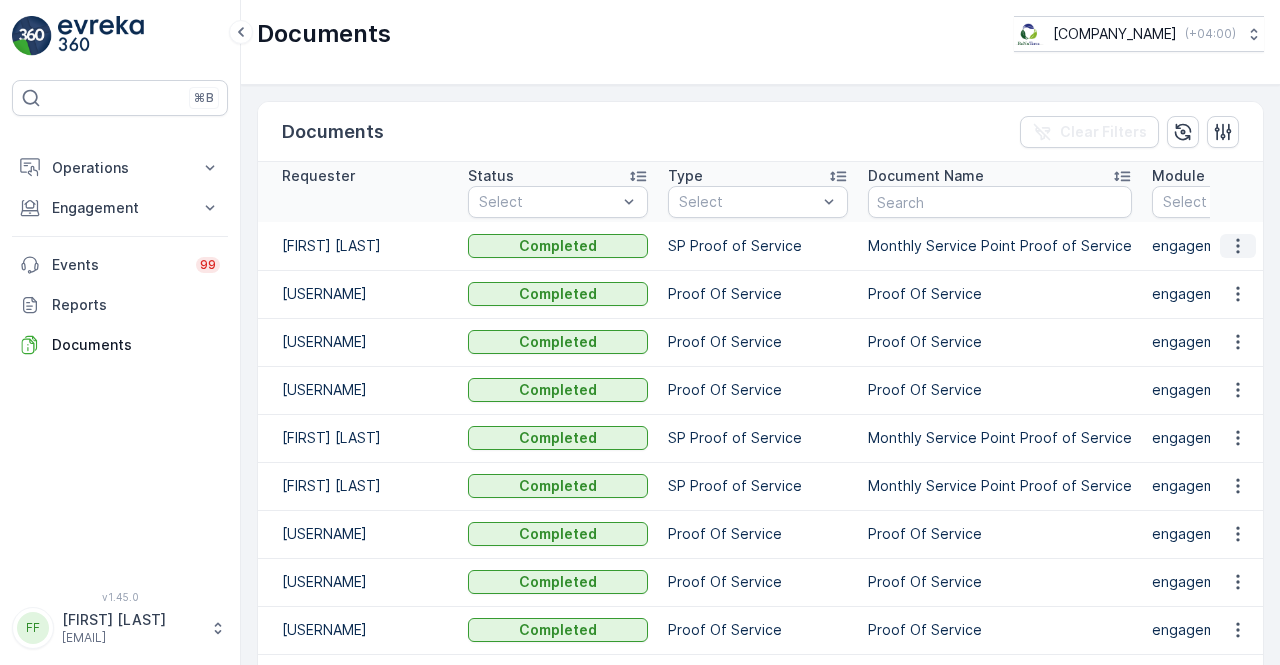 click at bounding box center (1238, 246) 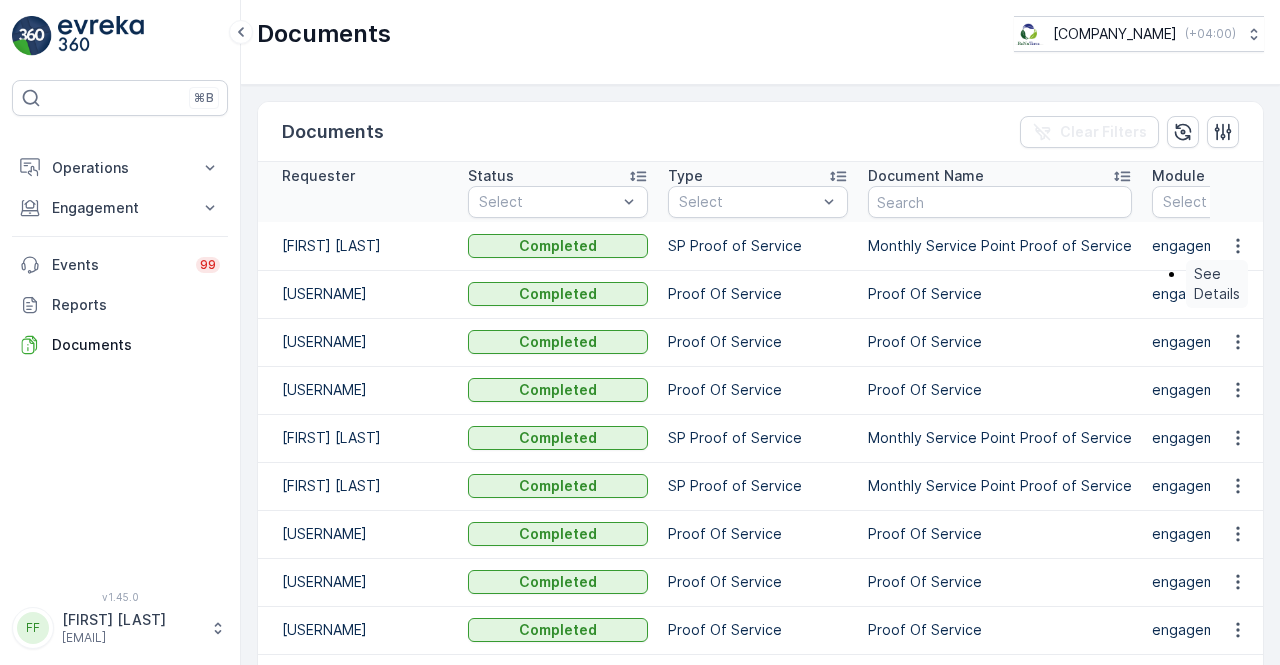 click on "See Details" at bounding box center (1217, 284) 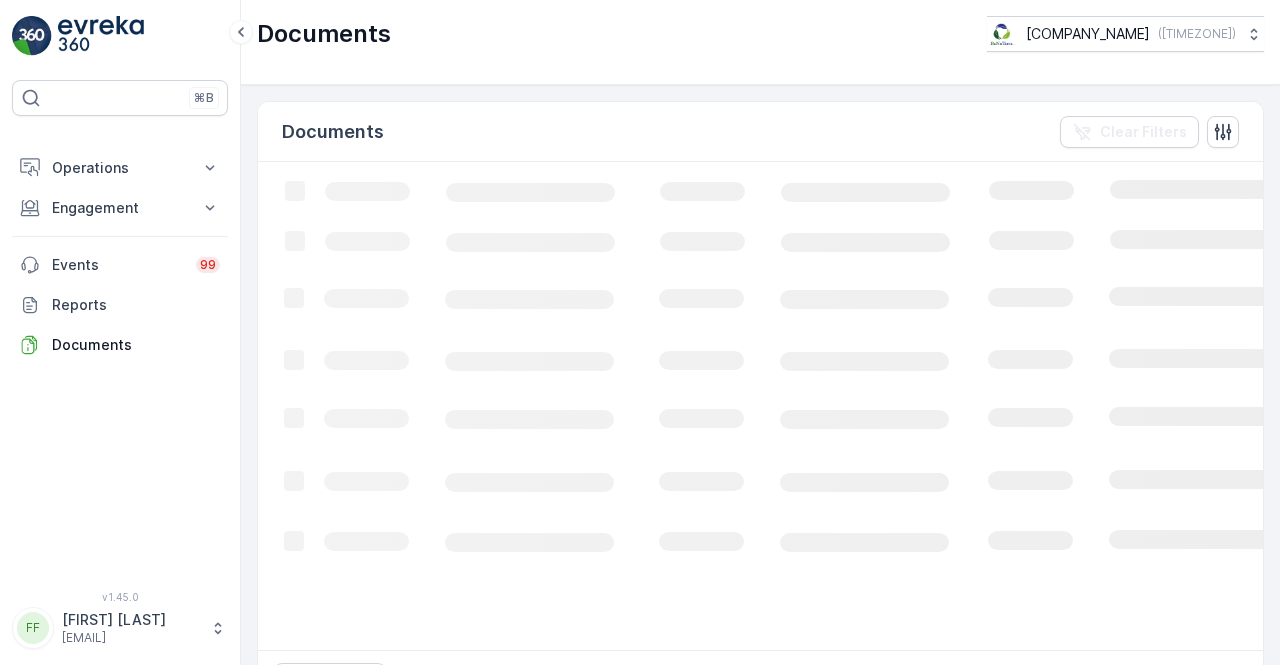 scroll, scrollTop: 0, scrollLeft: 0, axis: both 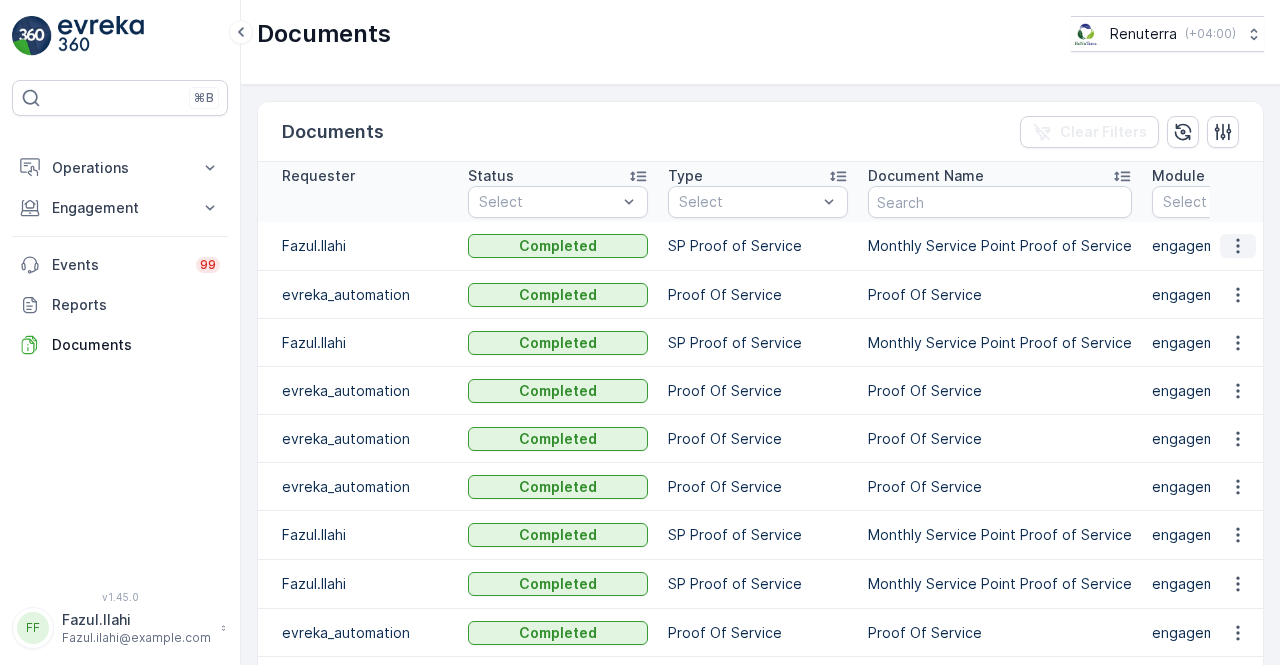 click at bounding box center [1237, 246] 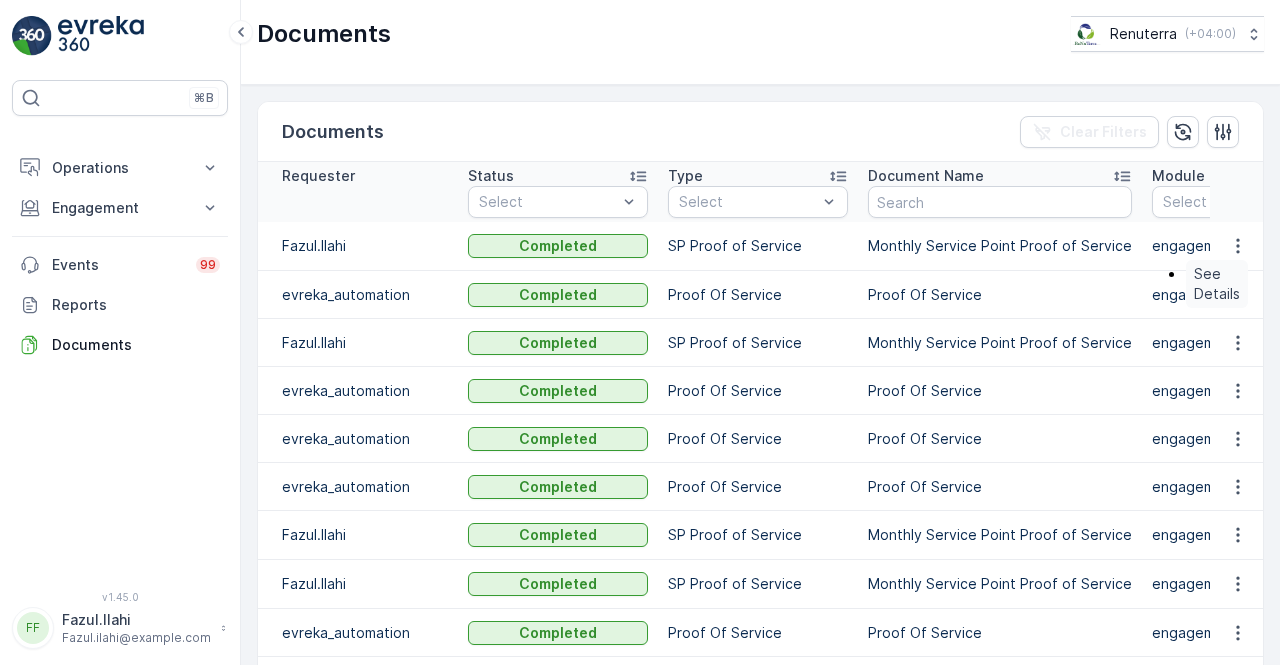 click on "See Details" at bounding box center [1217, 284] 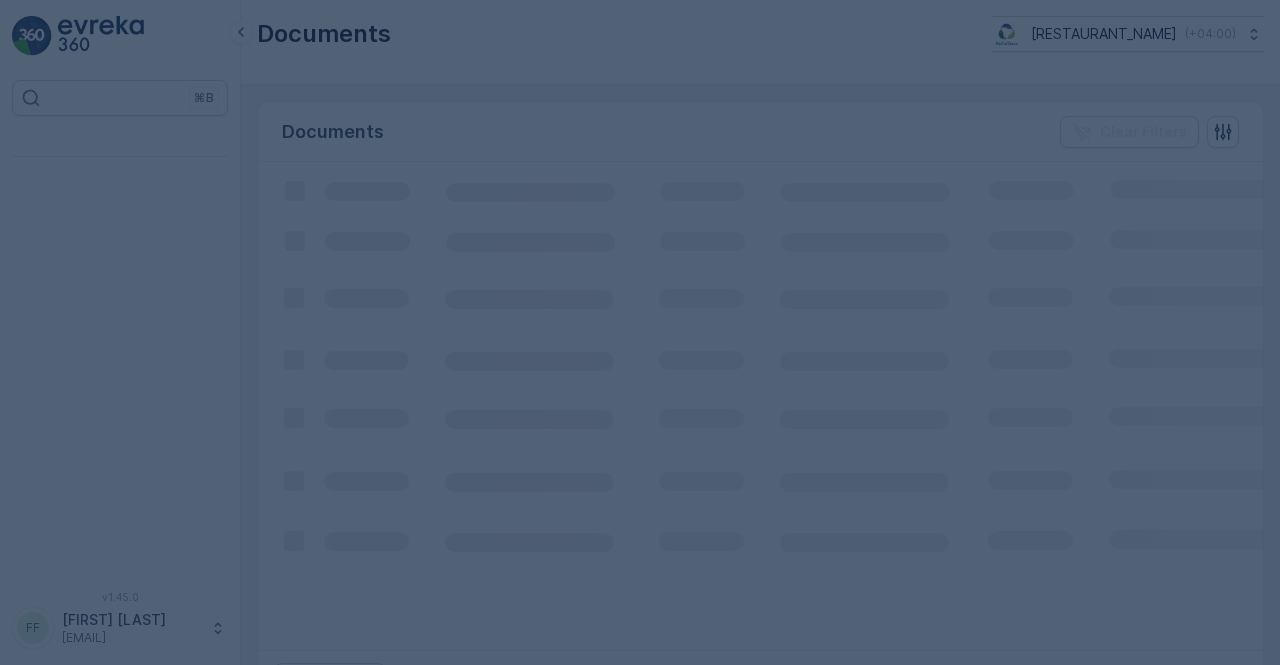 scroll, scrollTop: 0, scrollLeft: 0, axis: both 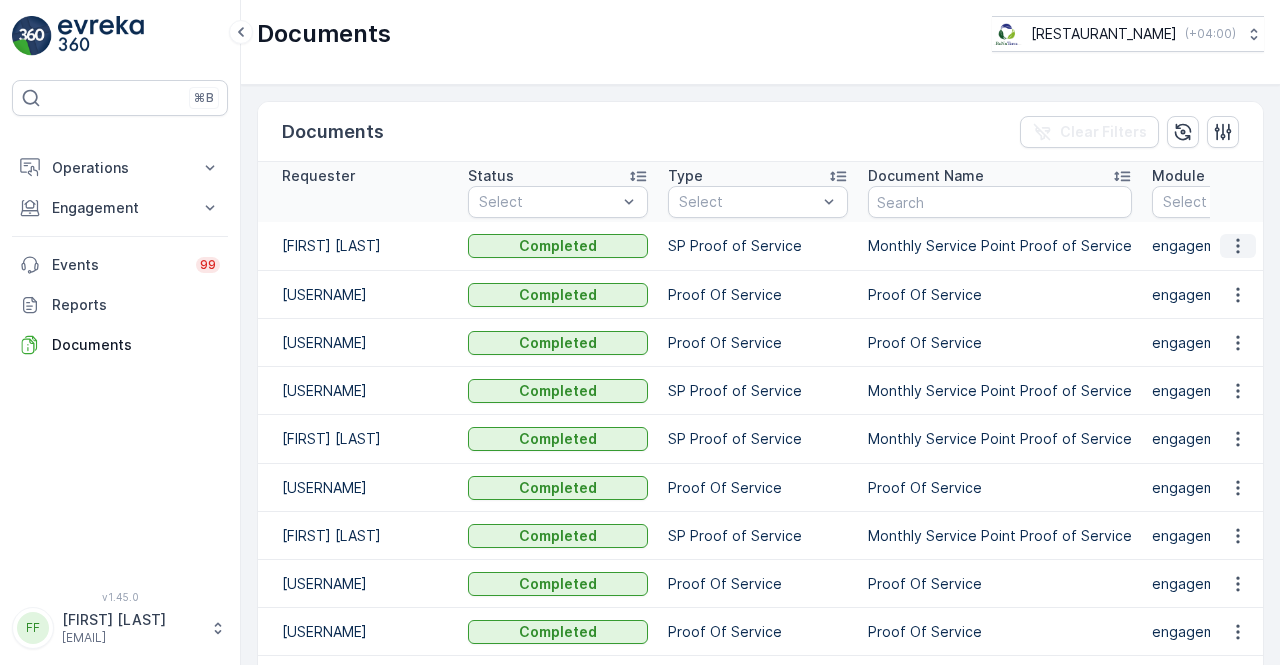 click at bounding box center (1238, 246) 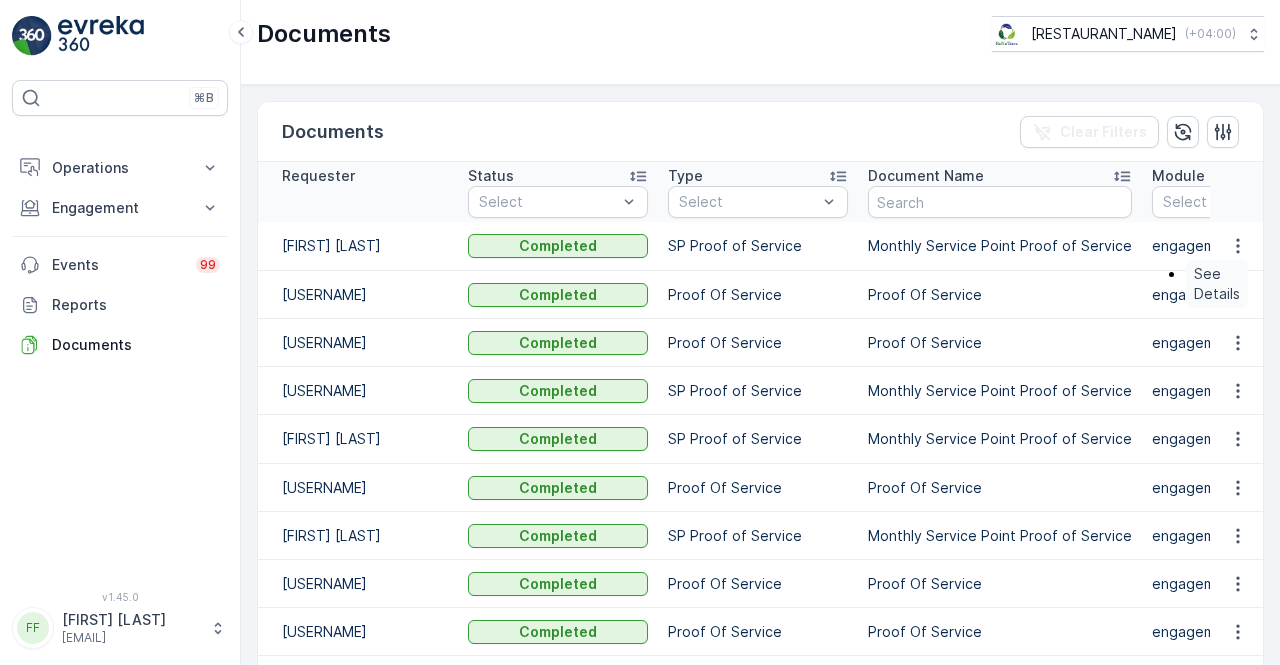 click on "See Details" at bounding box center (1217, 284) 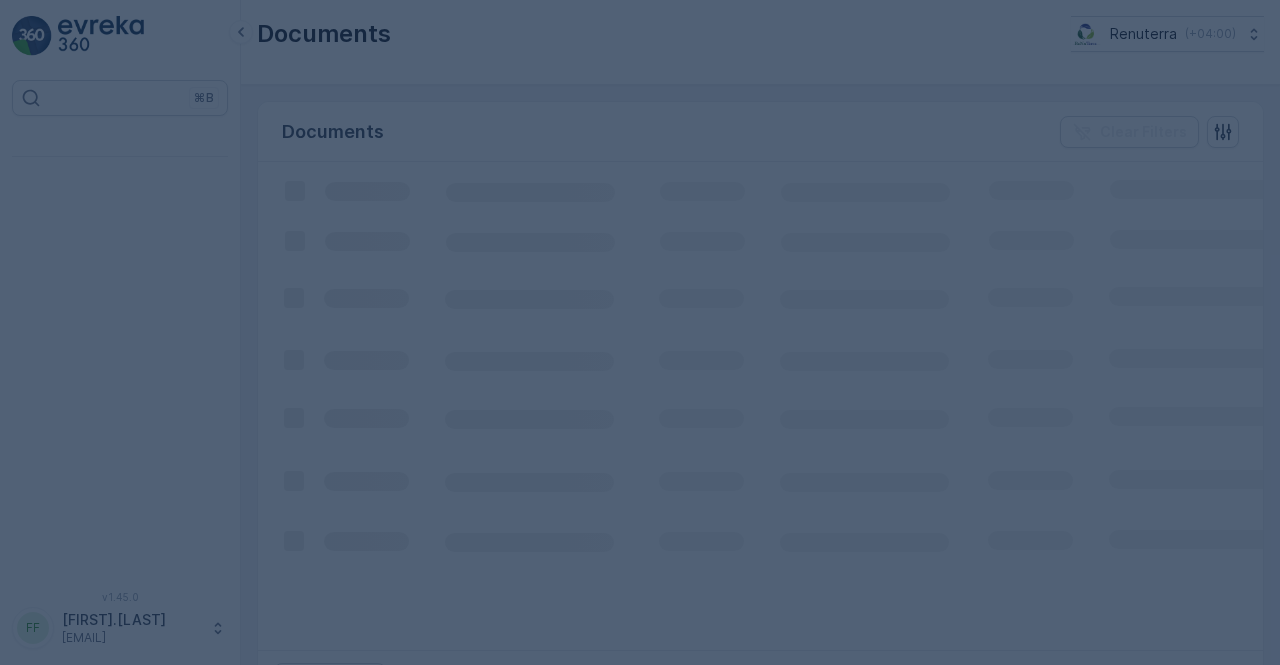 scroll, scrollTop: 0, scrollLeft: 0, axis: both 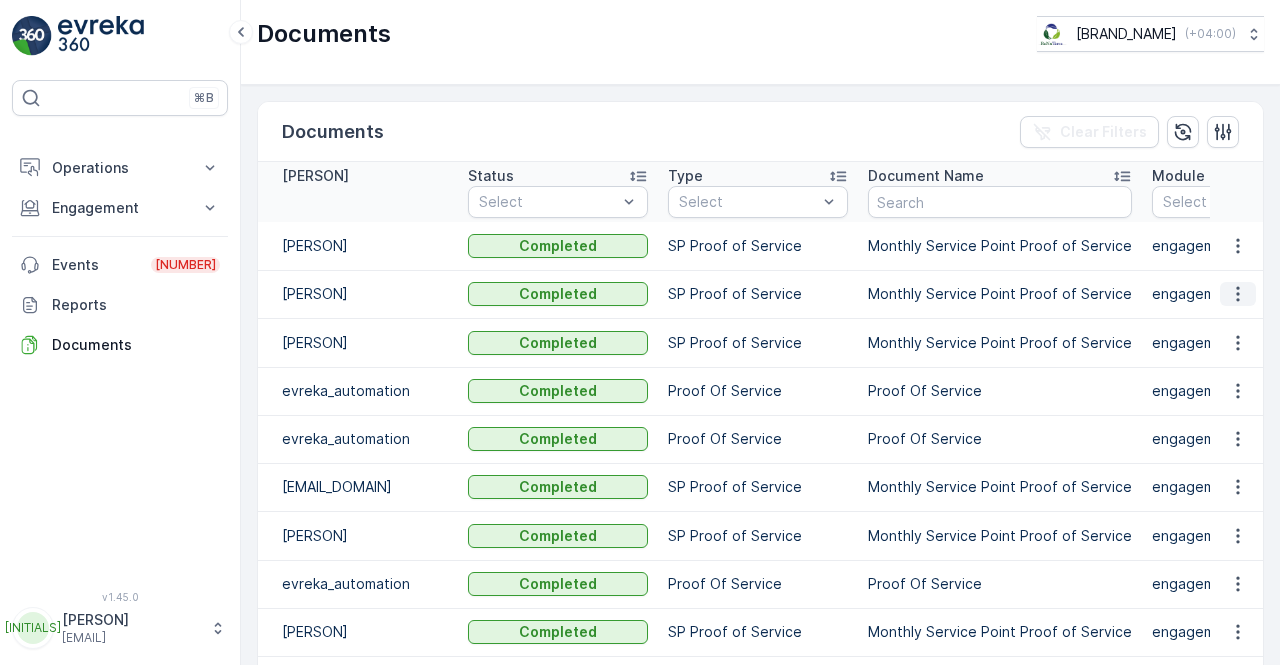 click at bounding box center (1238, 294) 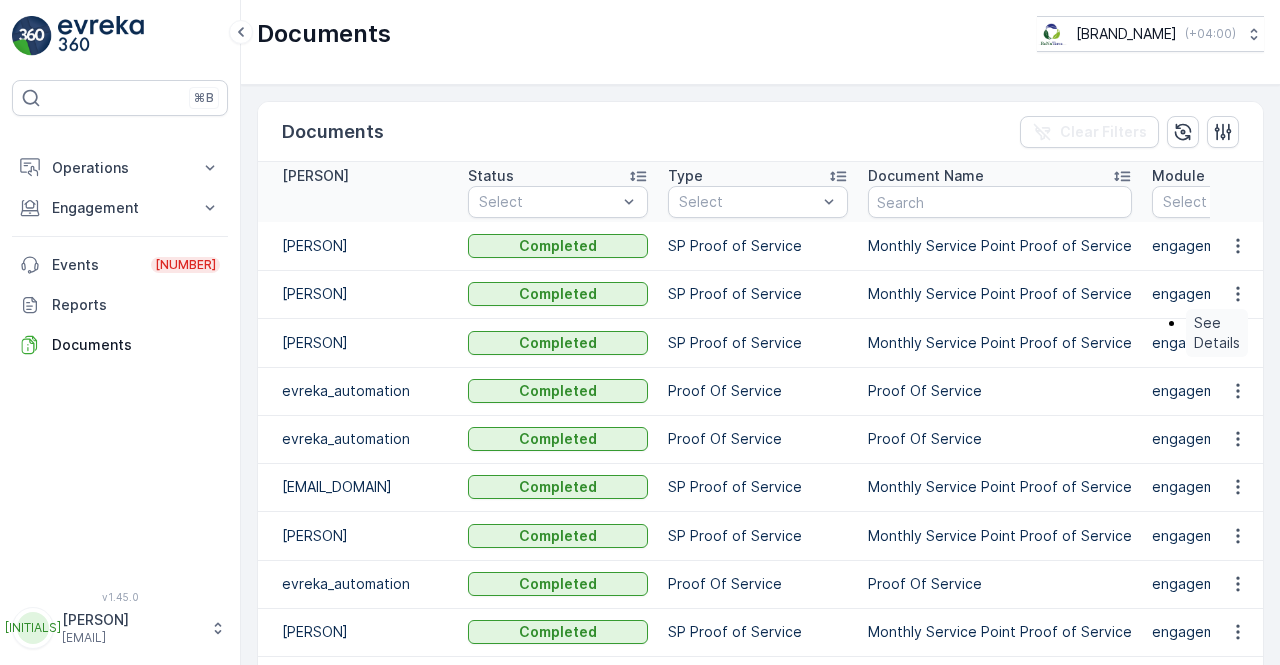 click on "See Details" at bounding box center (1217, 333) 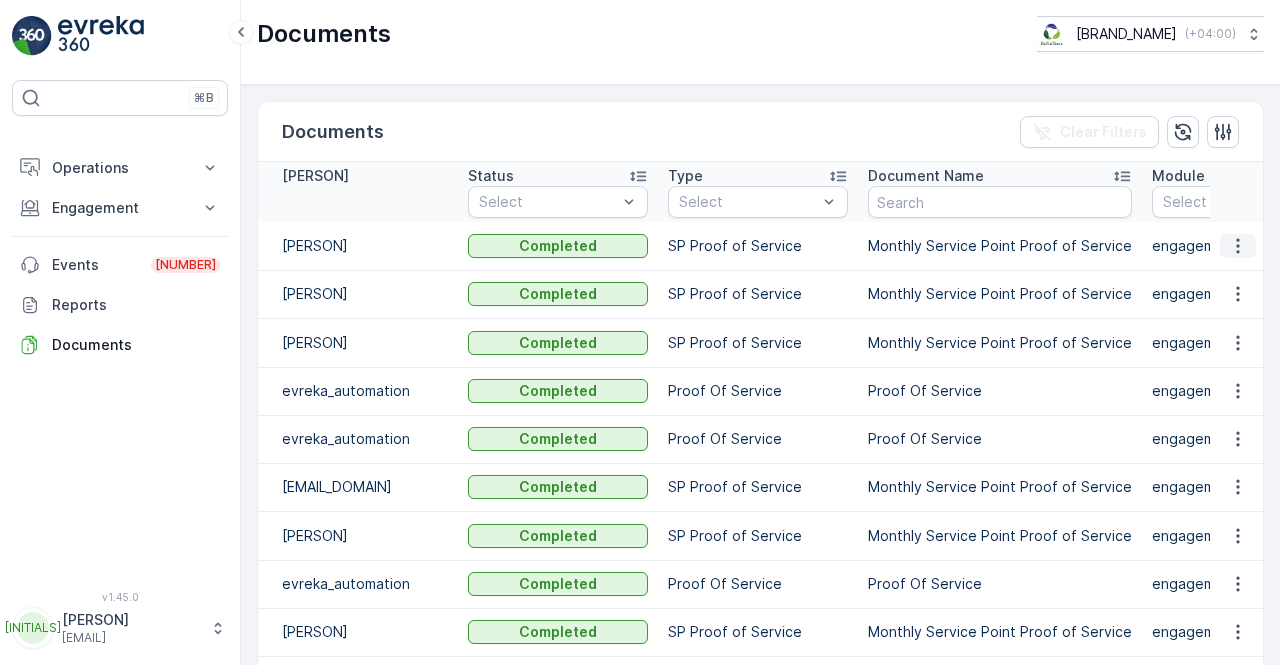 click at bounding box center [1238, 246] 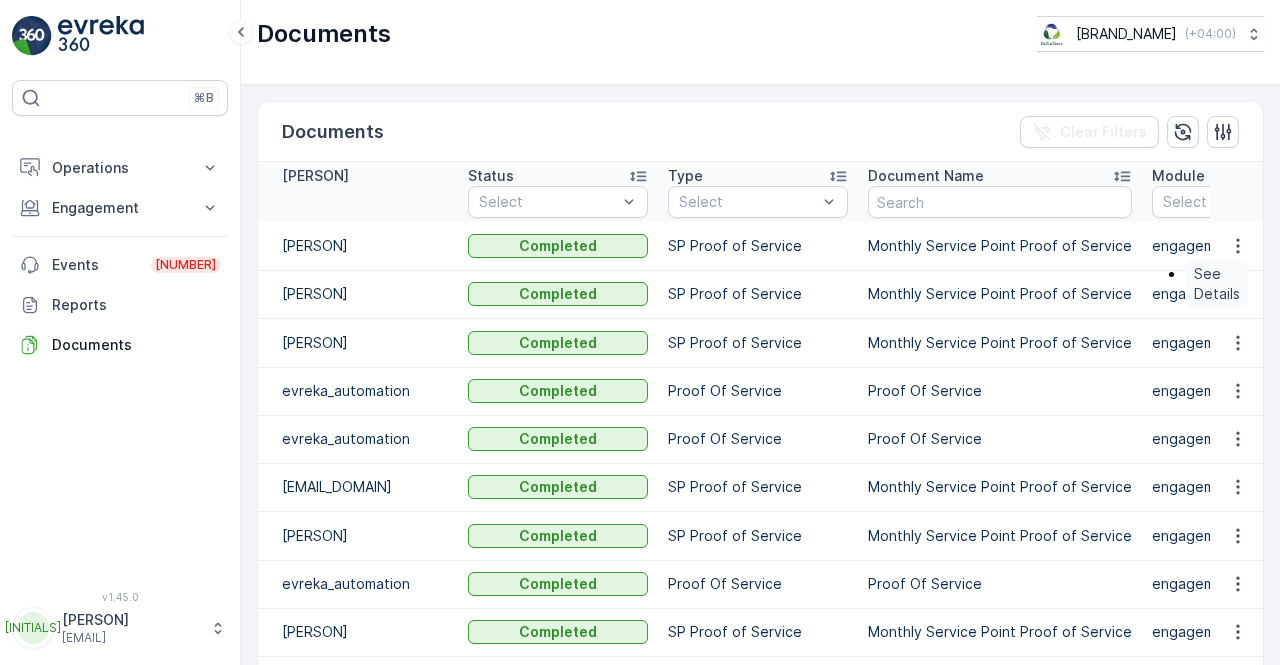 click on "See Details" at bounding box center (1217, 284) 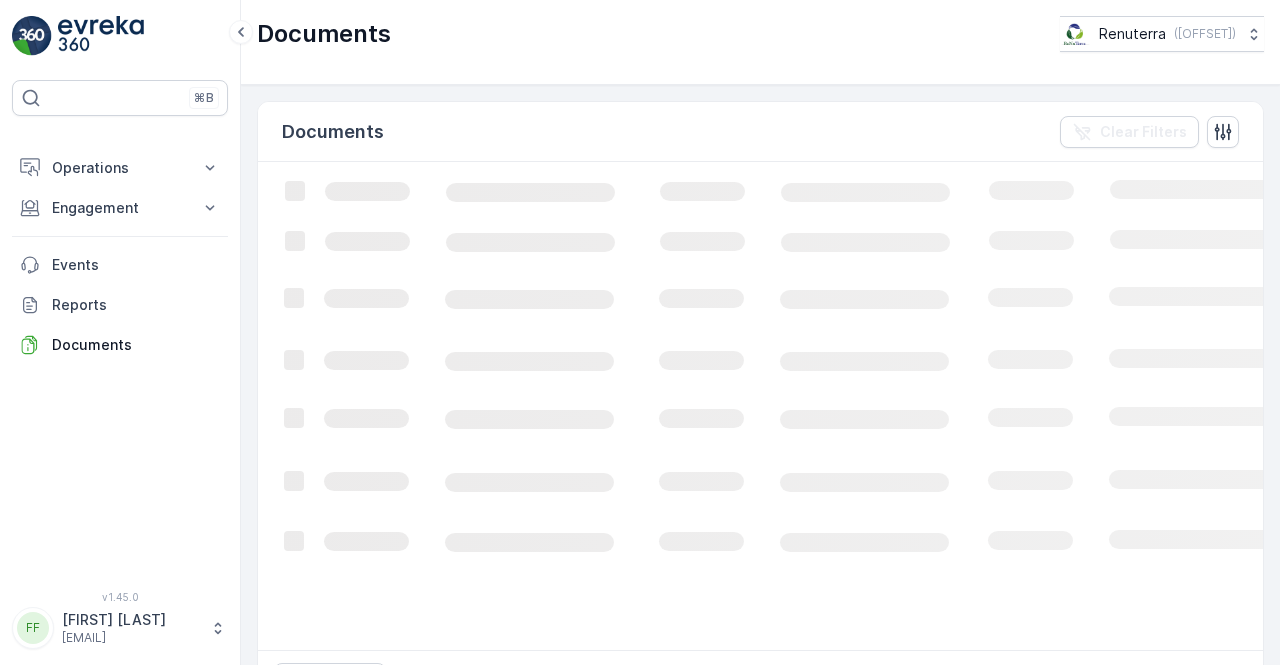 scroll, scrollTop: 0, scrollLeft: 0, axis: both 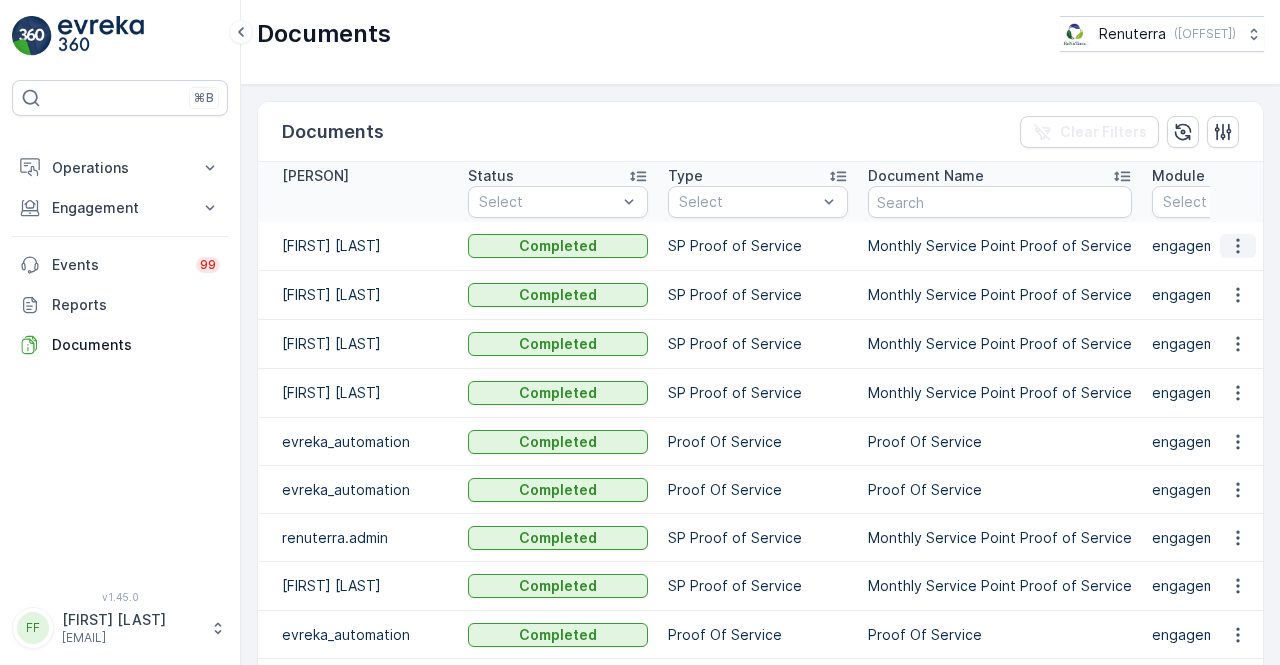 click at bounding box center [1238, 246] 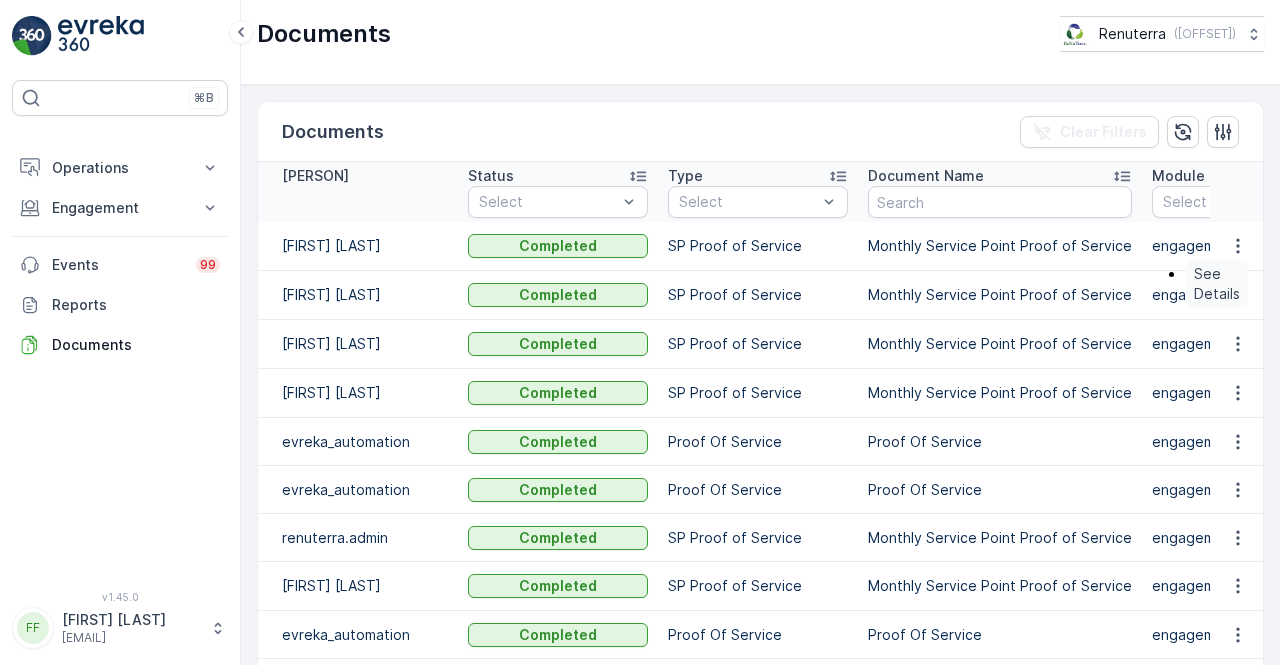 click on "See Details" at bounding box center [1217, 284] 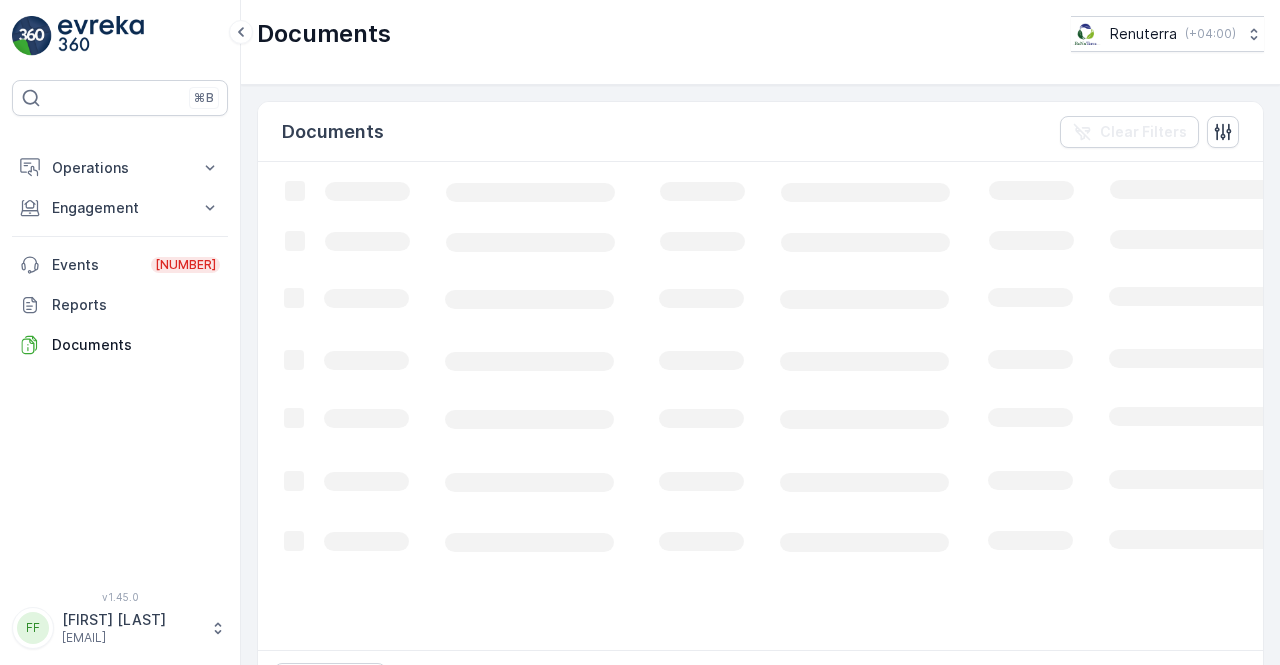 scroll, scrollTop: 0, scrollLeft: 0, axis: both 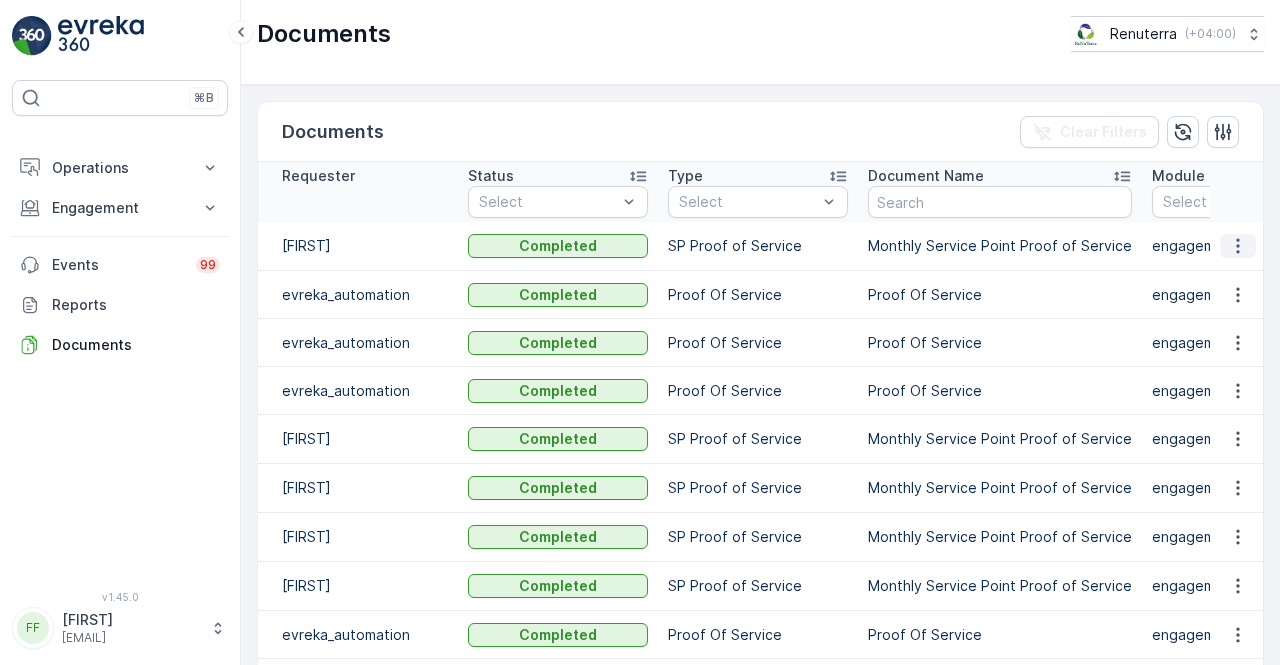 click at bounding box center [1238, 246] 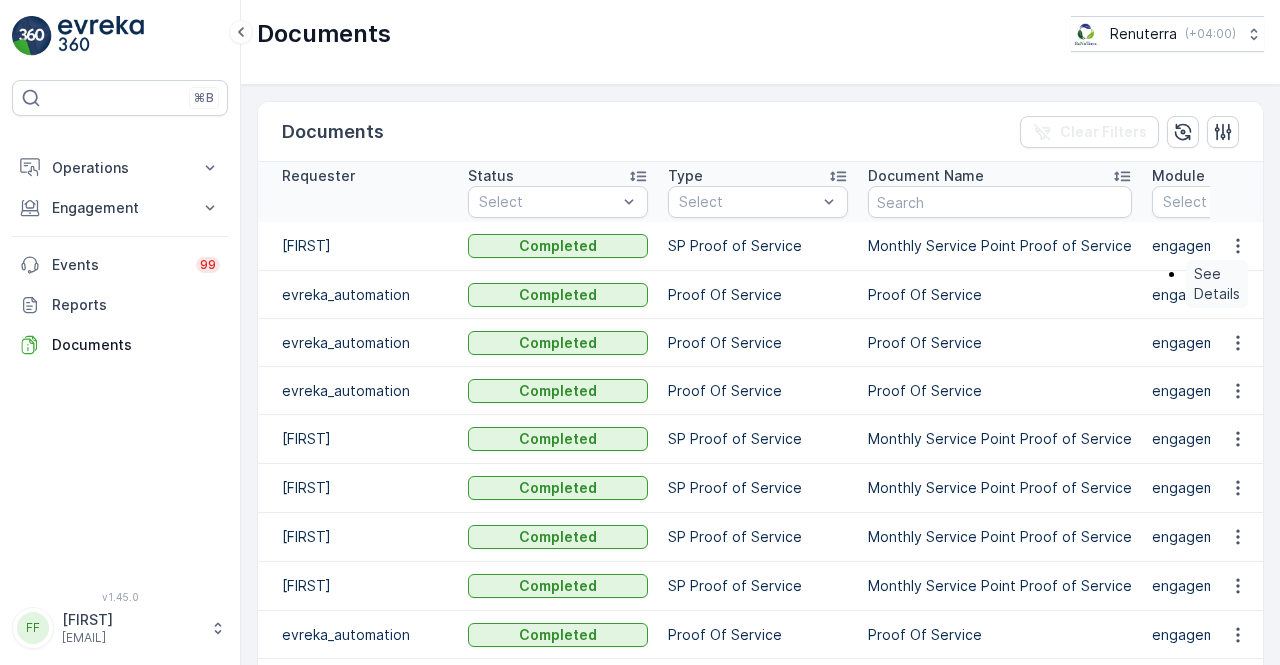 click on "See Details" at bounding box center (1217, 284) 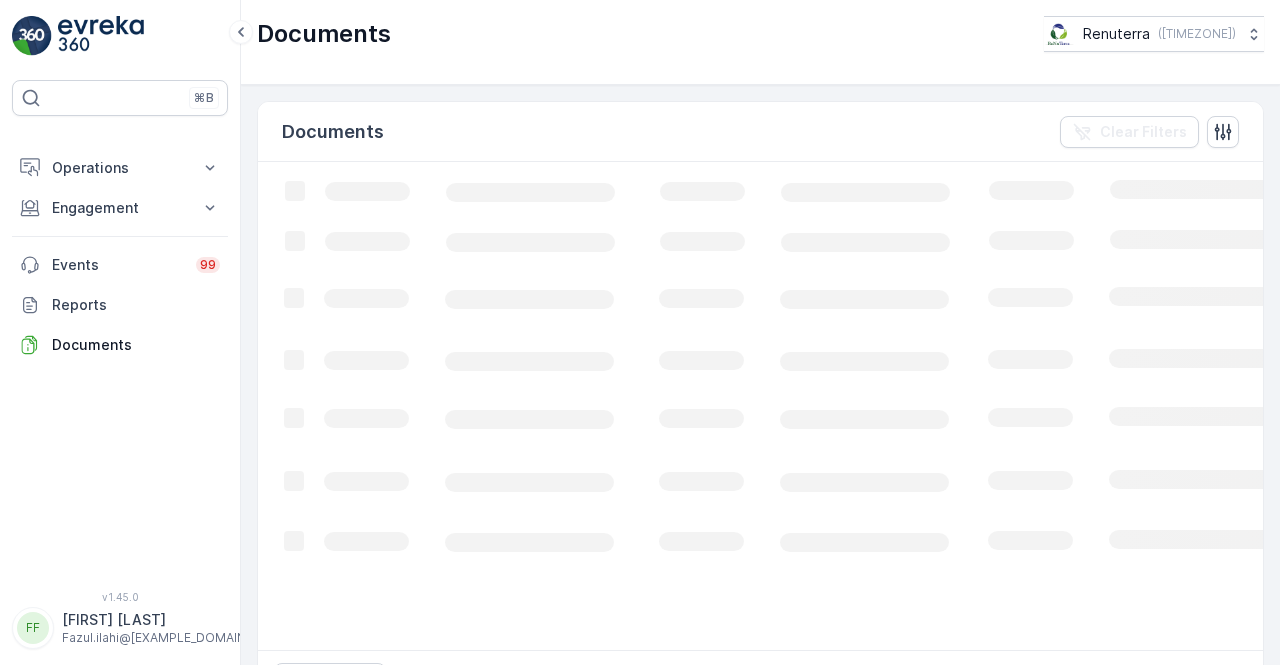 scroll, scrollTop: 0, scrollLeft: 0, axis: both 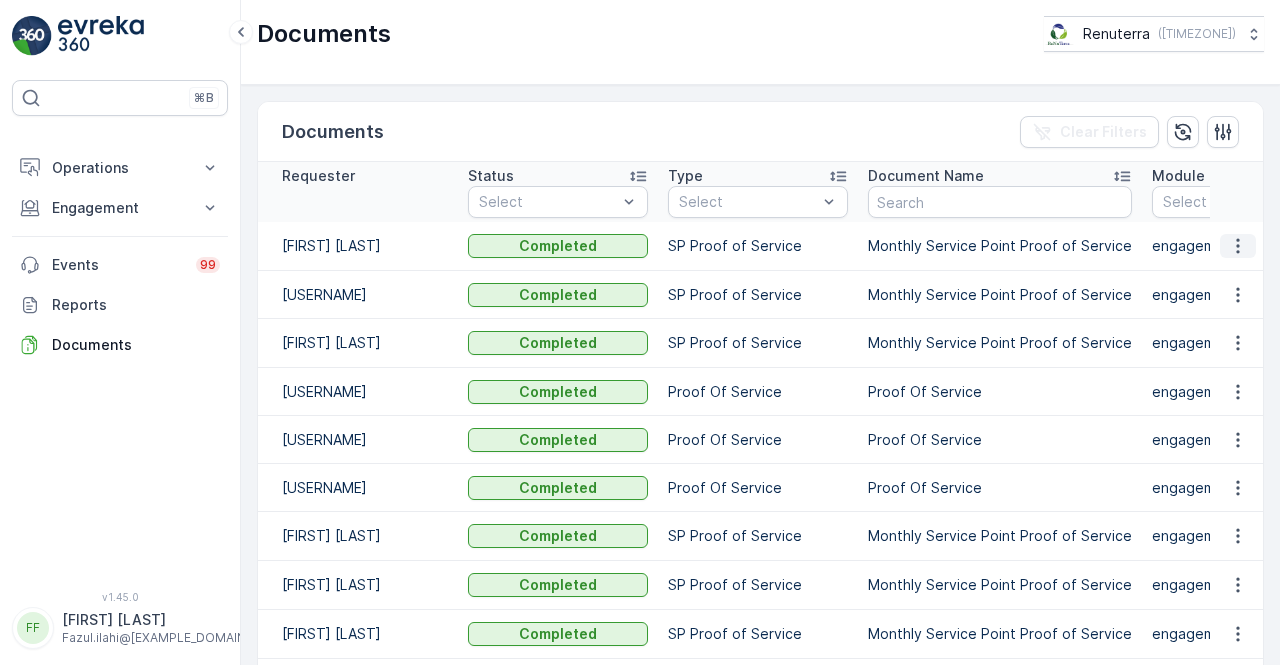 click at bounding box center (1238, 246) 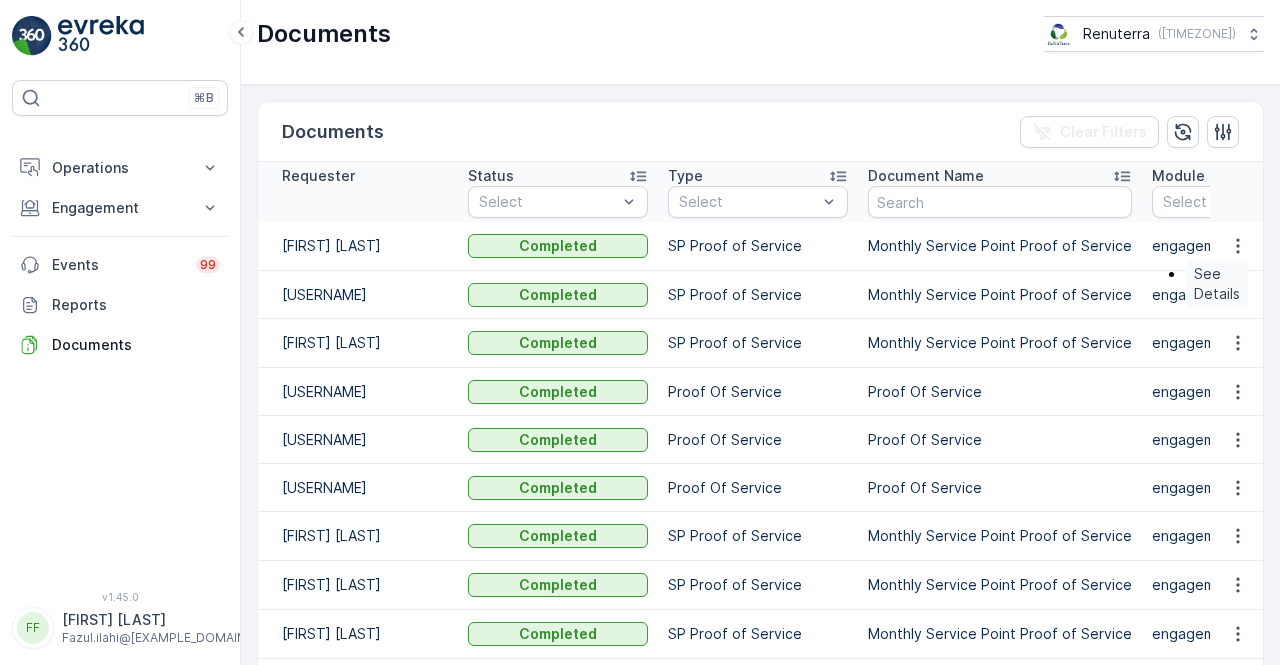 click on "See Details" at bounding box center [1217, 284] 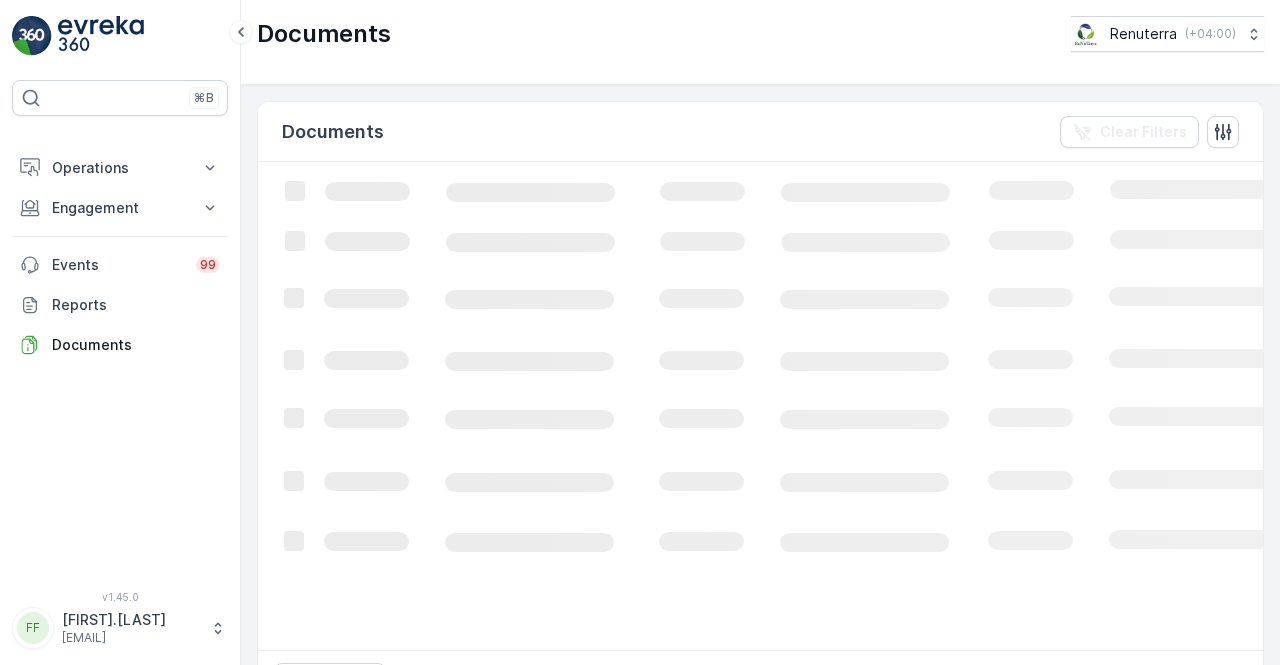 scroll, scrollTop: 0, scrollLeft: 0, axis: both 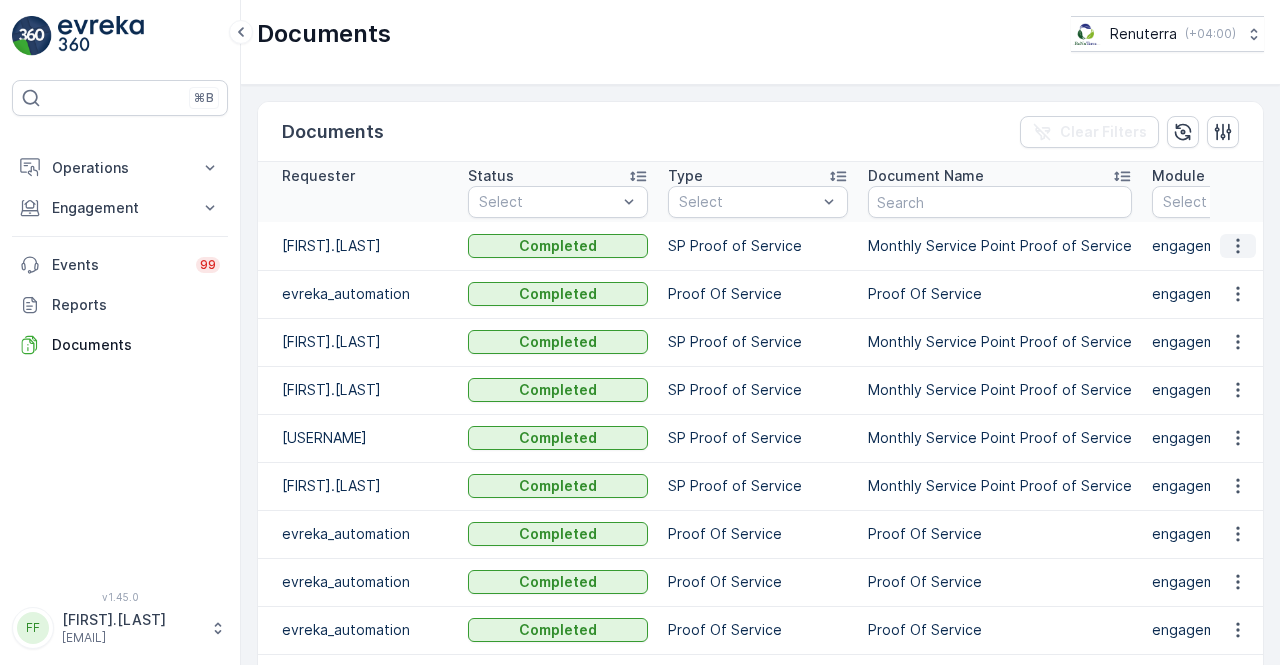 click at bounding box center (1238, 246) 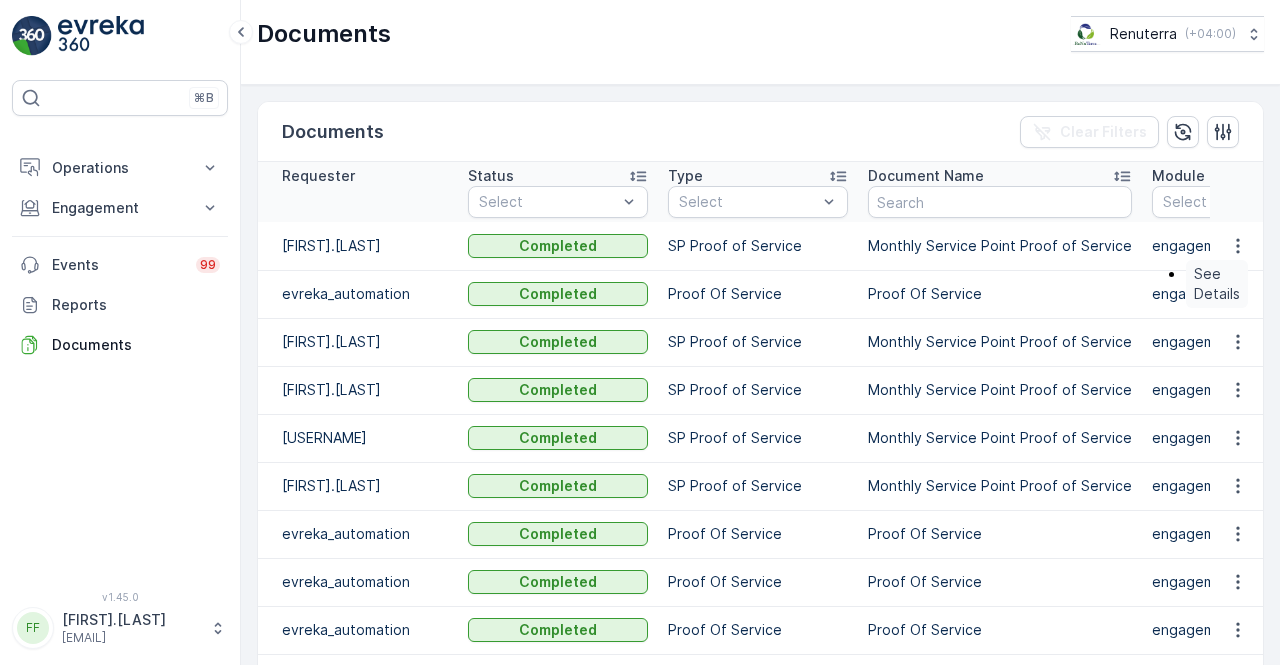 click on "See Details" at bounding box center (1217, 284) 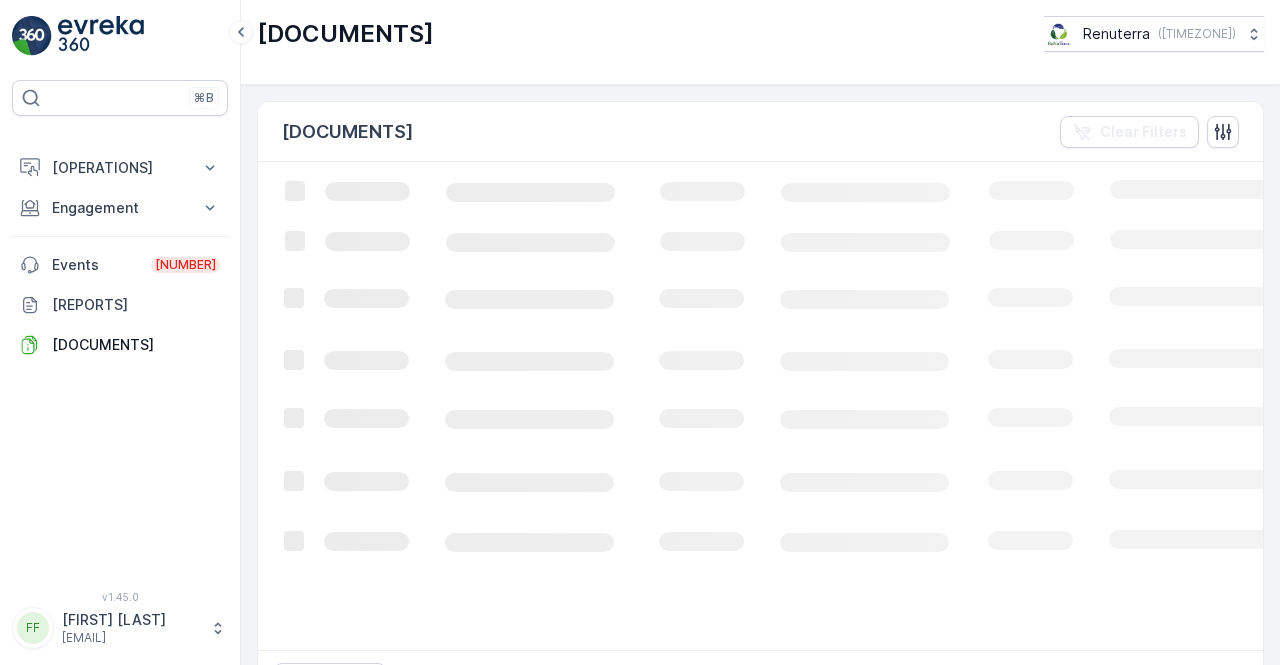 scroll, scrollTop: 0, scrollLeft: 0, axis: both 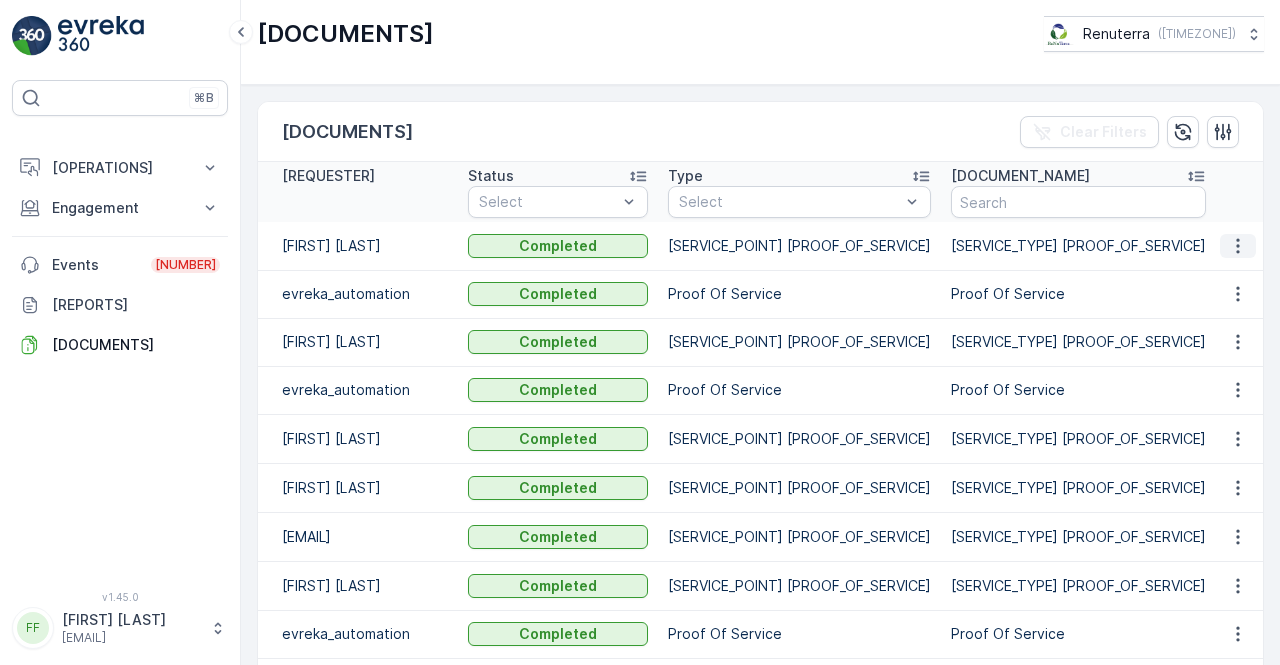 click at bounding box center [1238, 246] 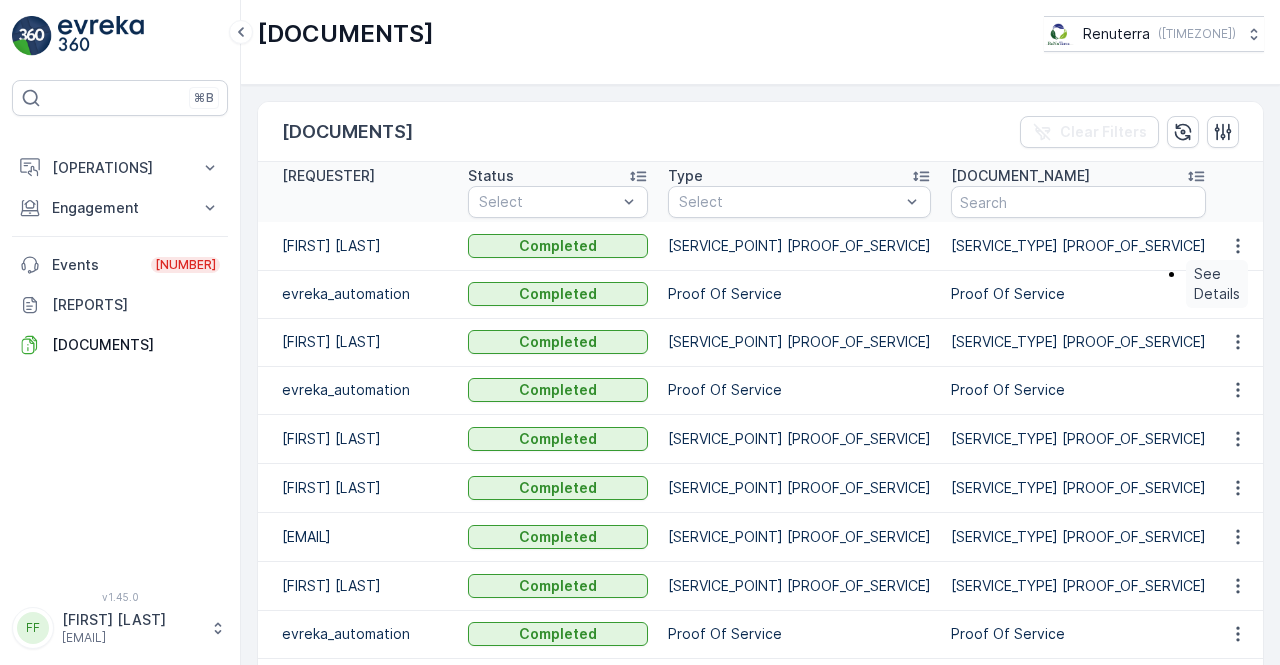 click on "See Details" at bounding box center (1217, 284) 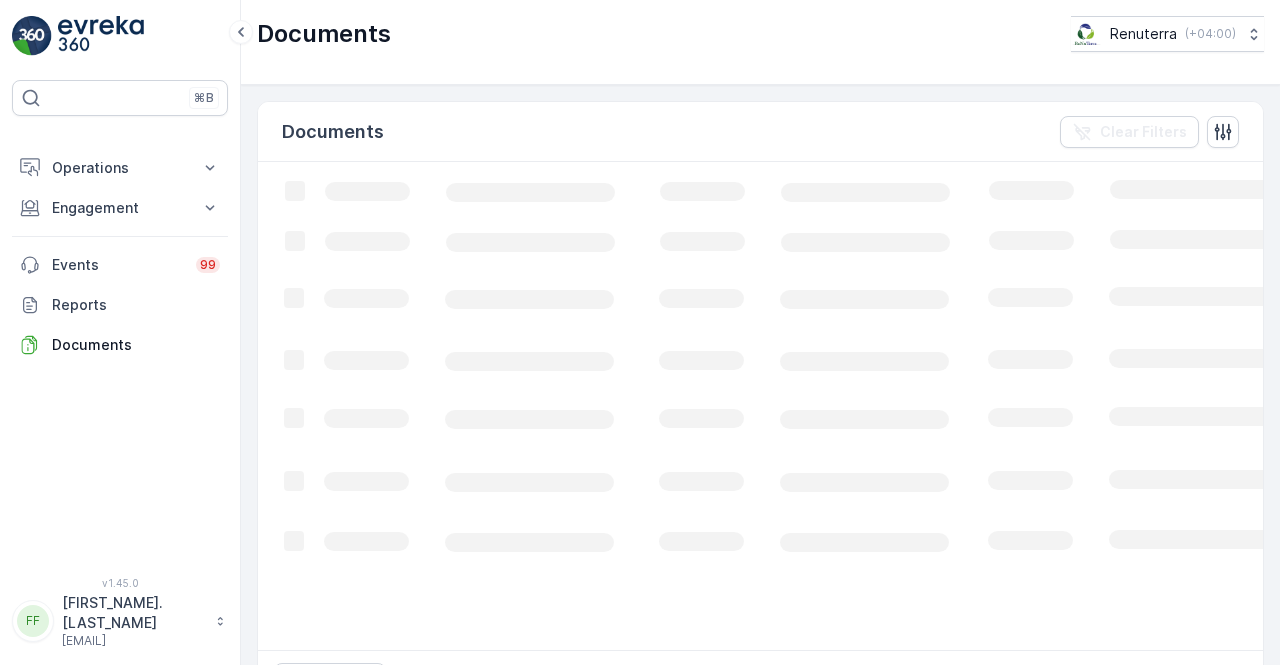scroll, scrollTop: 0, scrollLeft: 0, axis: both 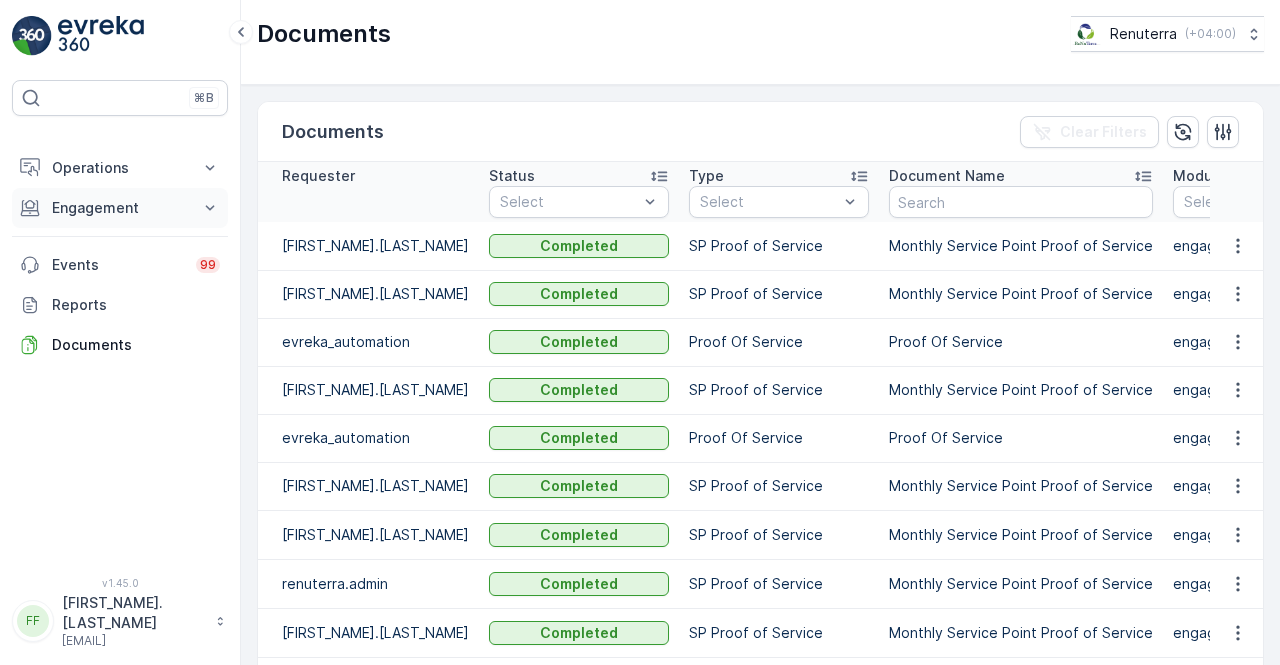 click on "Engagement" at bounding box center [120, 168] 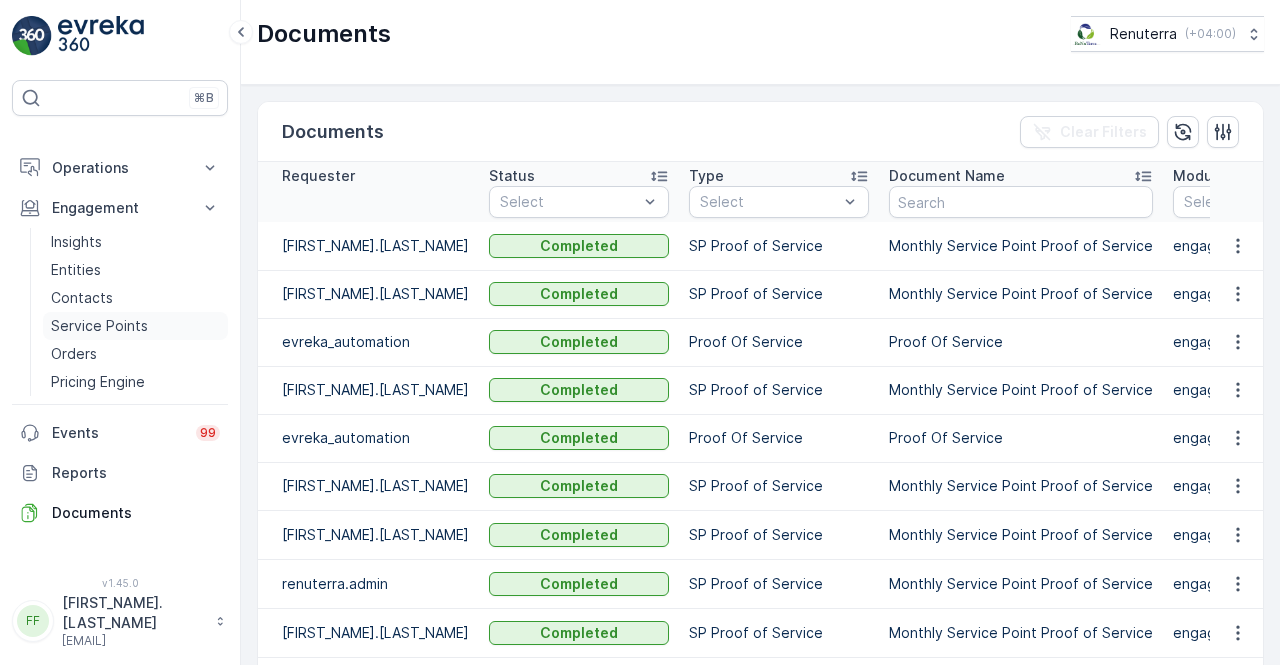 click on "Service Points" at bounding box center (135, 326) 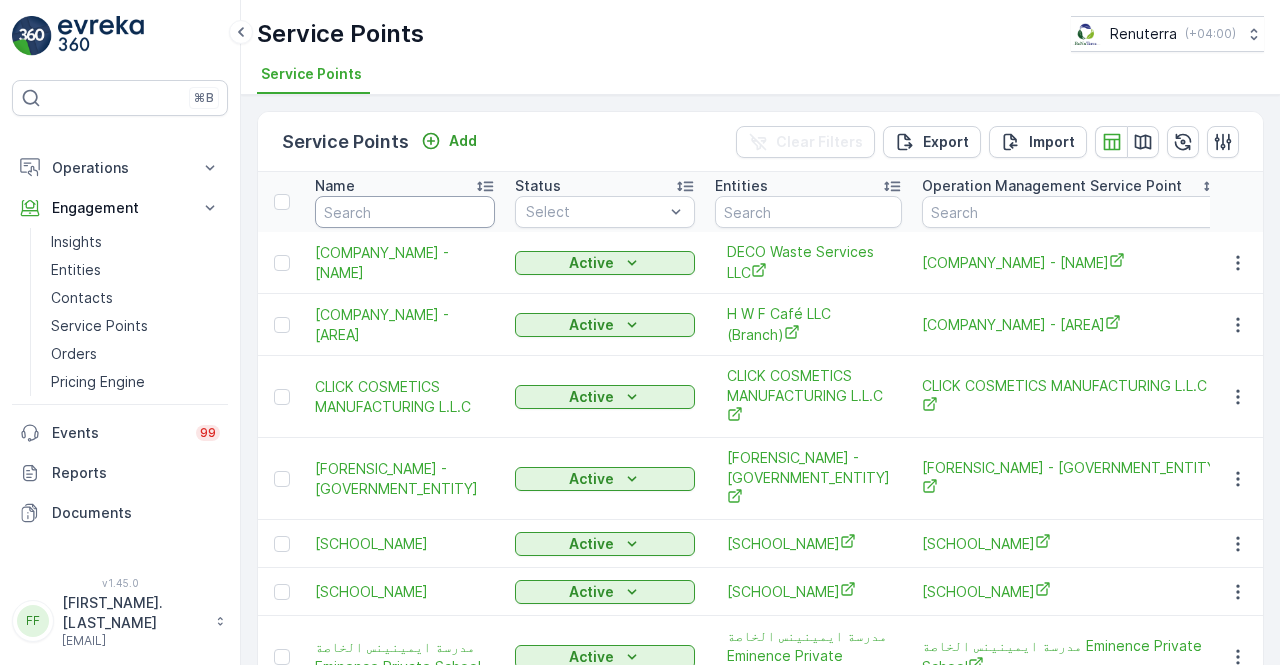 click at bounding box center [405, 212] 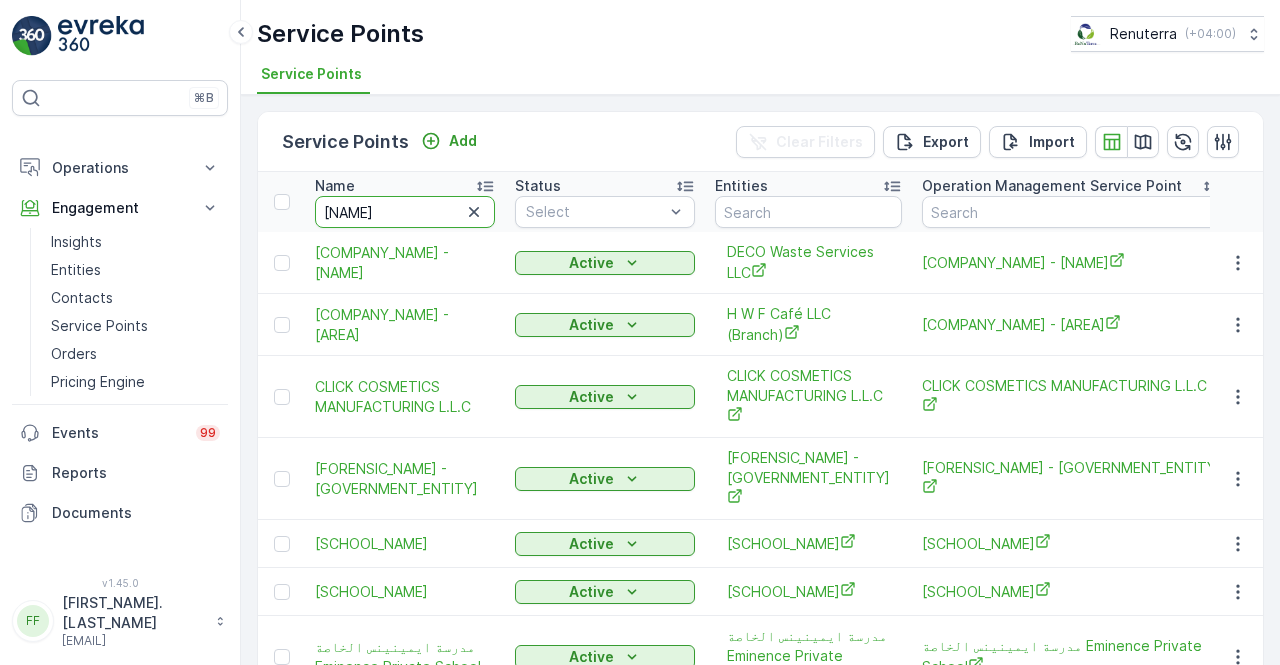 type on "al tayer" 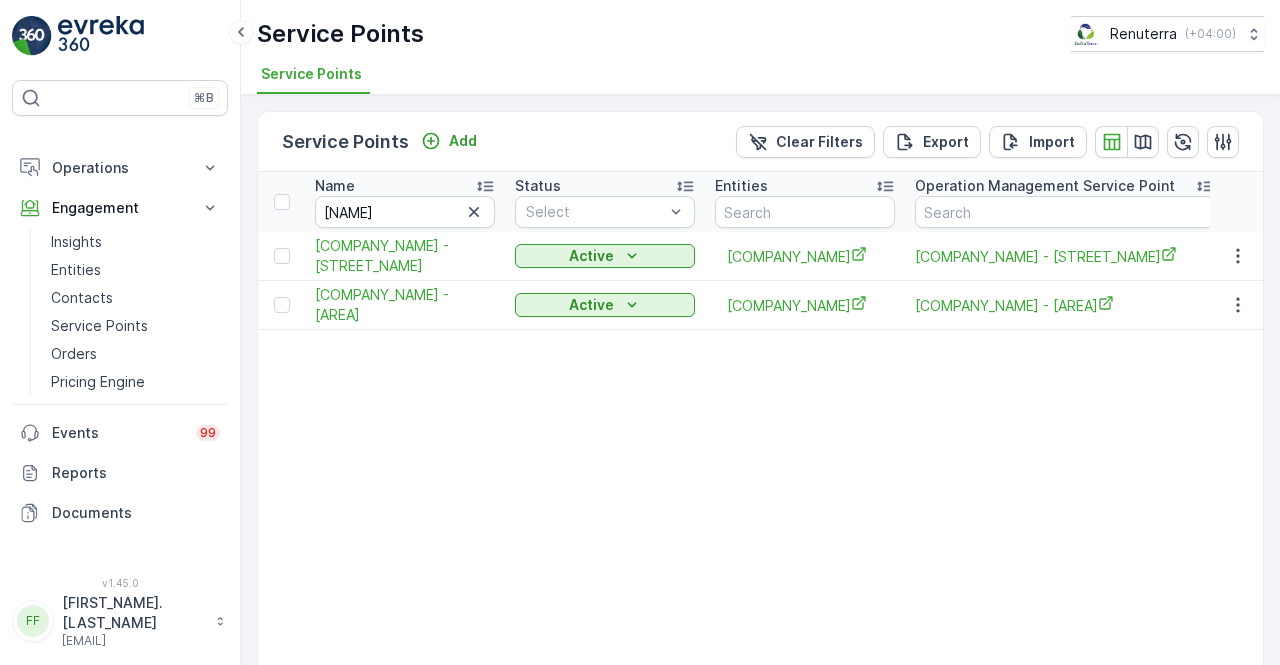 click on "Name al tayer Status Select Entities Operation Management Service Point Address Order Settings Select Dynamics SP ID Trade License Number VAT Number Creation Time - Last Update Time - Al Tayer Stocks (L.L.C.) - Qudra Road Active Al Tayer Stocks (L.L.C.) Al Tayer Stocks (L.L.C.) - Qudra Road All Types Selected - - - 23.06.2025 16:51 23.06.2025 16:51 Al Tayer Stocks (L.L.C.) - Umm Ramool Active Al Tayer Stocks (L.L.C.) Al Tayer Stocks (L.L.C.) - Umm Ramool All Types Selected - - - 03.06.2025 15:44 03.06.2025 15:44" at bounding box center (1576, 419) 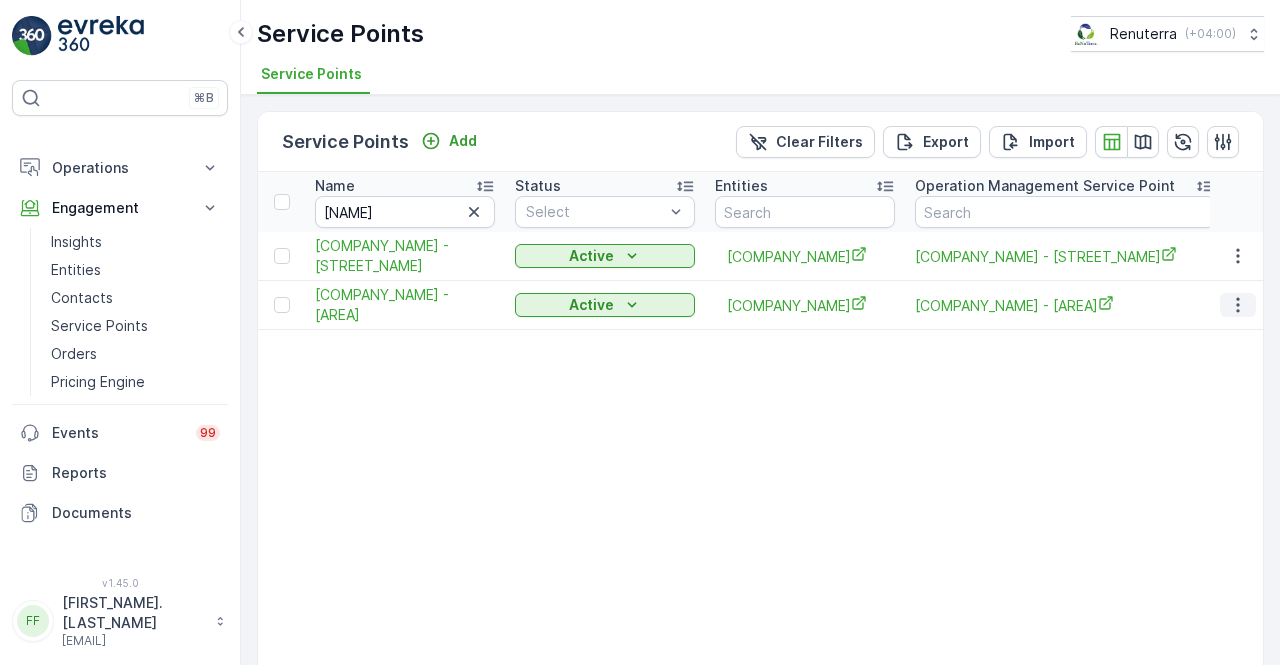 click at bounding box center (1238, 305) 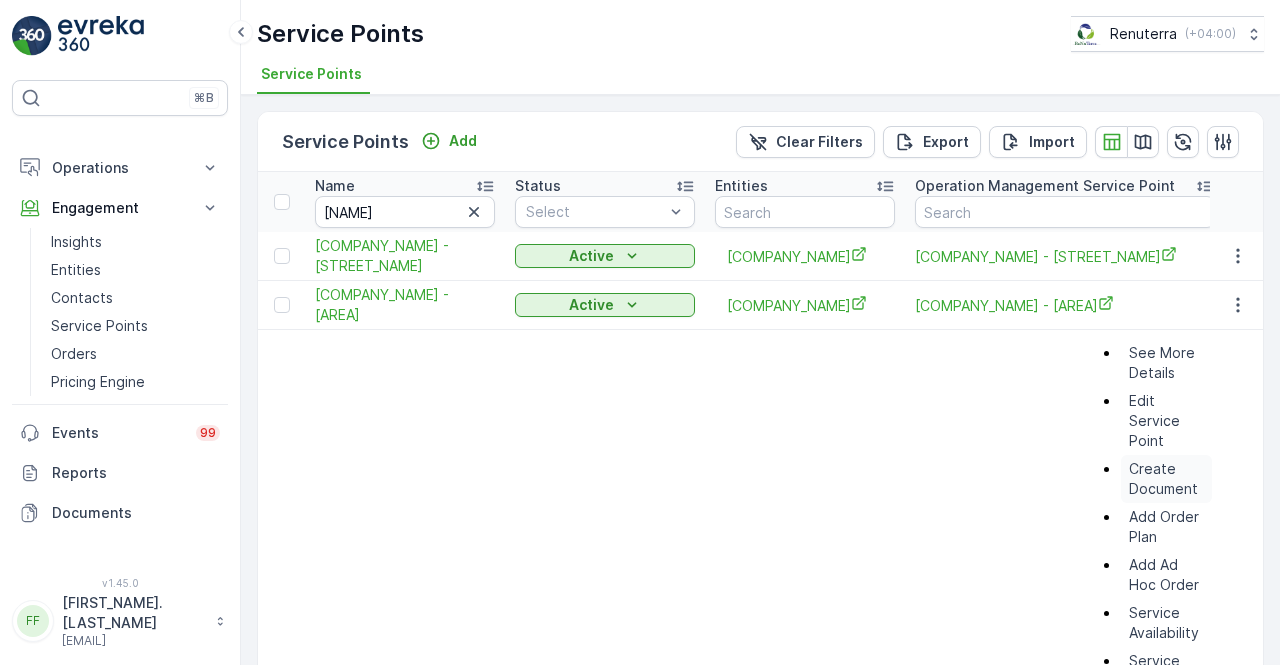 click on "Create Document" at bounding box center [1166, 479] 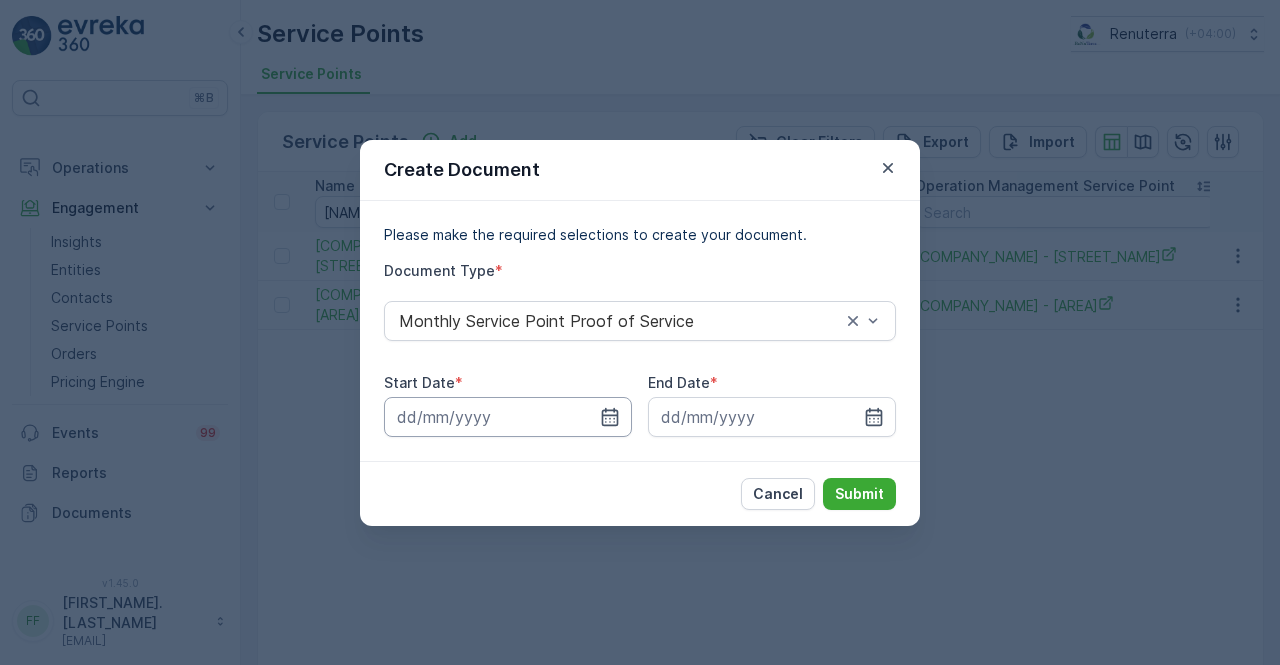 click at bounding box center (508, 417) 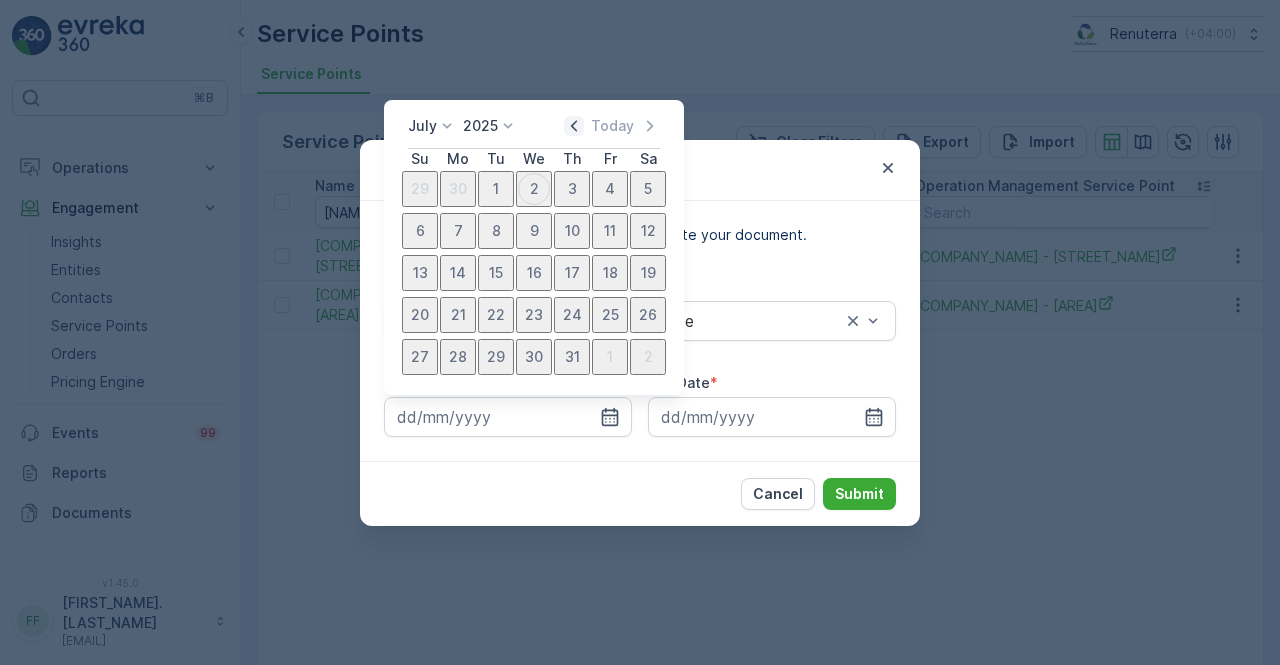 click at bounding box center [574, 126] 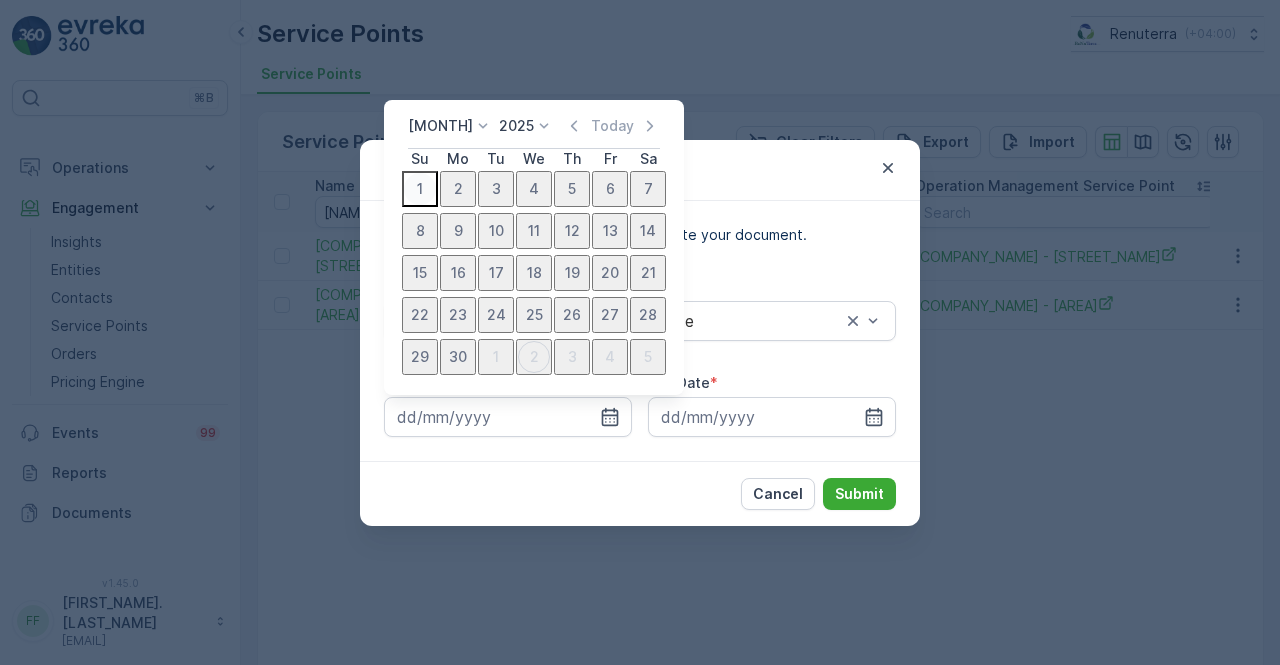 click on "1" at bounding box center (420, 189) 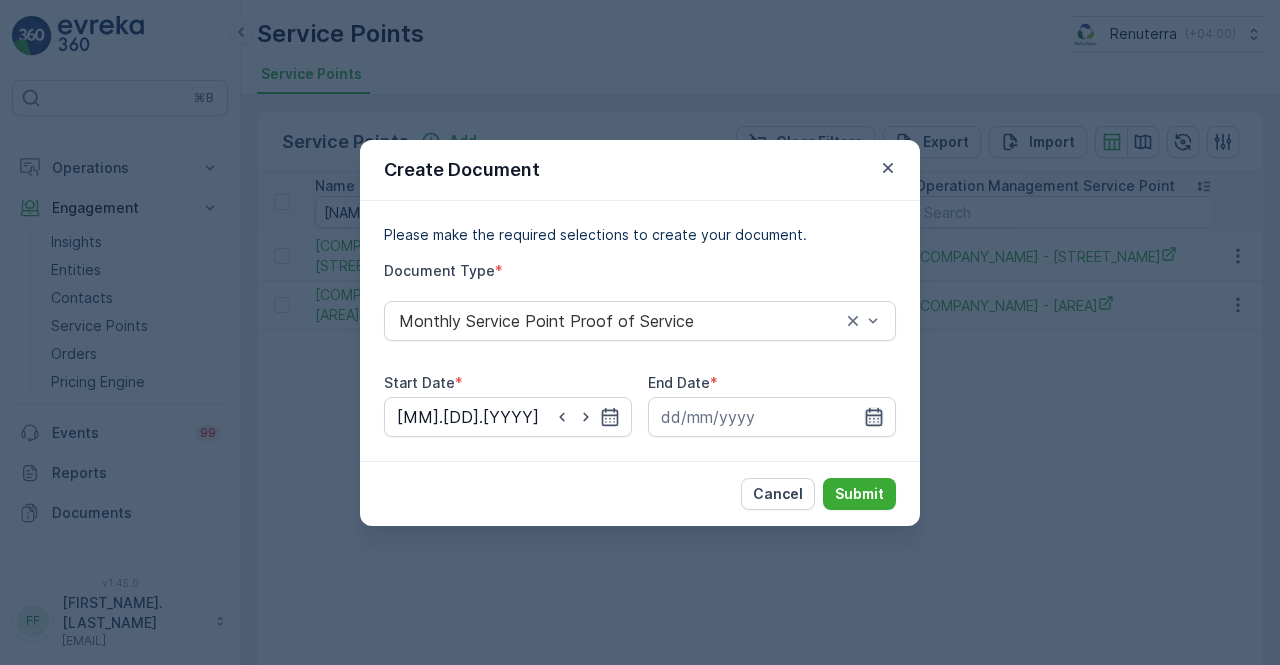 click at bounding box center [610, 417] 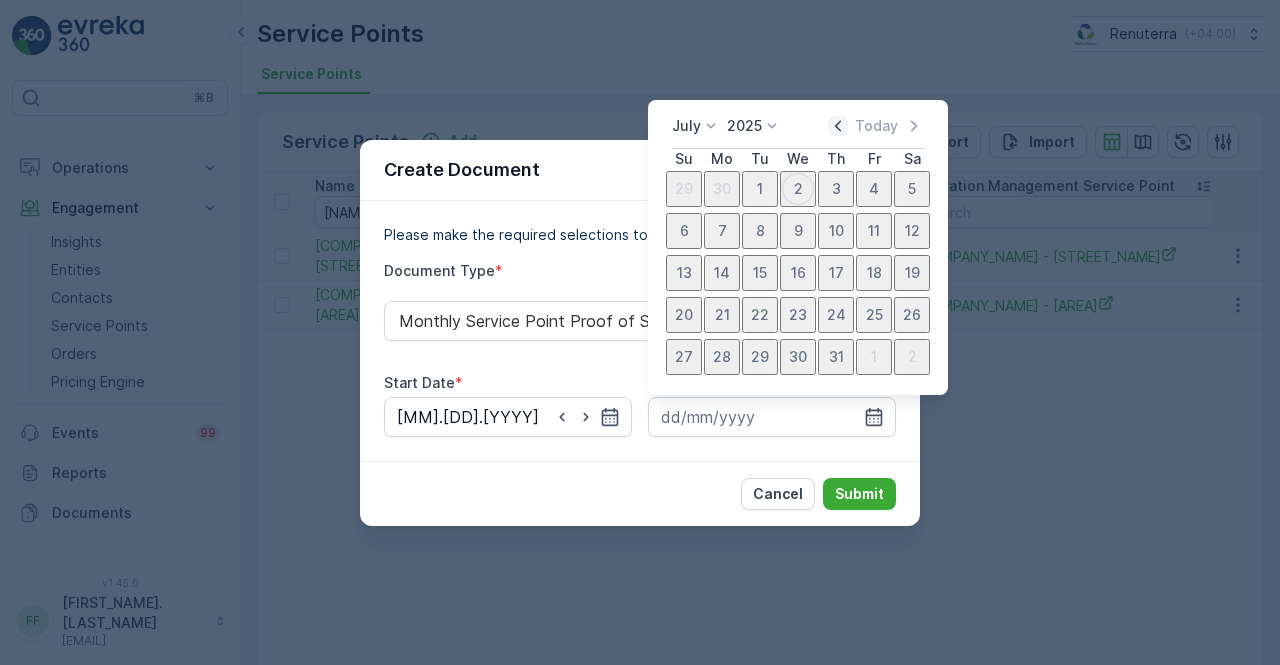 click at bounding box center [838, 126] 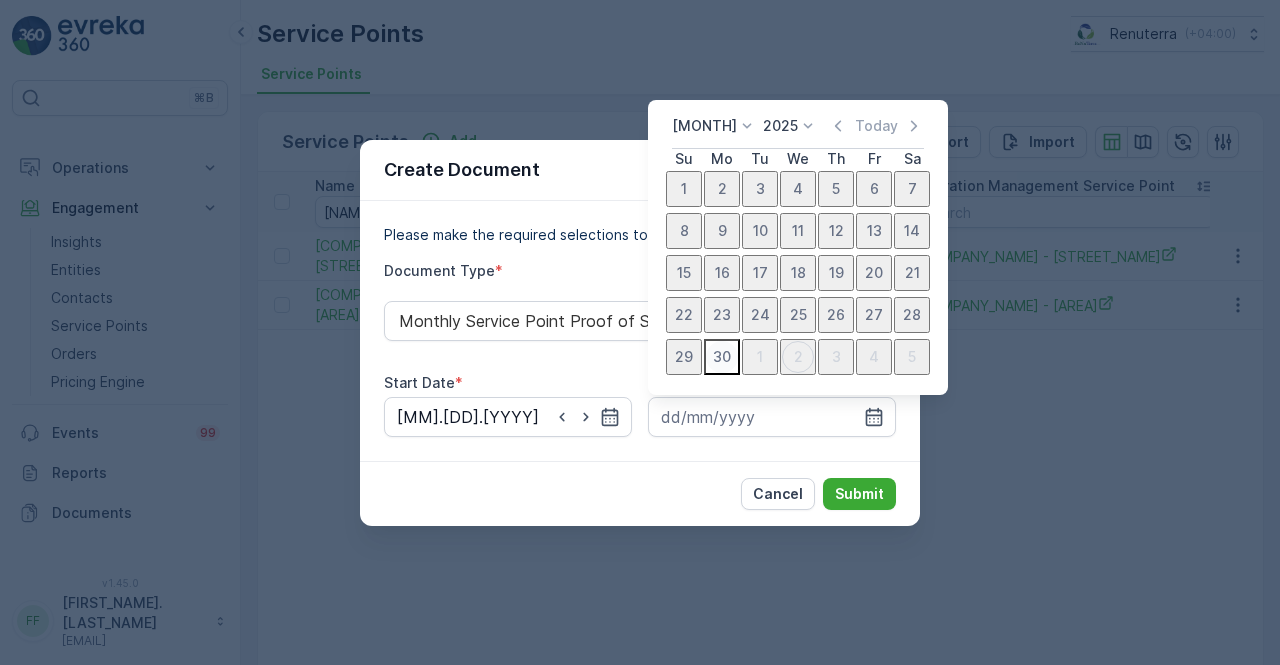 click on "30" at bounding box center [722, 357] 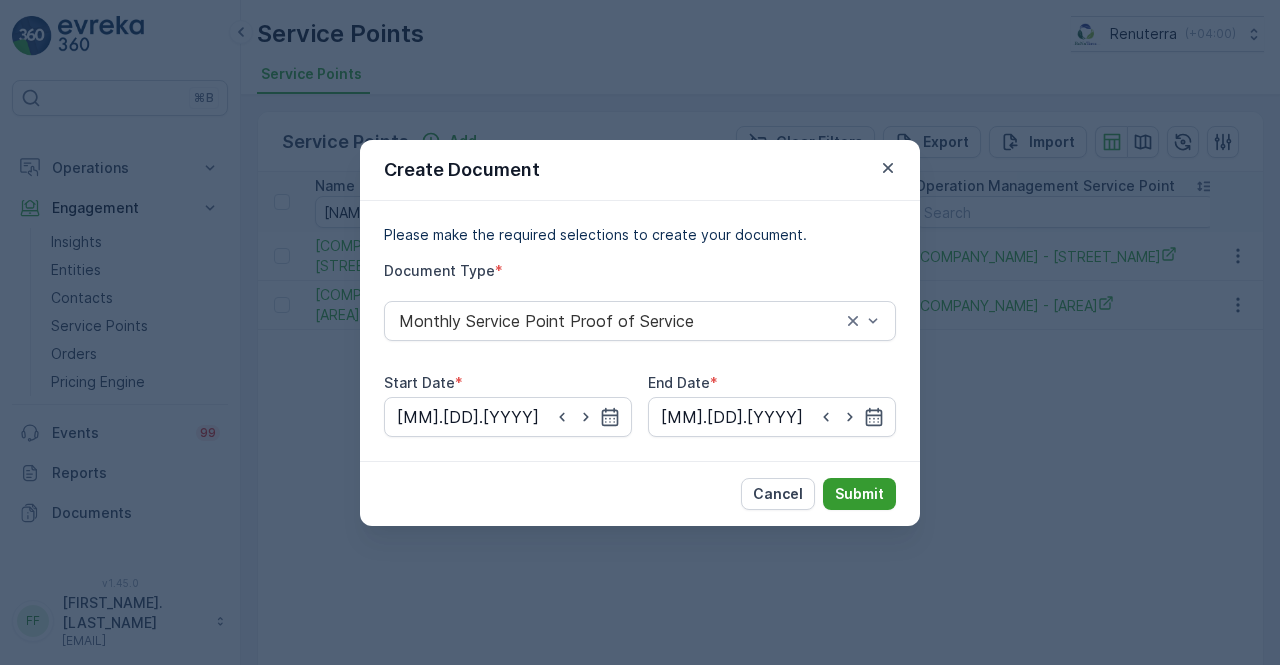 click on "Submit" at bounding box center (859, 494) 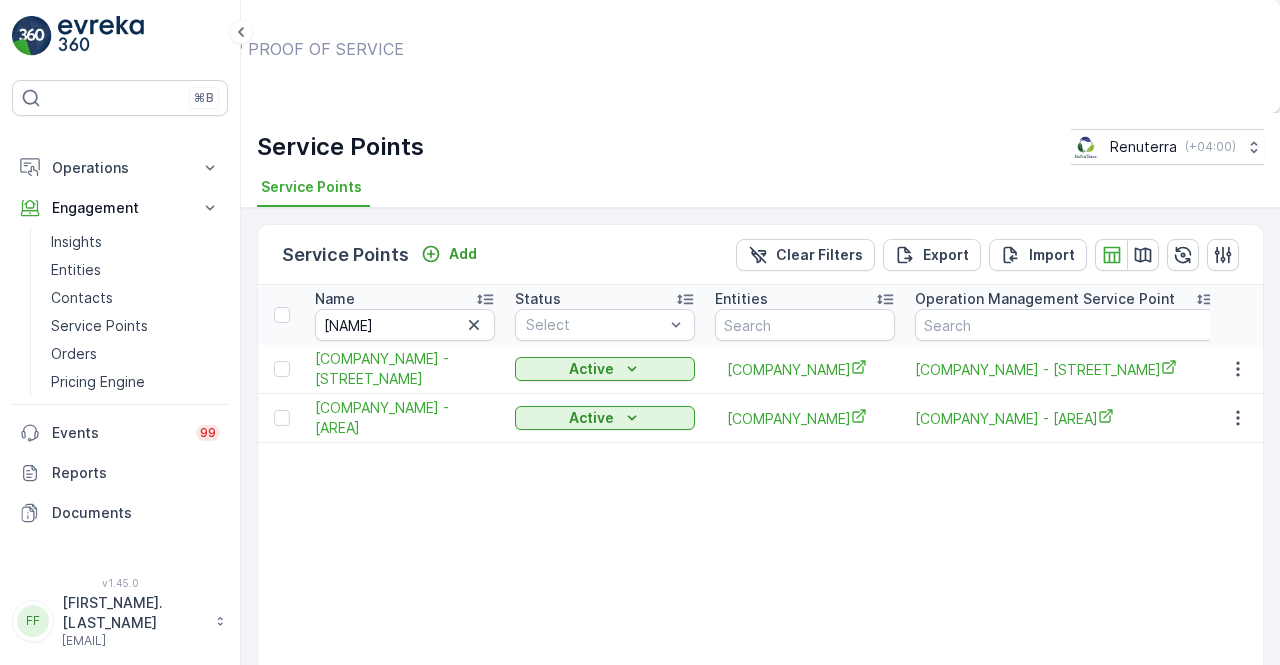 click on "Show Documents" at bounding box center (657, 68) 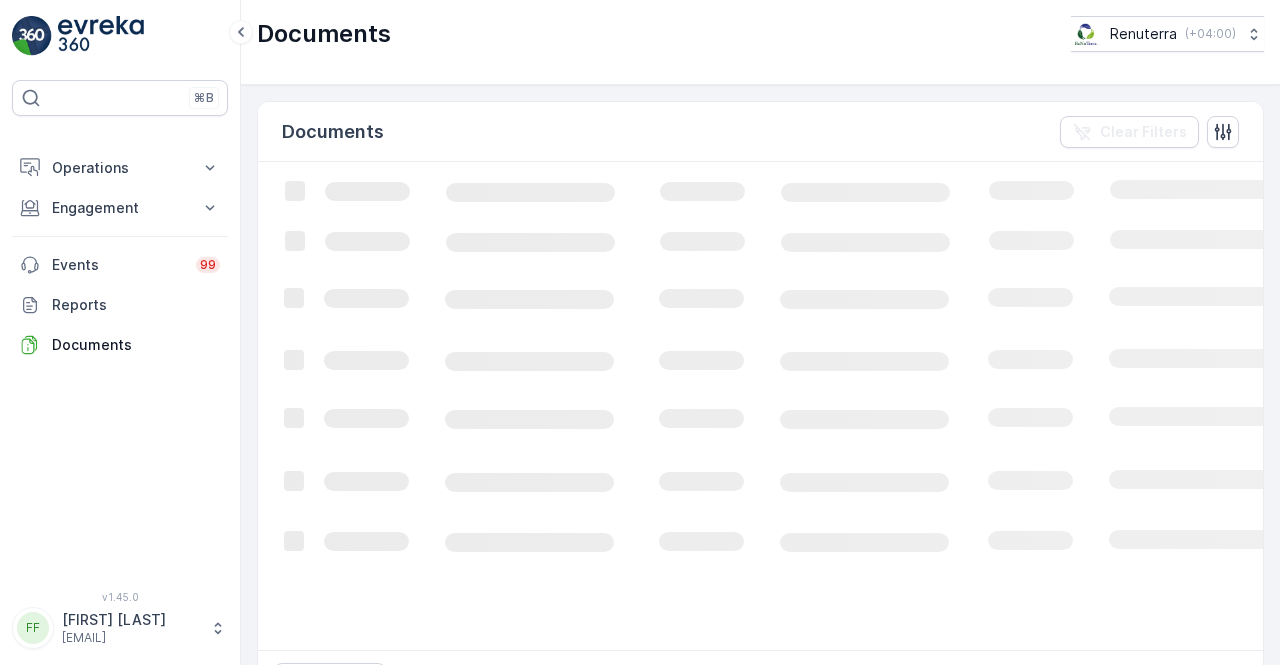 scroll, scrollTop: 0, scrollLeft: 0, axis: both 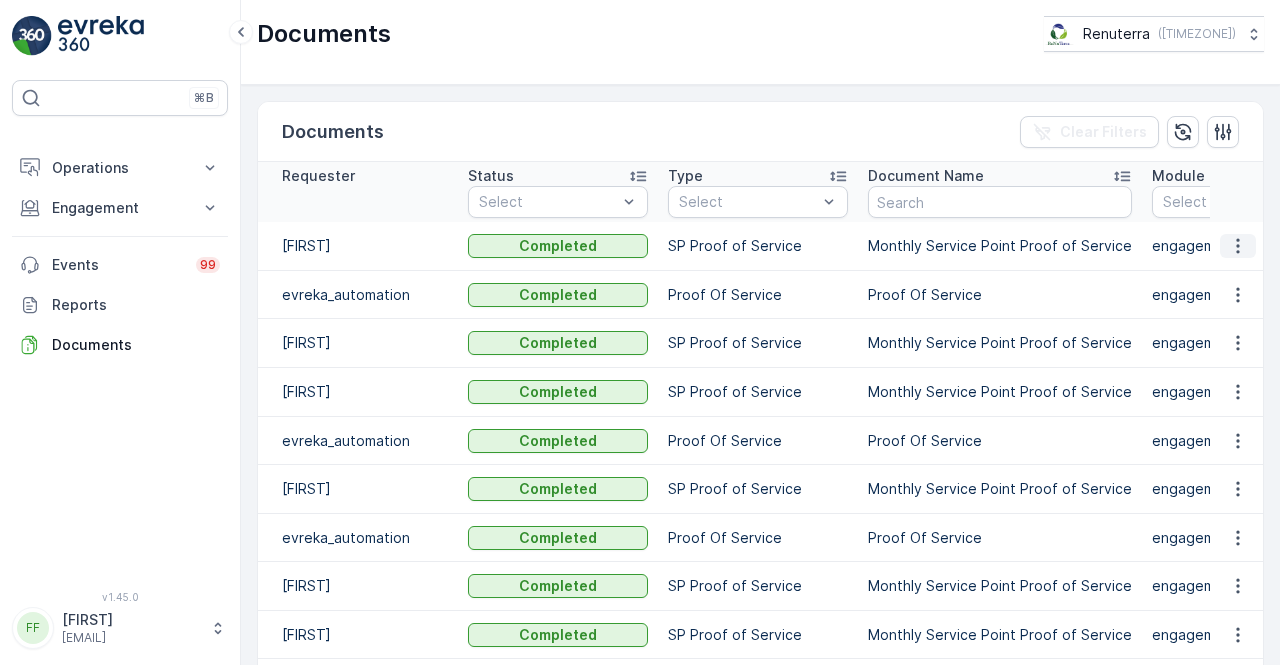 click at bounding box center [1238, 246] 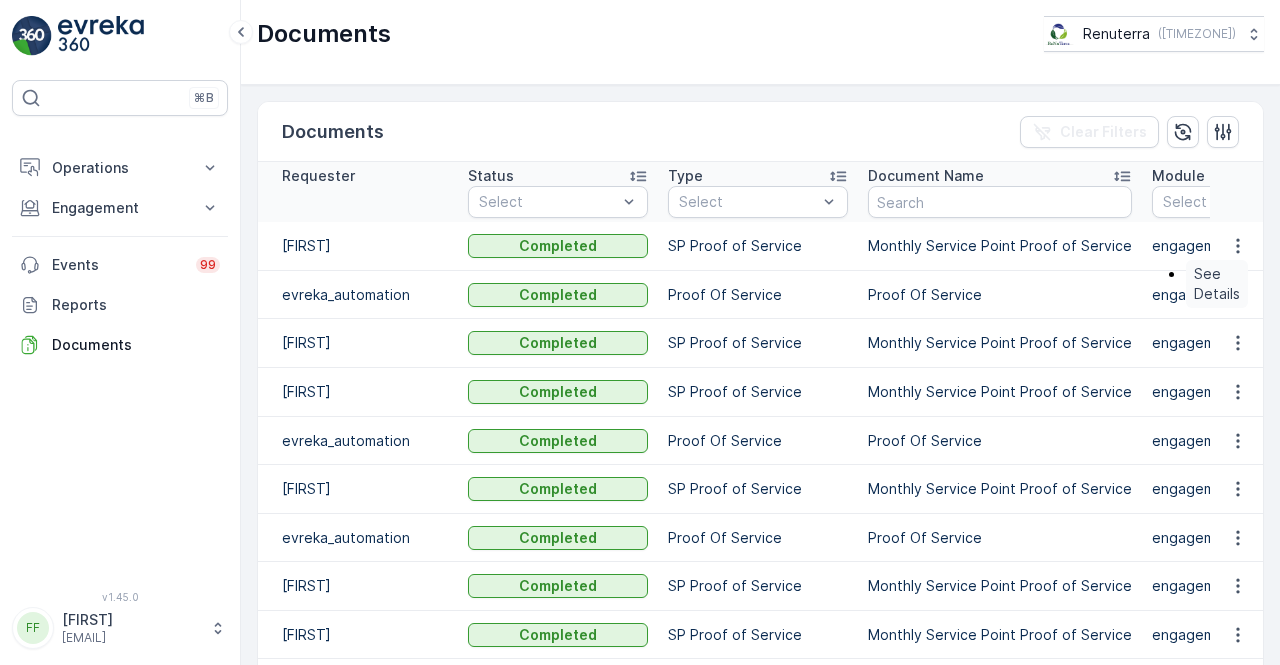 click on "See Details" at bounding box center [1217, 284] 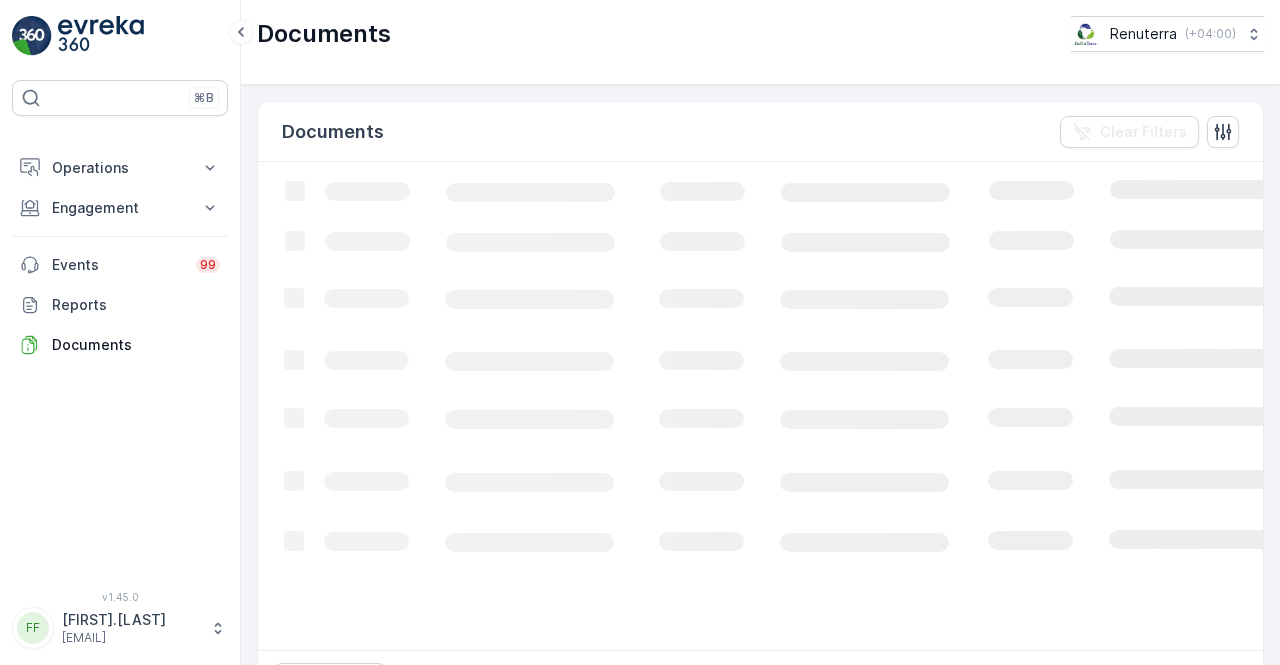 scroll, scrollTop: 0, scrollLeft: 0, axis: both 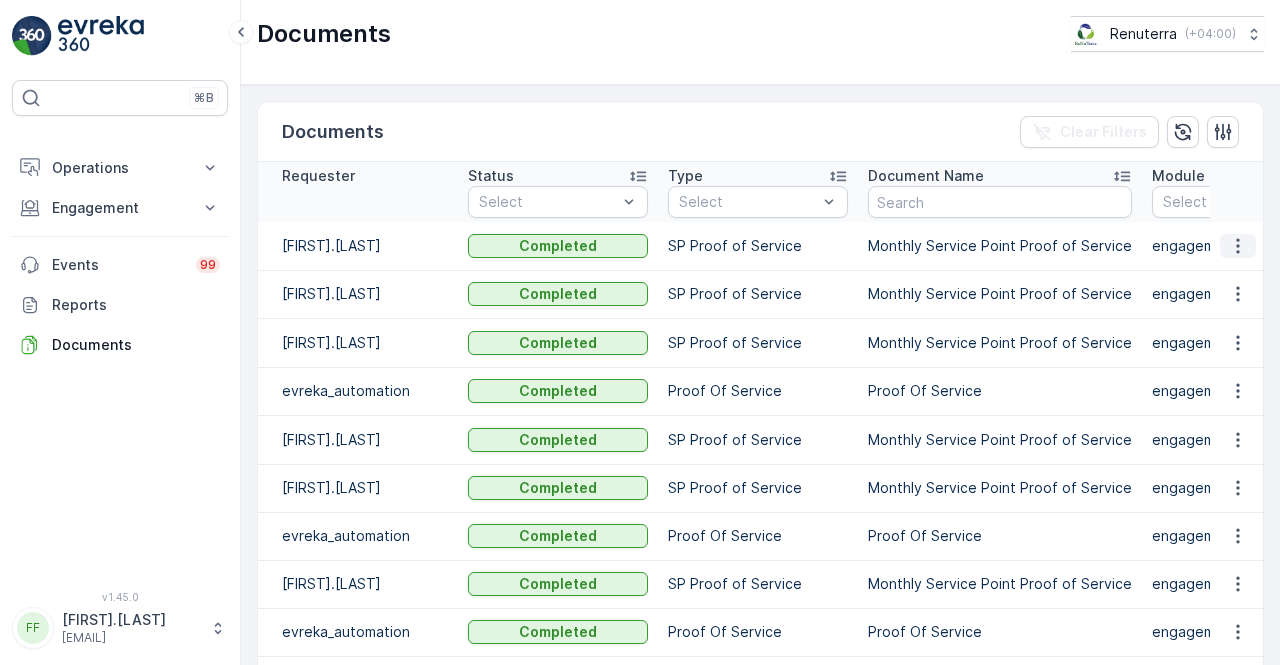click at bounding box center [1238, 246] 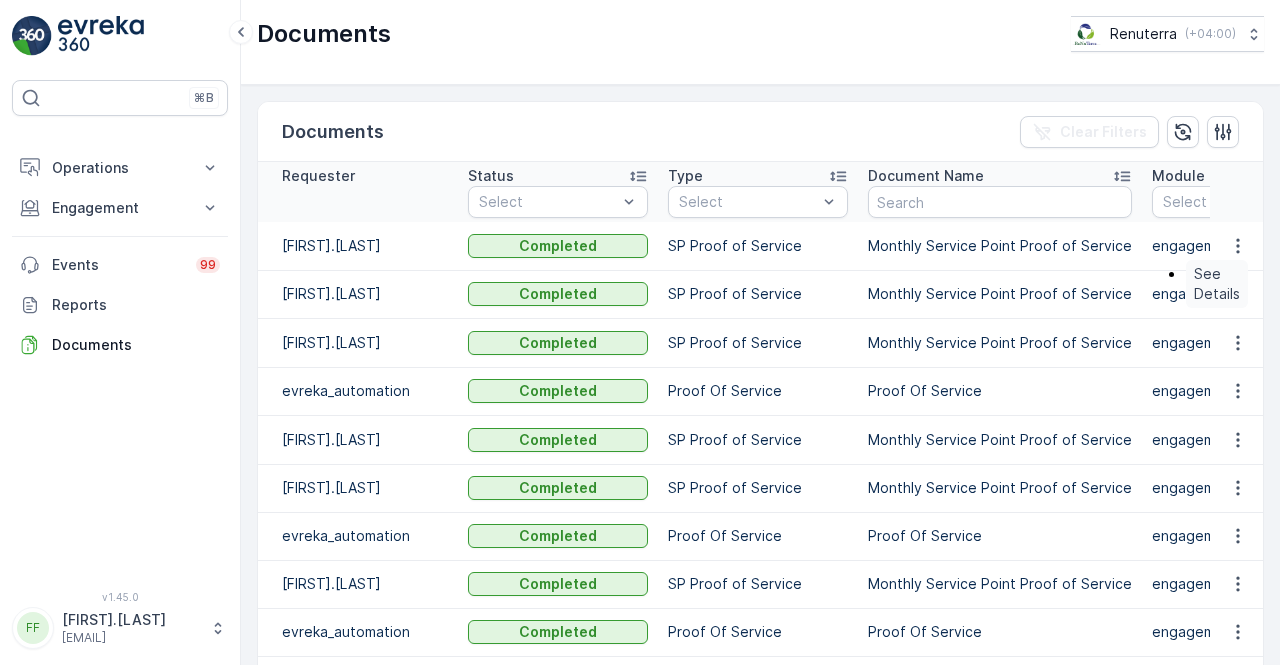 click on "See Details" at bounding box center (1217, 284) 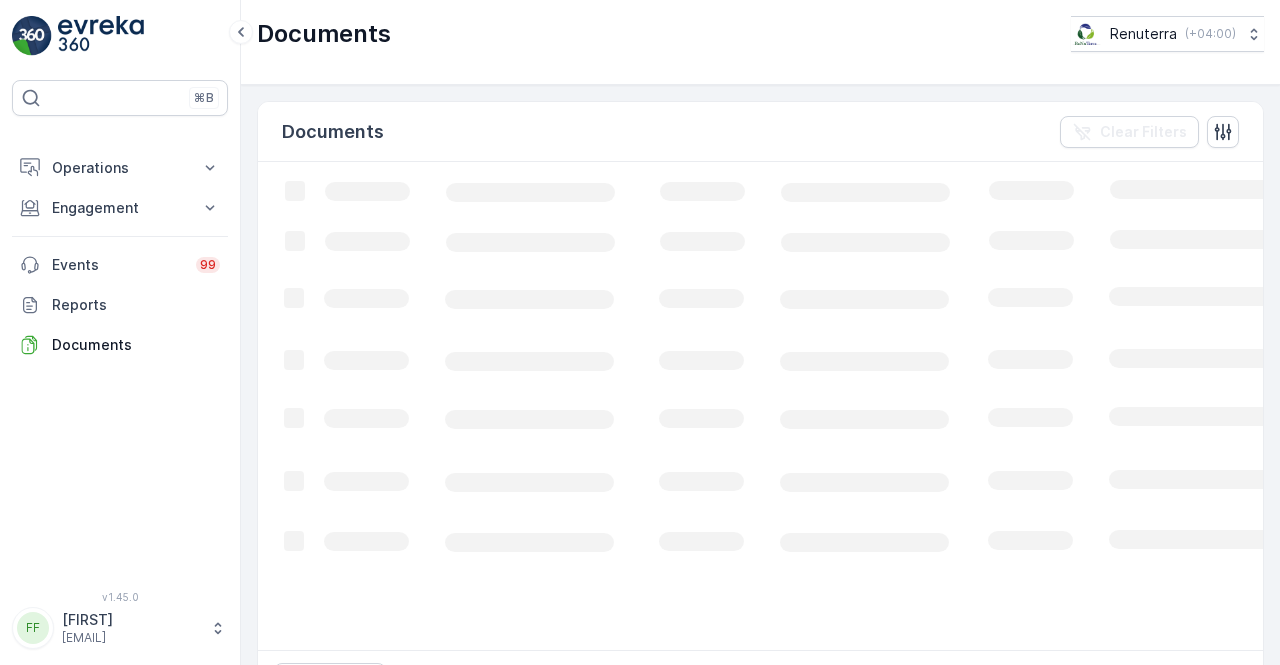 scroll, scrollTop: 0, scrollLeft: 0, axis: both 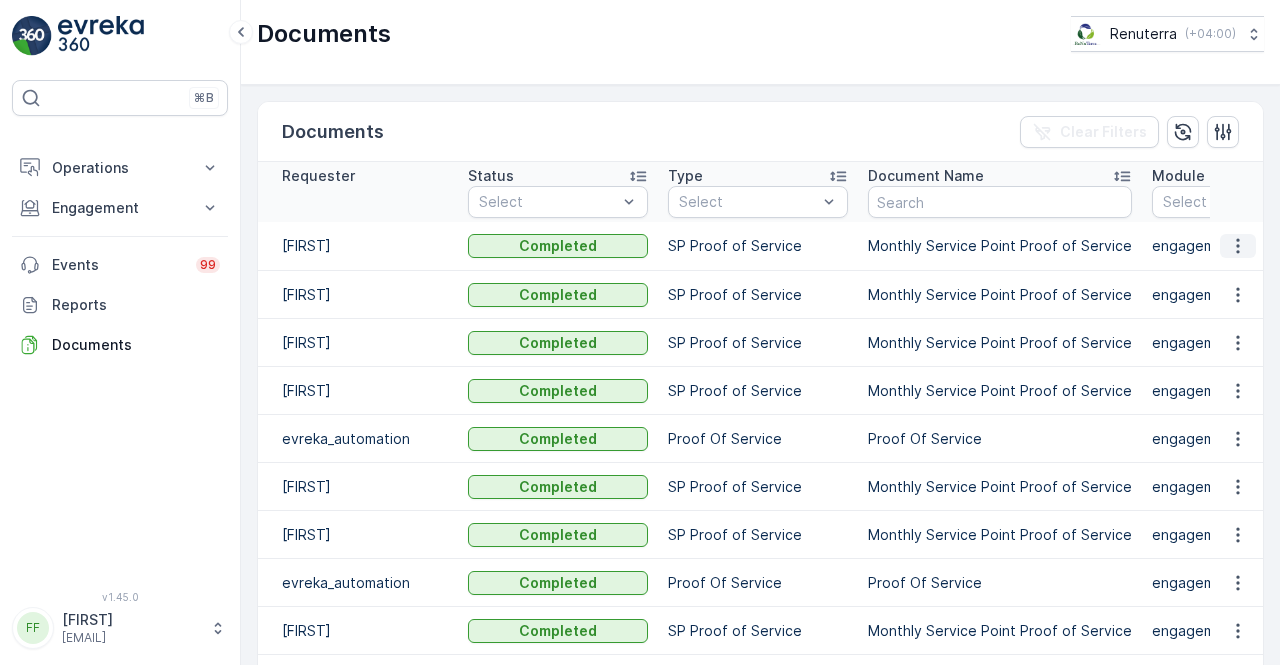 click at bounding box center (1238, 246) 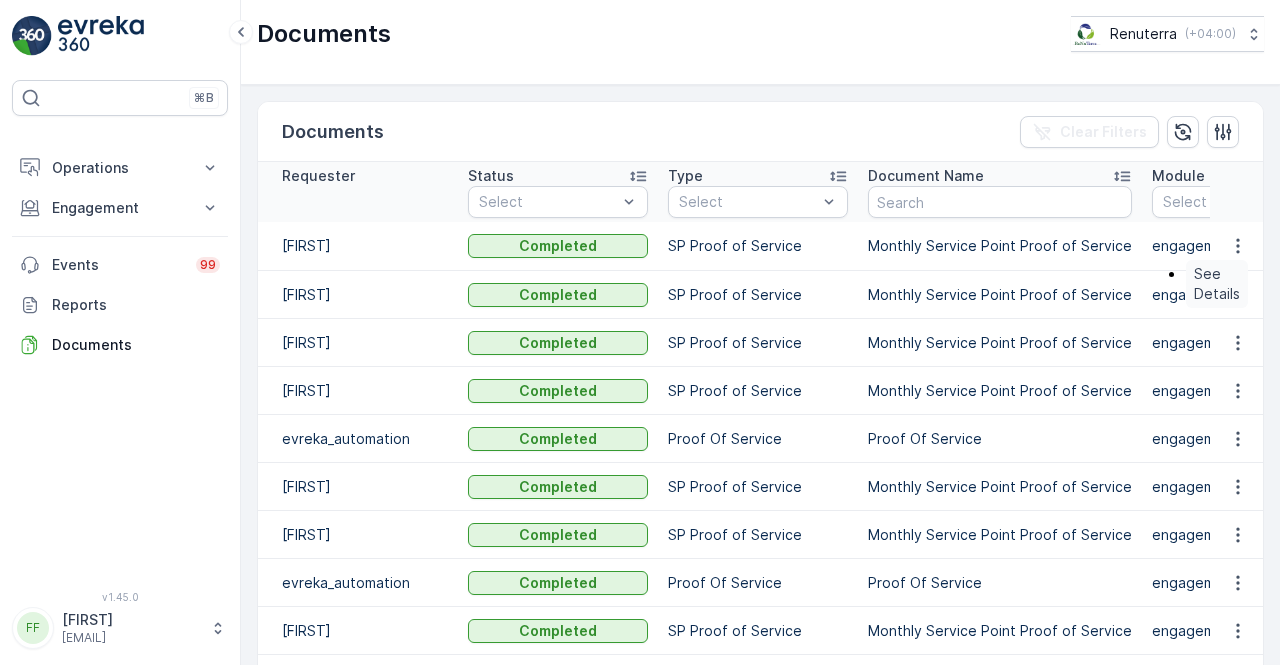 click on "See Details" at bounding box center [1217, 284] 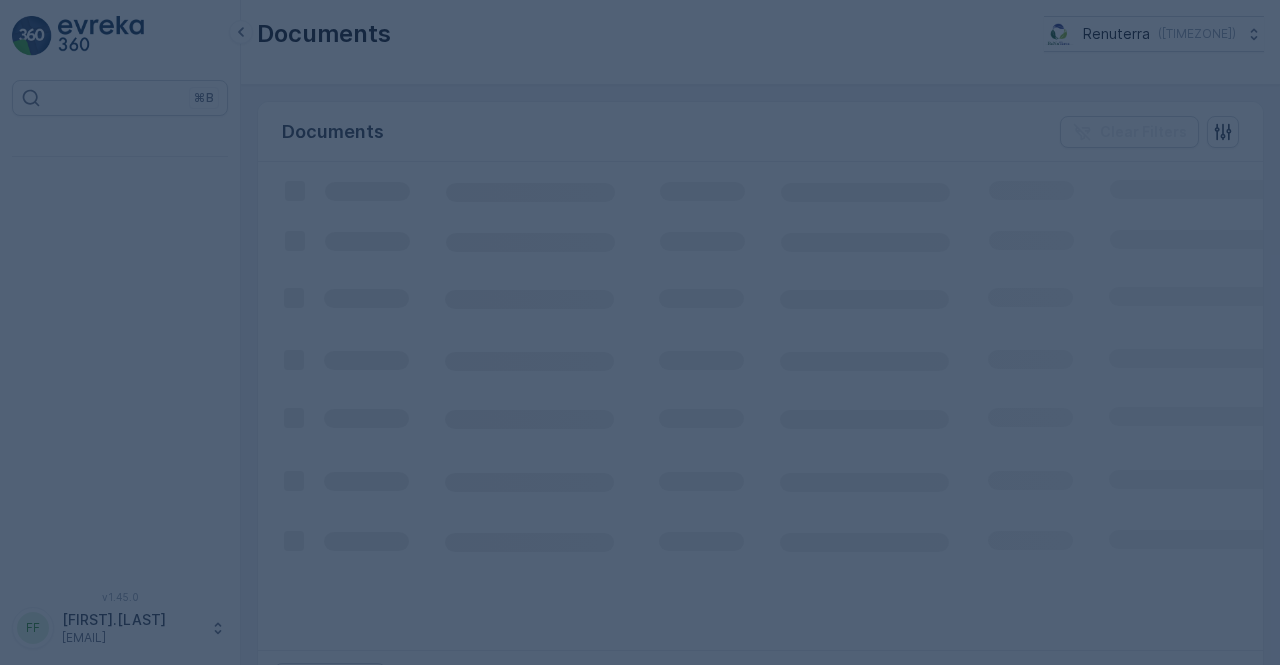 scroll, scrollTop: 0, scrollLeft: 0, axis: both 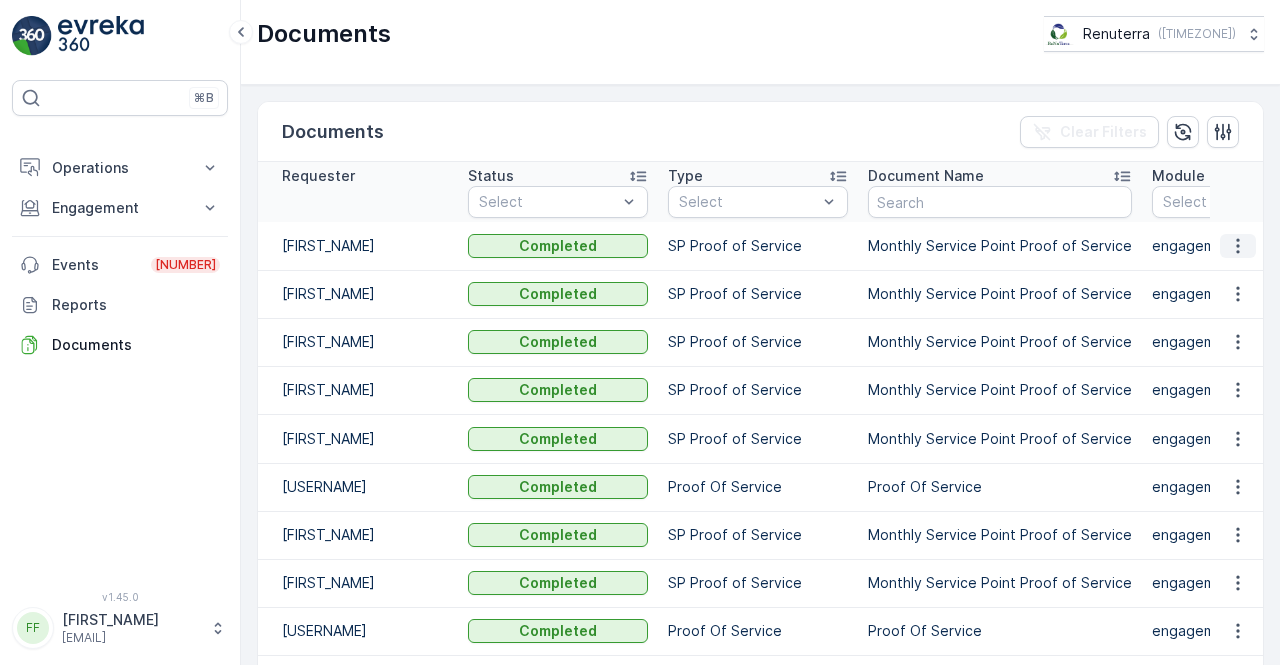 click at bounding box center (1238, 246) 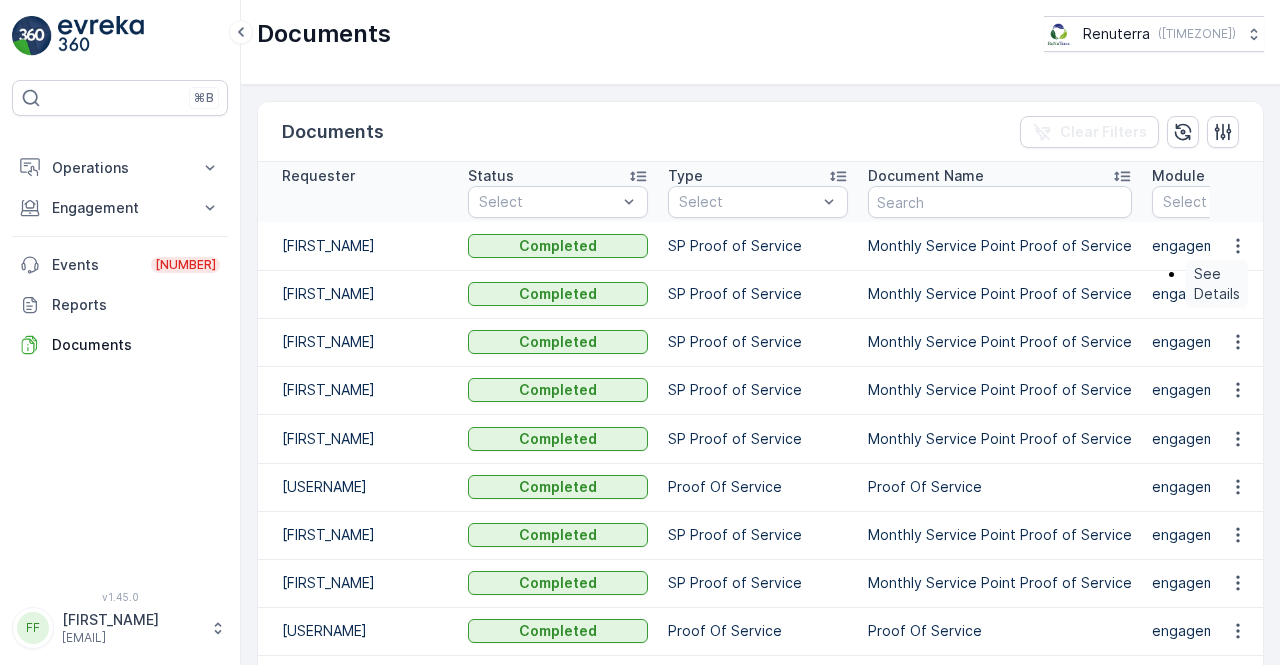click on "See Details" at bounding box center [1217, 284] 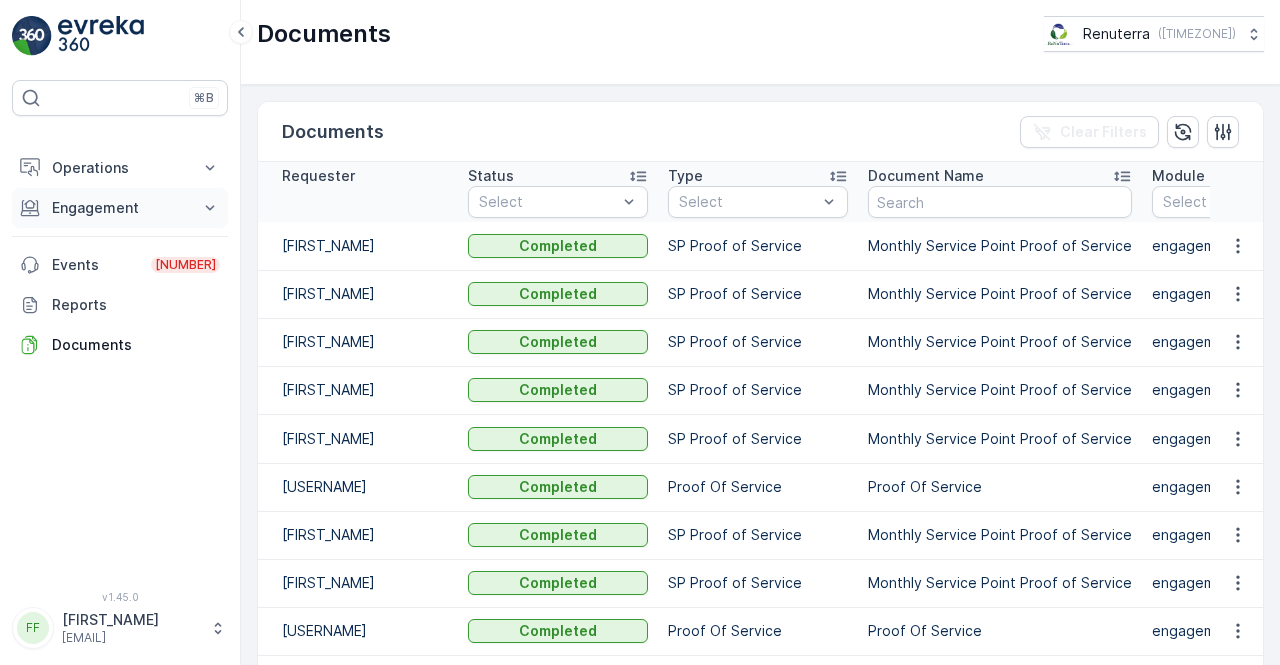 click on "Engagement" at bounding box center (120, 168) 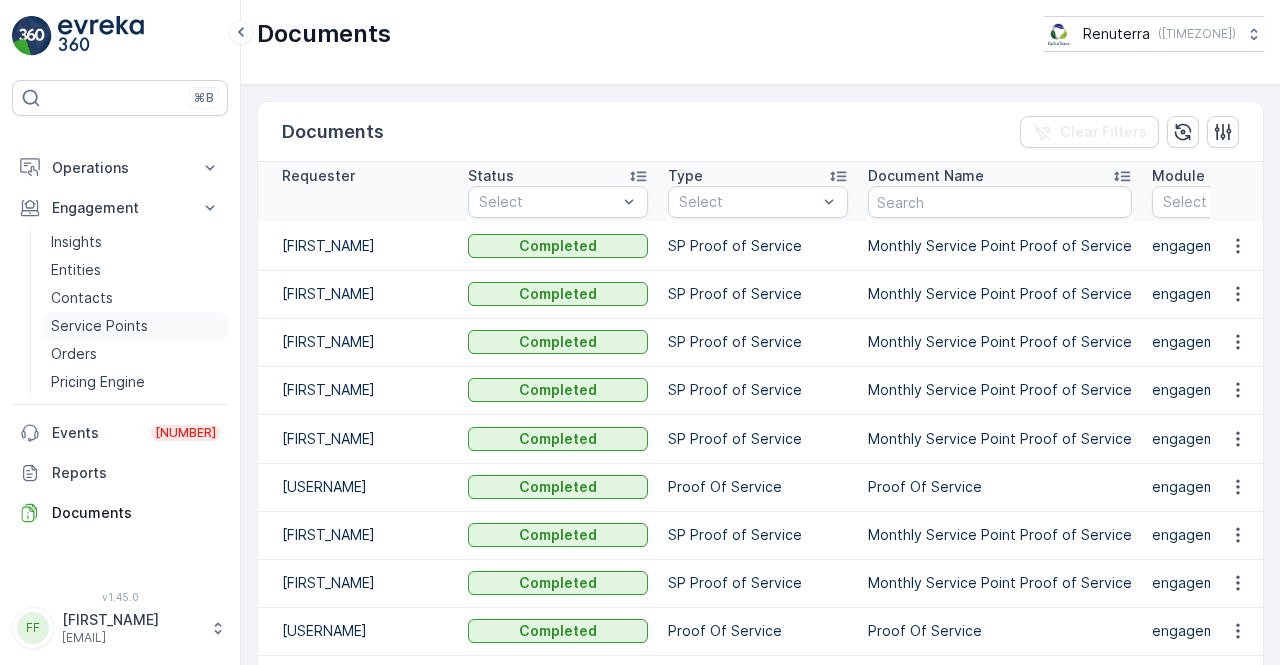 click on "Service Points" at bounding box center (135, 326) 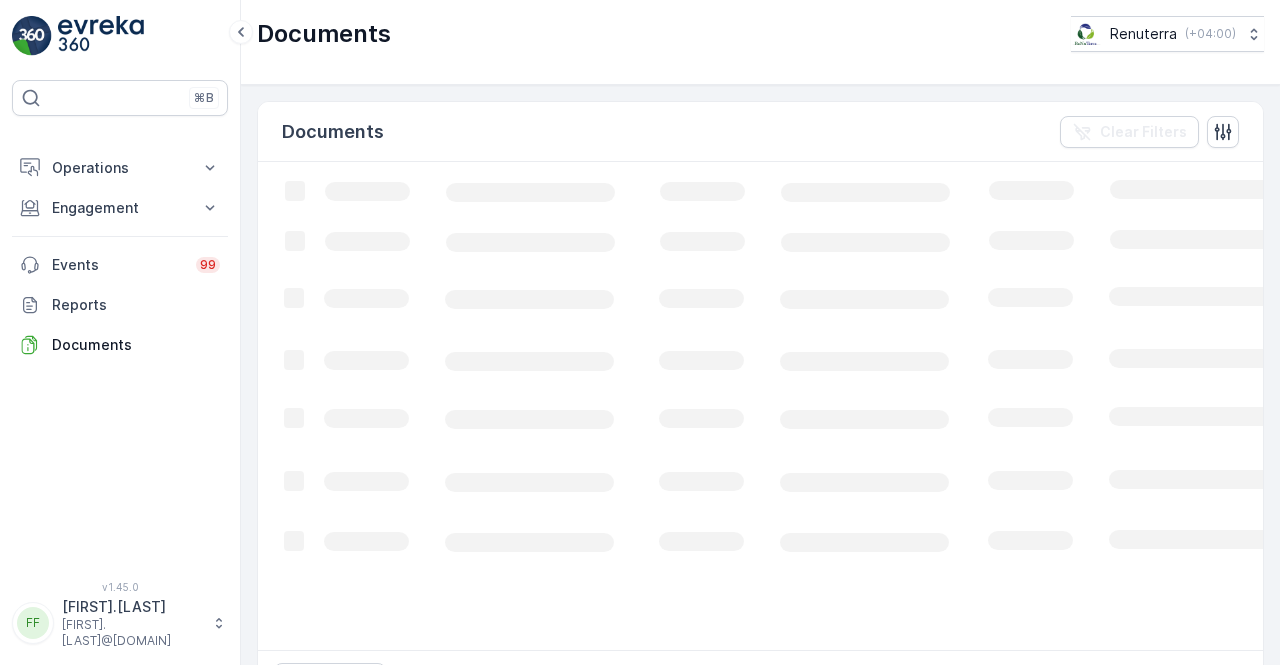scroll, scrollTop: 0, scrollLeft: 0, axis: both 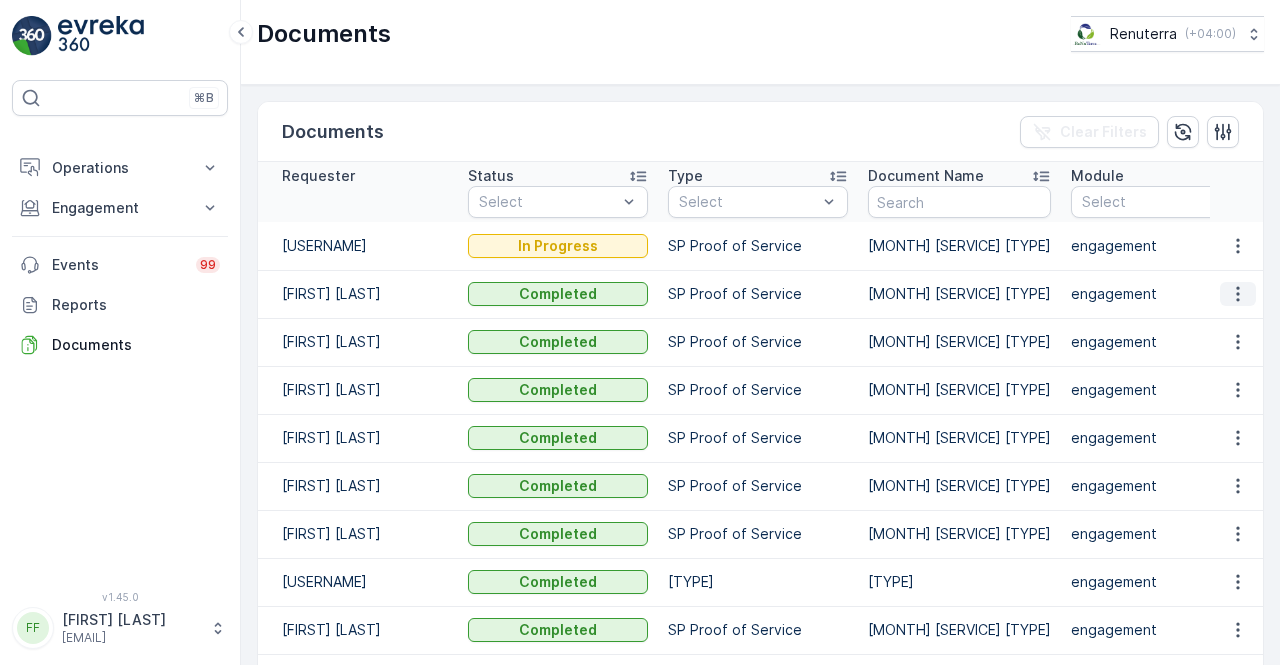 click at bounding box center (1238, 294) 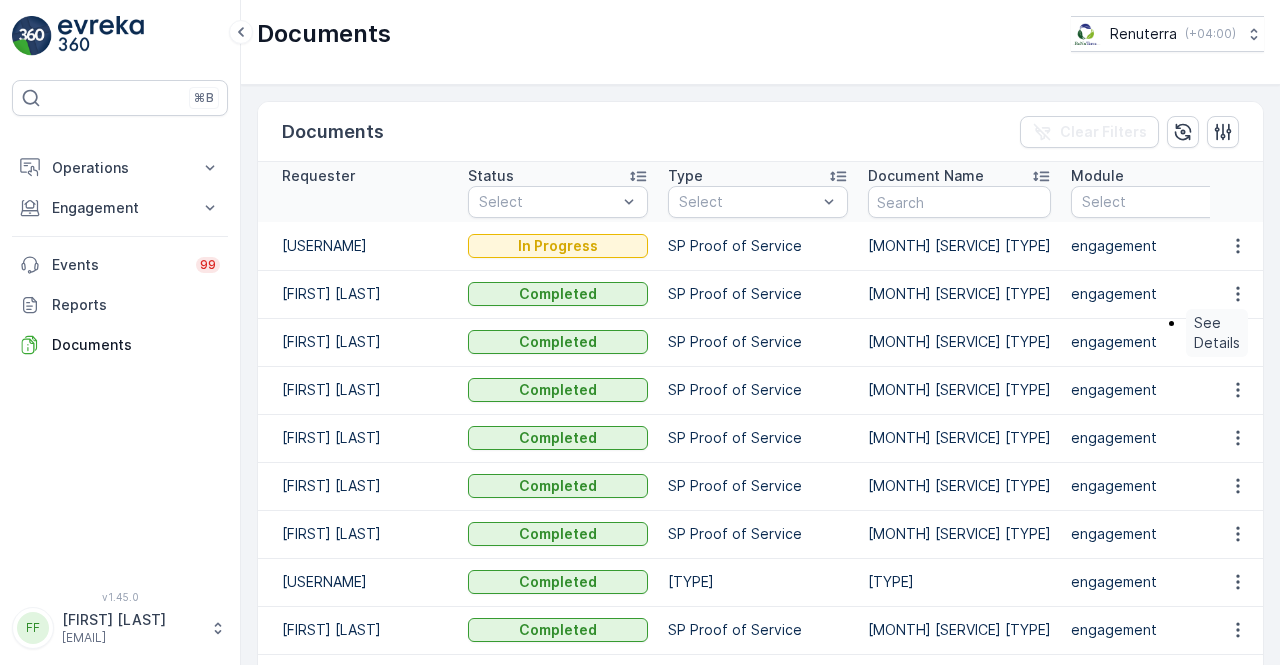 click on "See Details" at bounding box center (1217, 333) 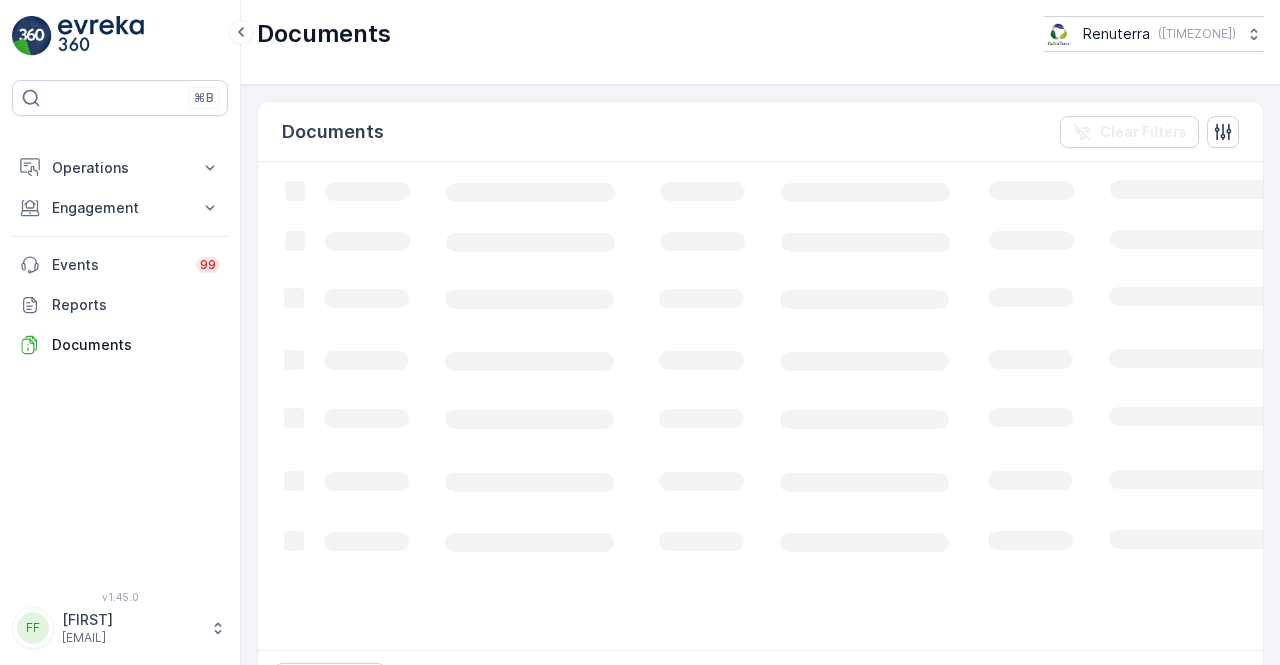 scroll, scrollTop: 0, scrollLeft: 0, axis: both 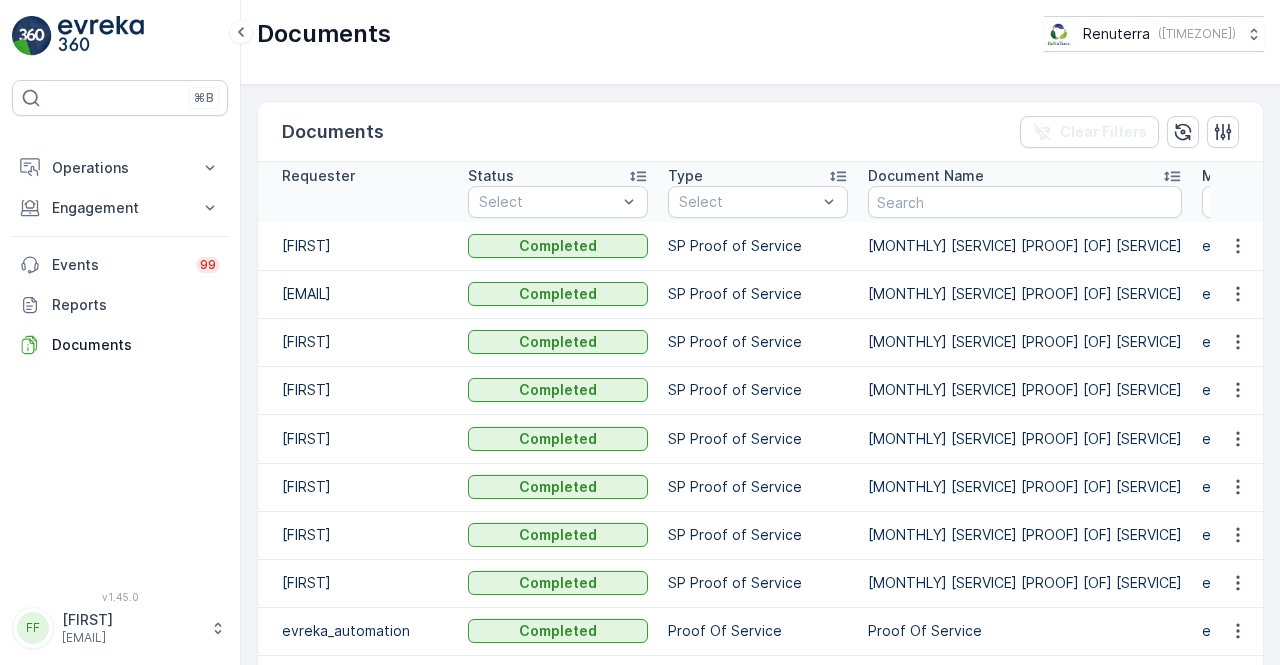 click at bounding box center (1237, 246) 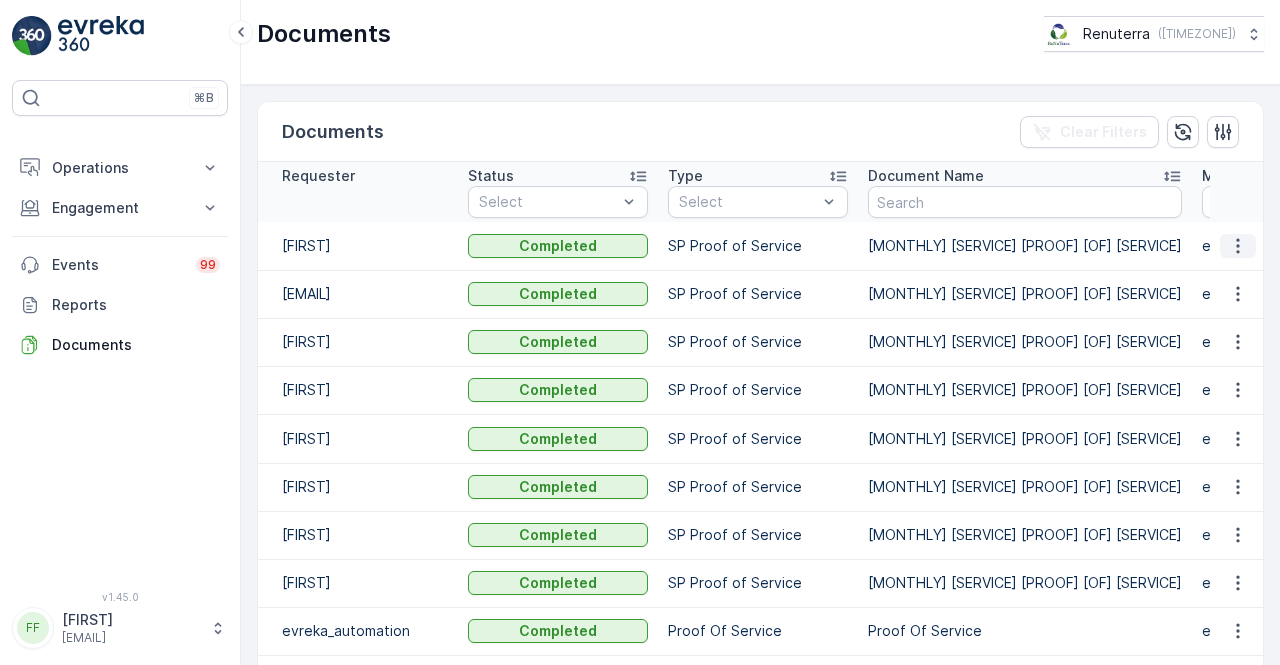 click at bounding box center [1238, 246] 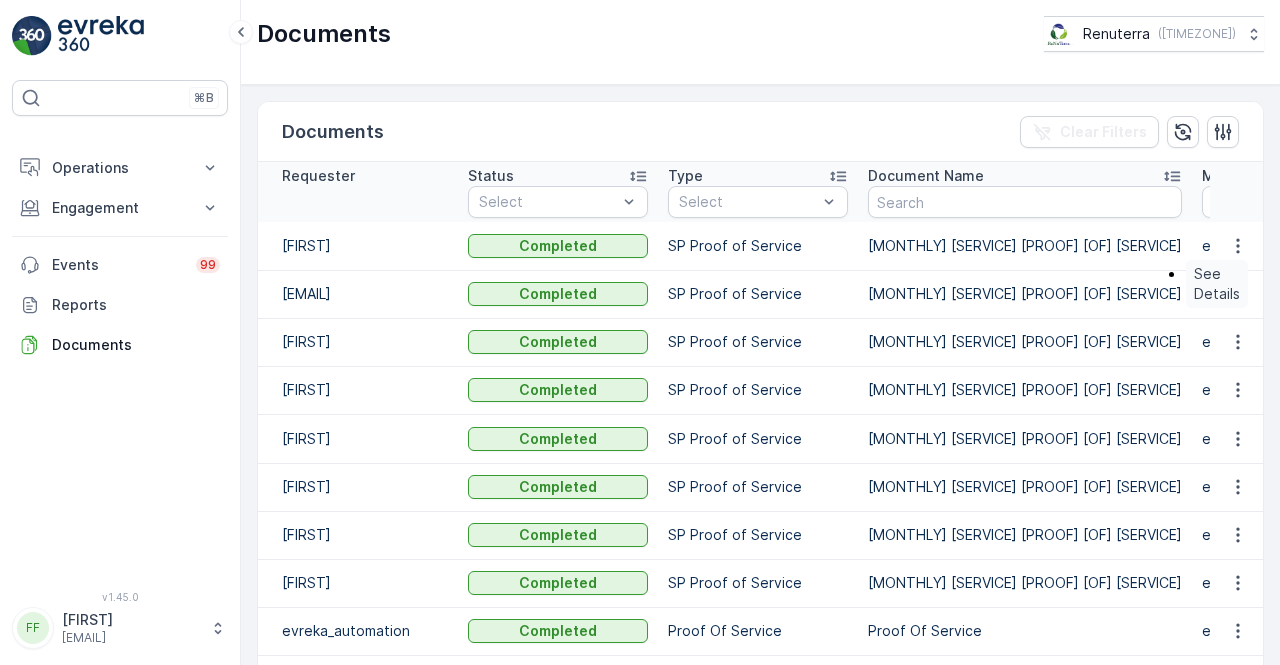 click on "See Details" at bounding box center [1217, 284] 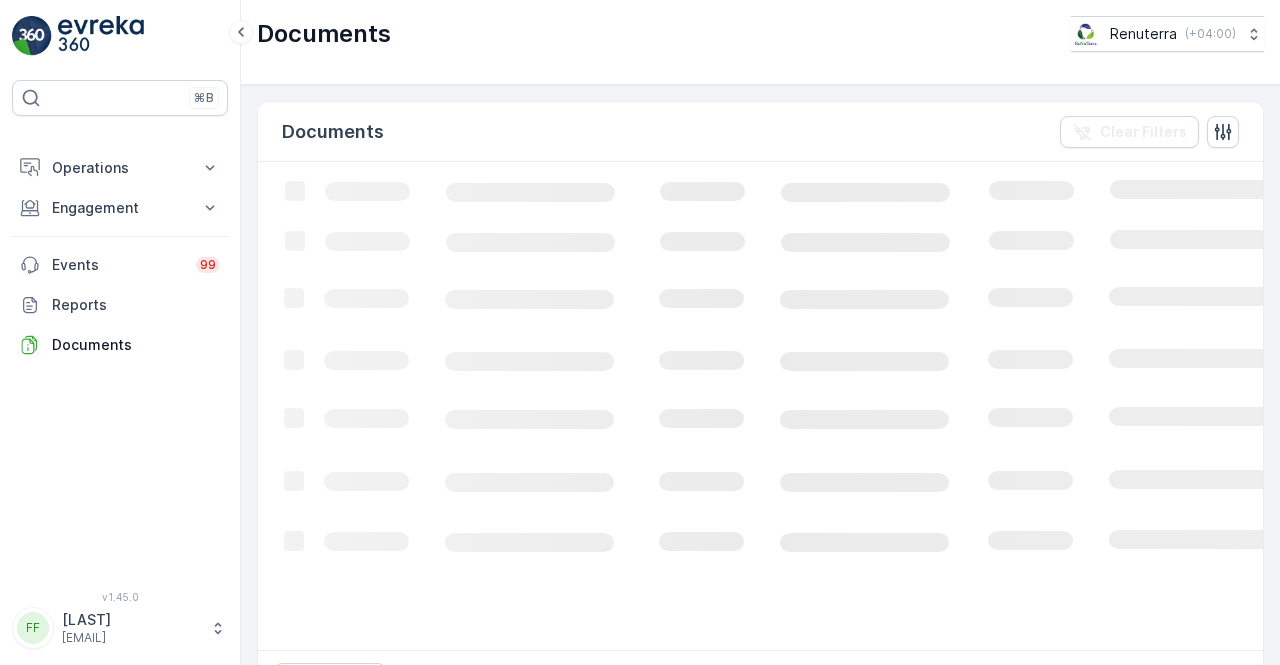 scroll, scrollTop: 0, scrollLeft: 0, axis: both 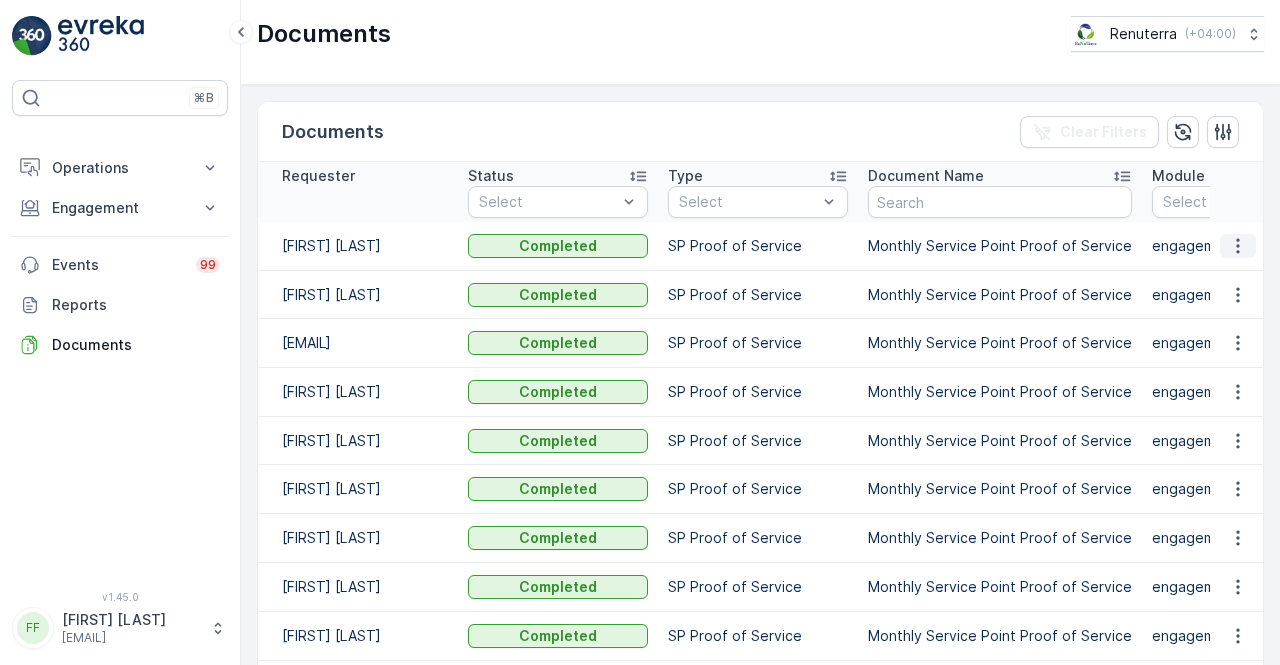 click at bounding box center [1238, 246] 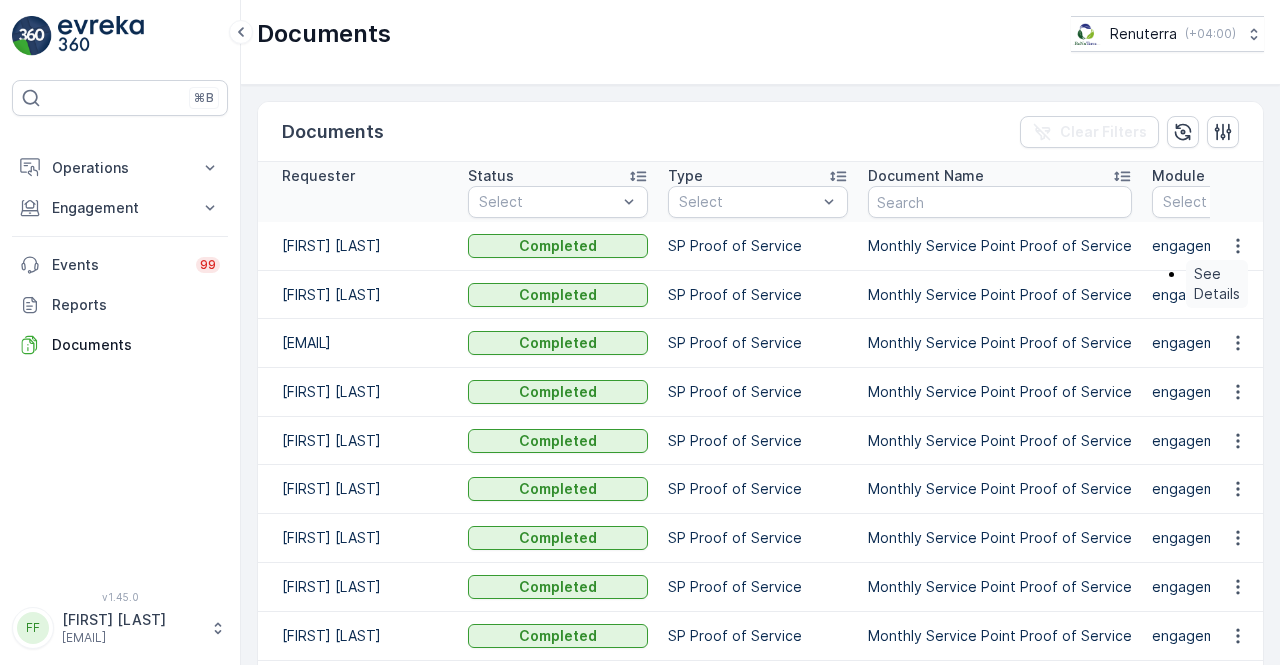 click on "See Details" at bounding box center [1217, 284] 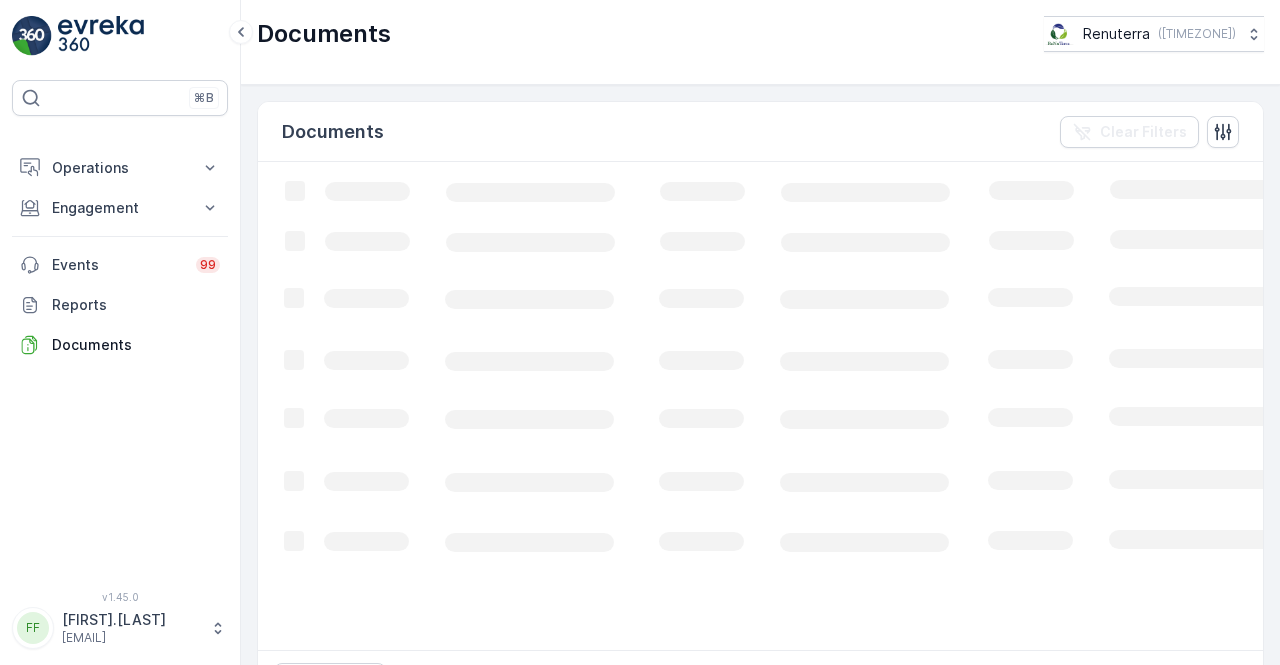 scroll, scrollTop: 0, scrollLeft: 0, axis: both 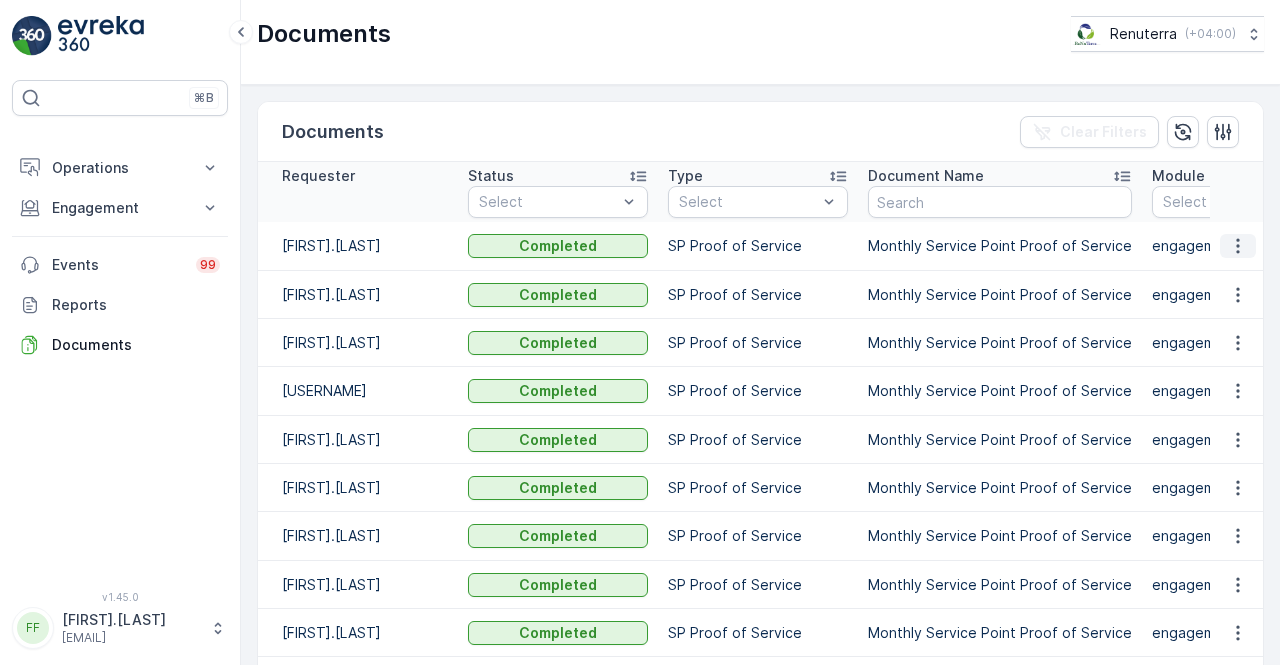 click at bounding box center (1238, 246) 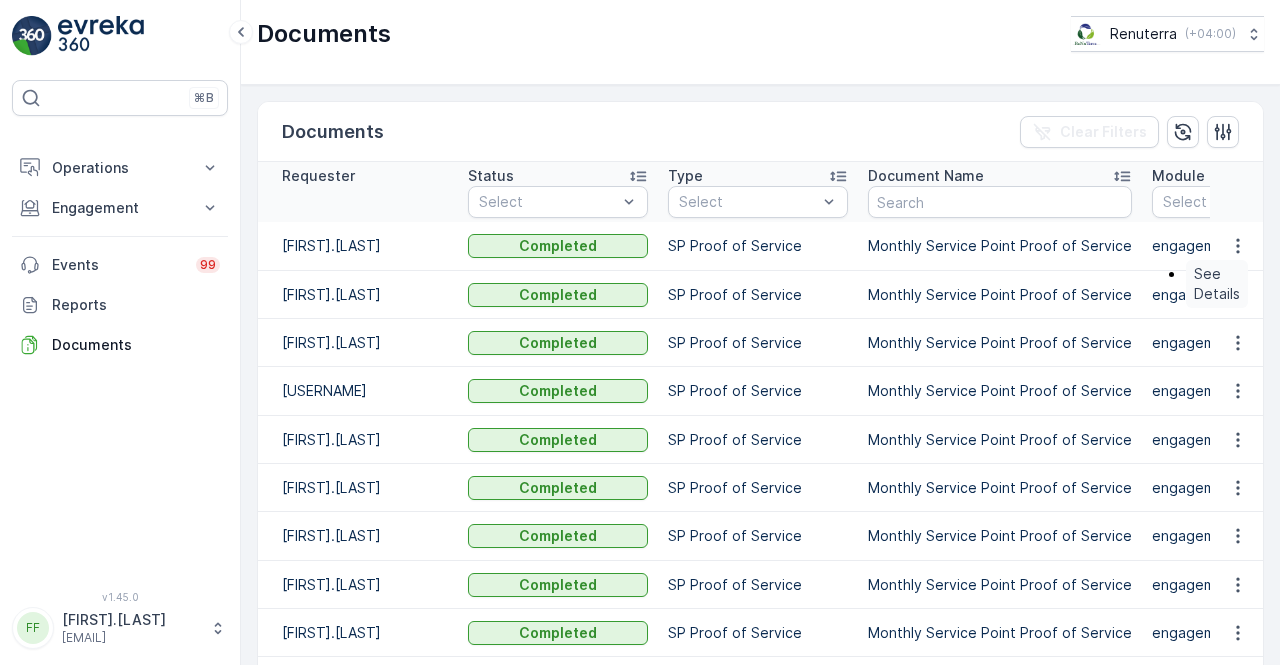 click on "See Details" at bounding box center (1217, 284) 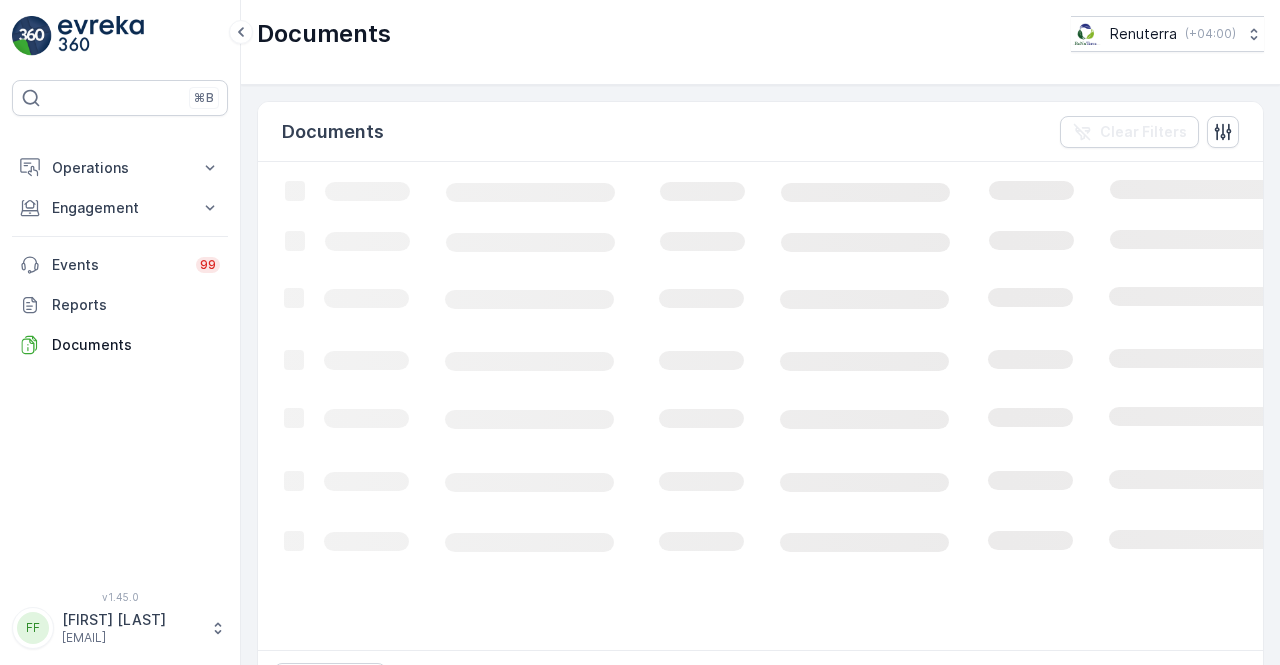 scroll, scrollTop: 0, scrollLeft: 0, axis: both 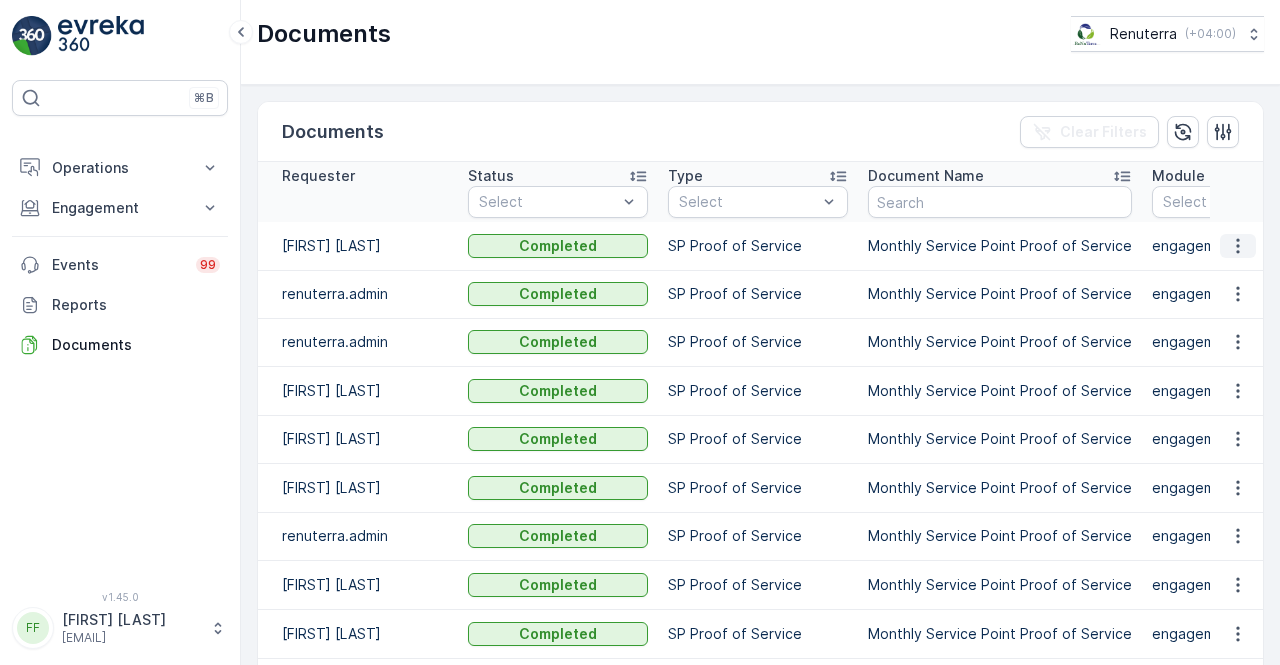 click at bounding box center (1238, 246) 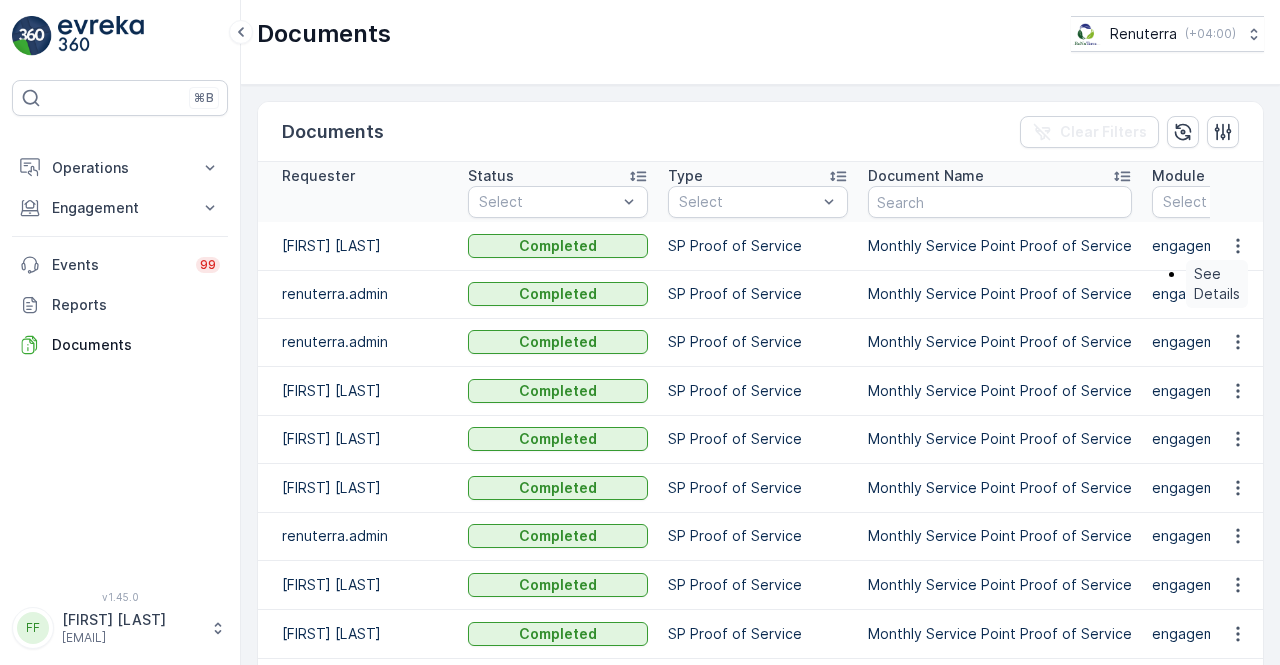 click on "See Details" at bounding box center [1217, 284] 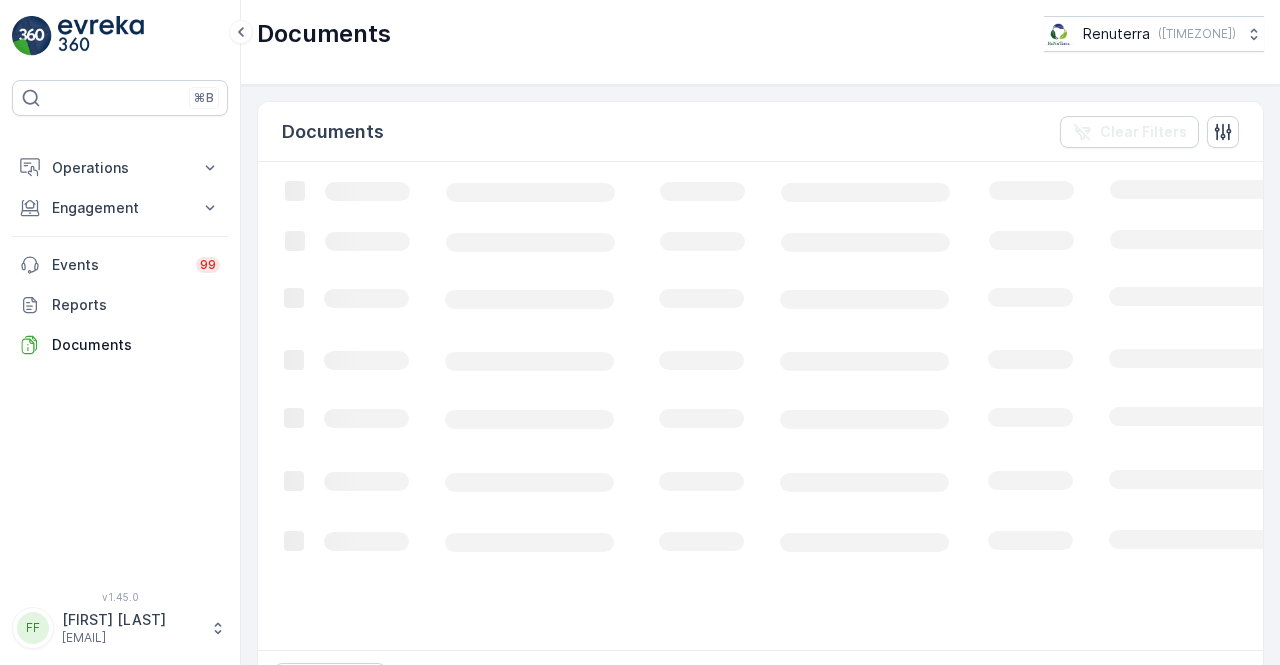 scroll, scrollTop: 0, scrollLeft: 0, axis: both 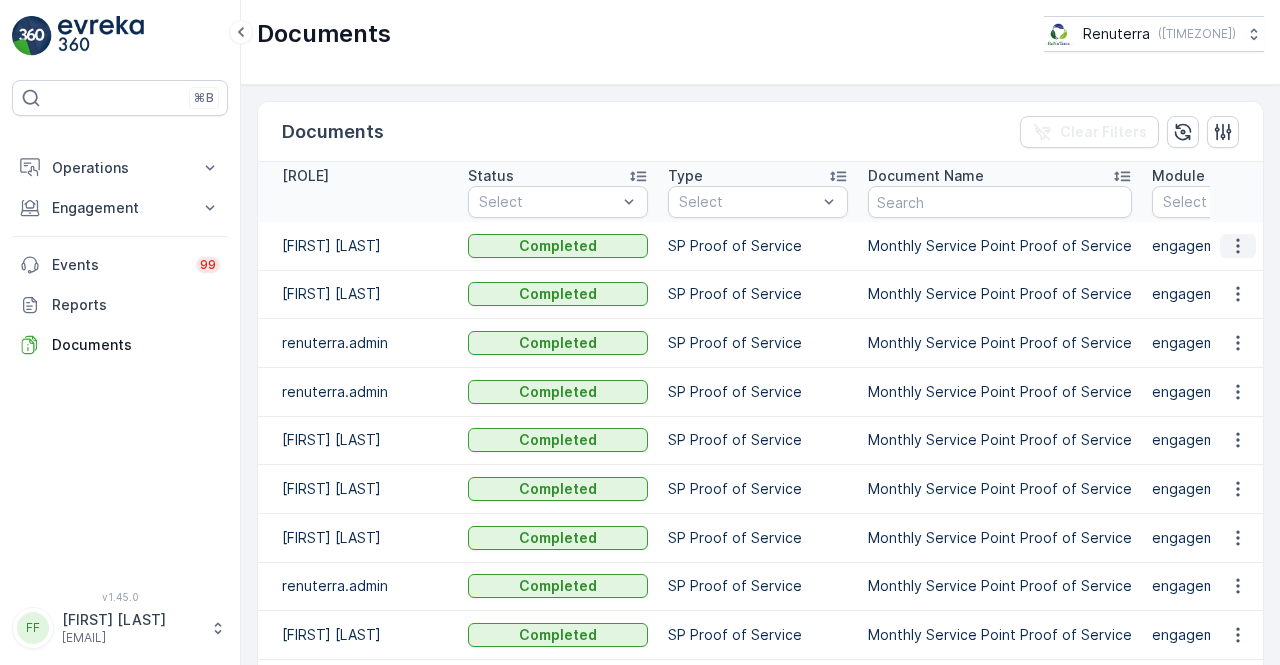 click at bounding box center (1238, 246) 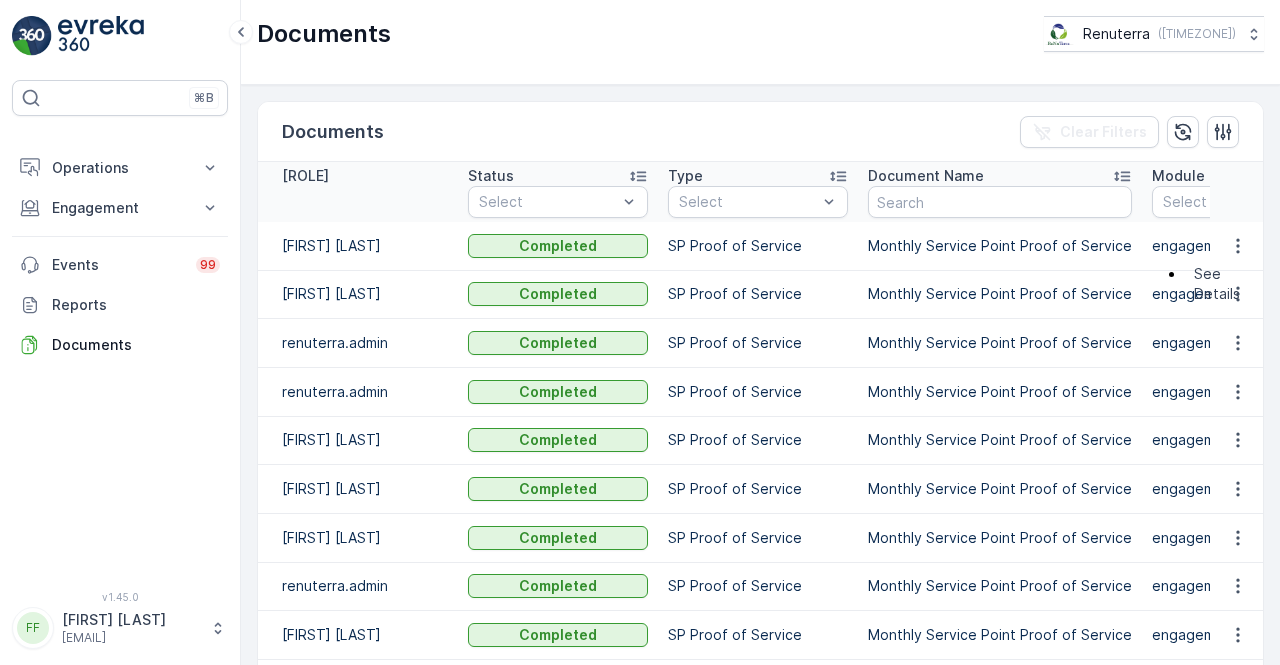 click on "See Details" at bounding box center [1217, 284] 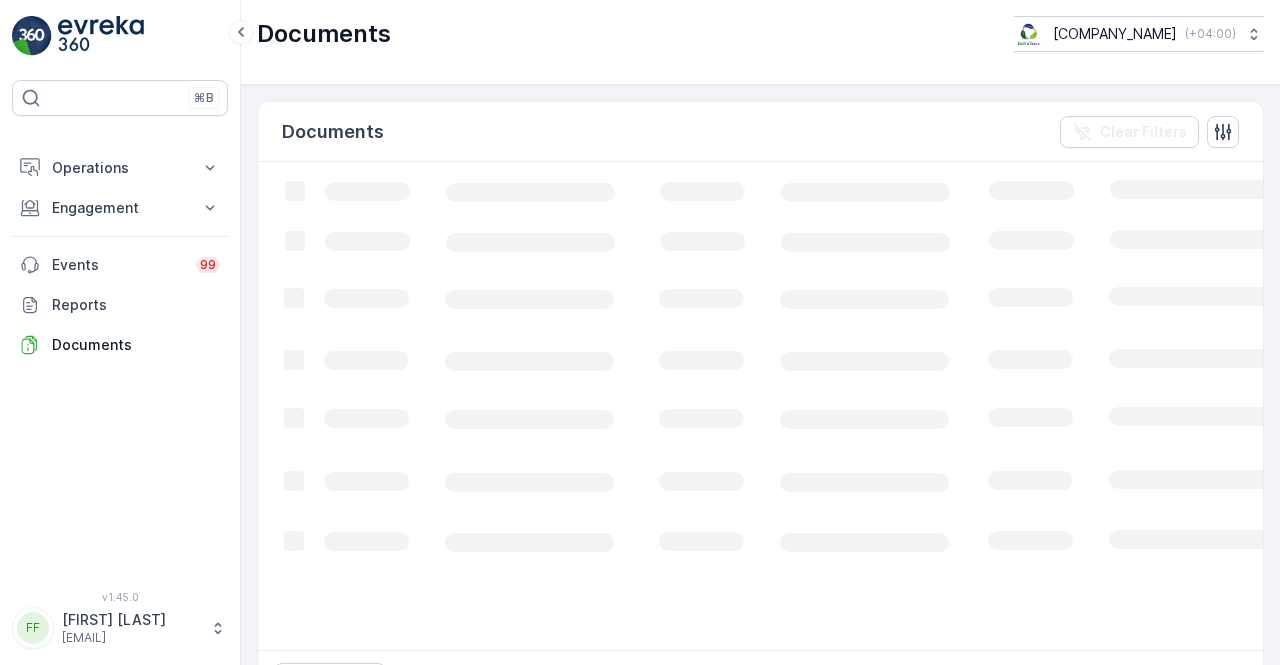 scroll, scrollTop: 0, scrollLeft: 0, axis: both 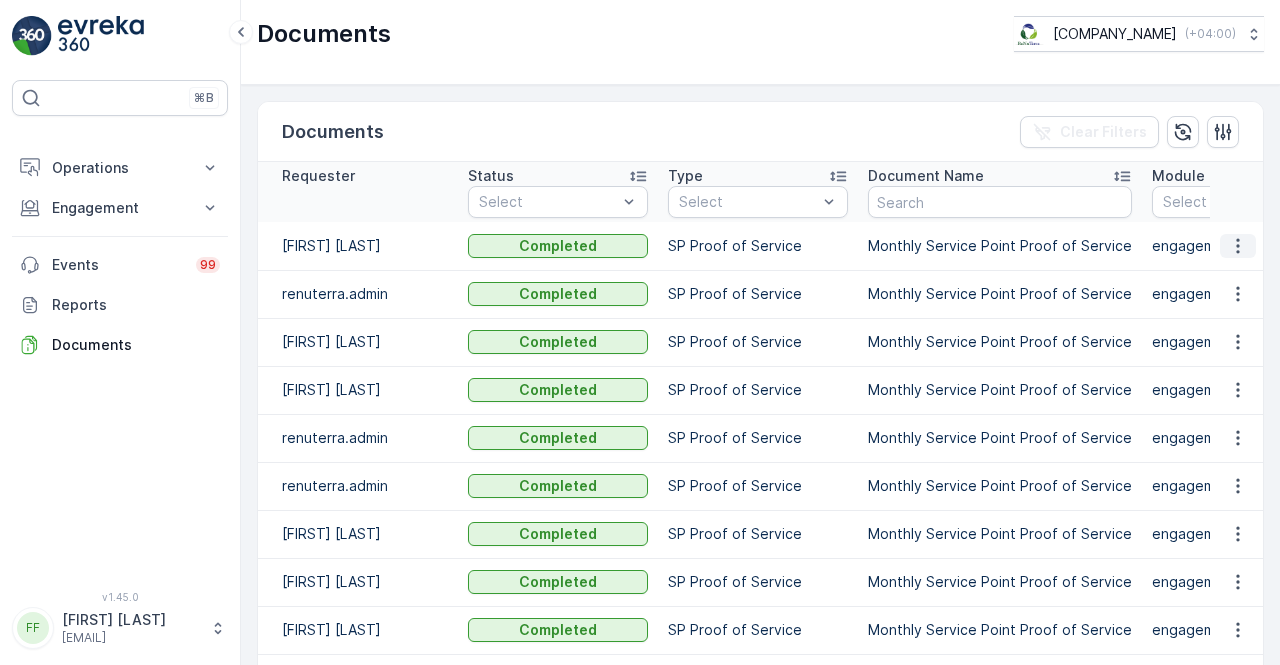 click at bounding box center (1238, 246) 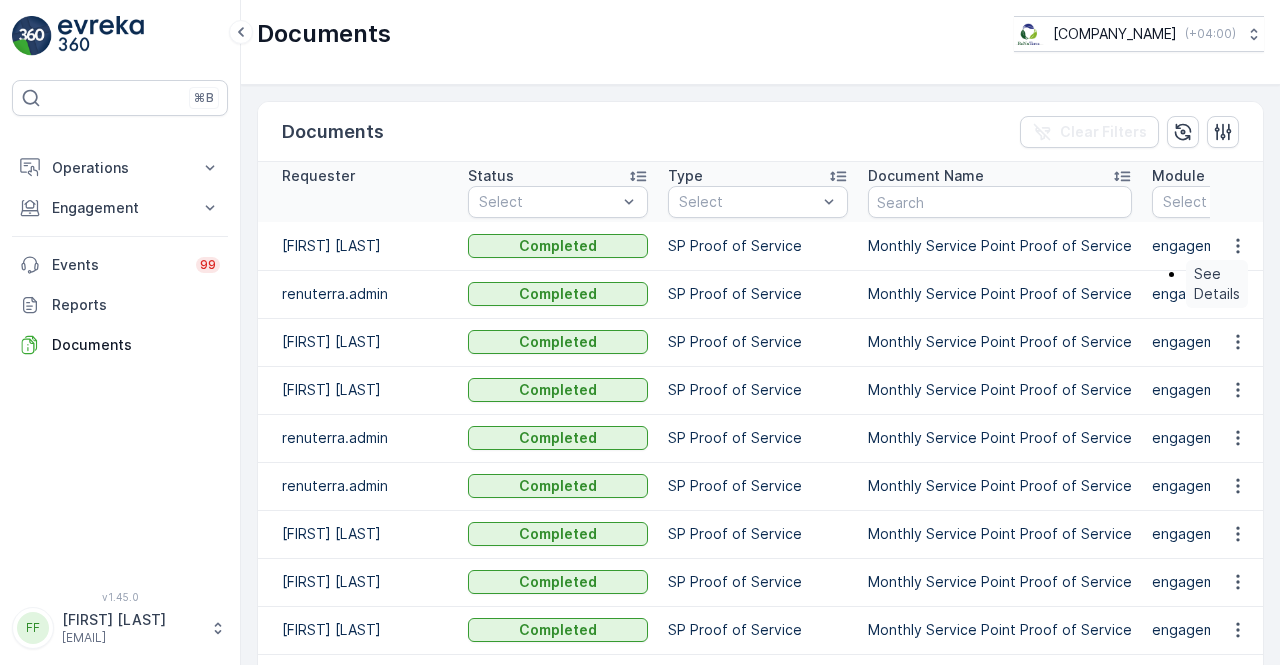 click on "See Details" at bounding box center (1217, 284) 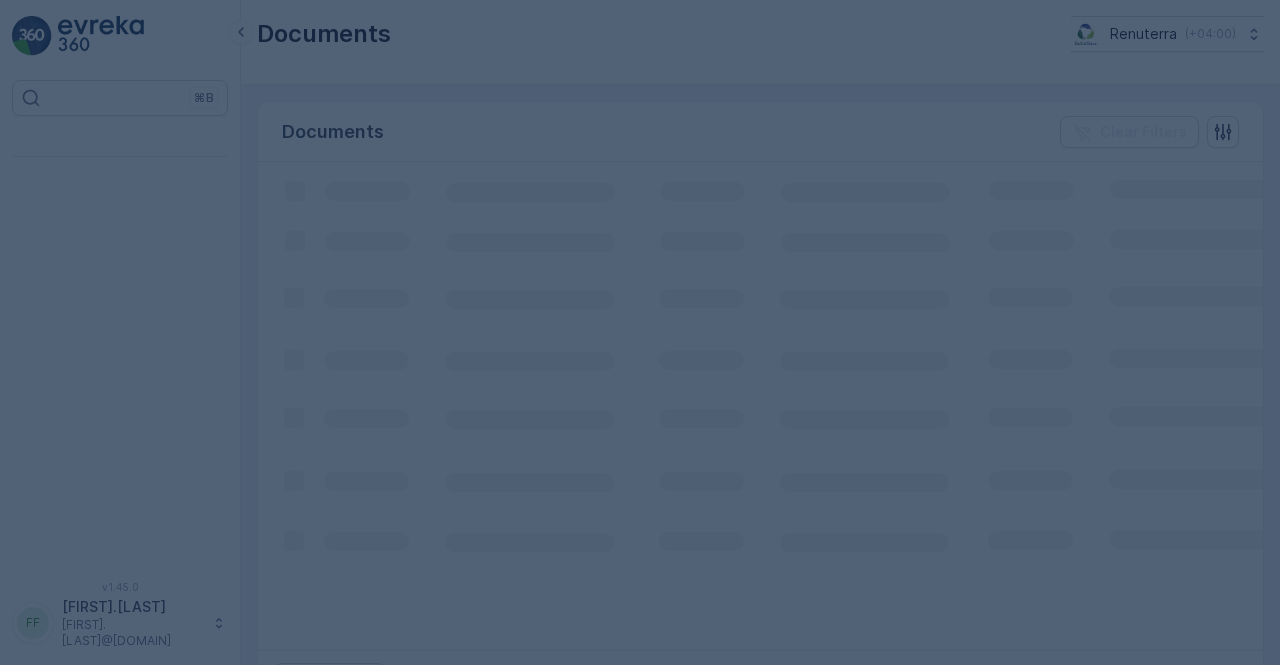 scroll, scrollTop: 0, scrollLeft: 0, axis: both 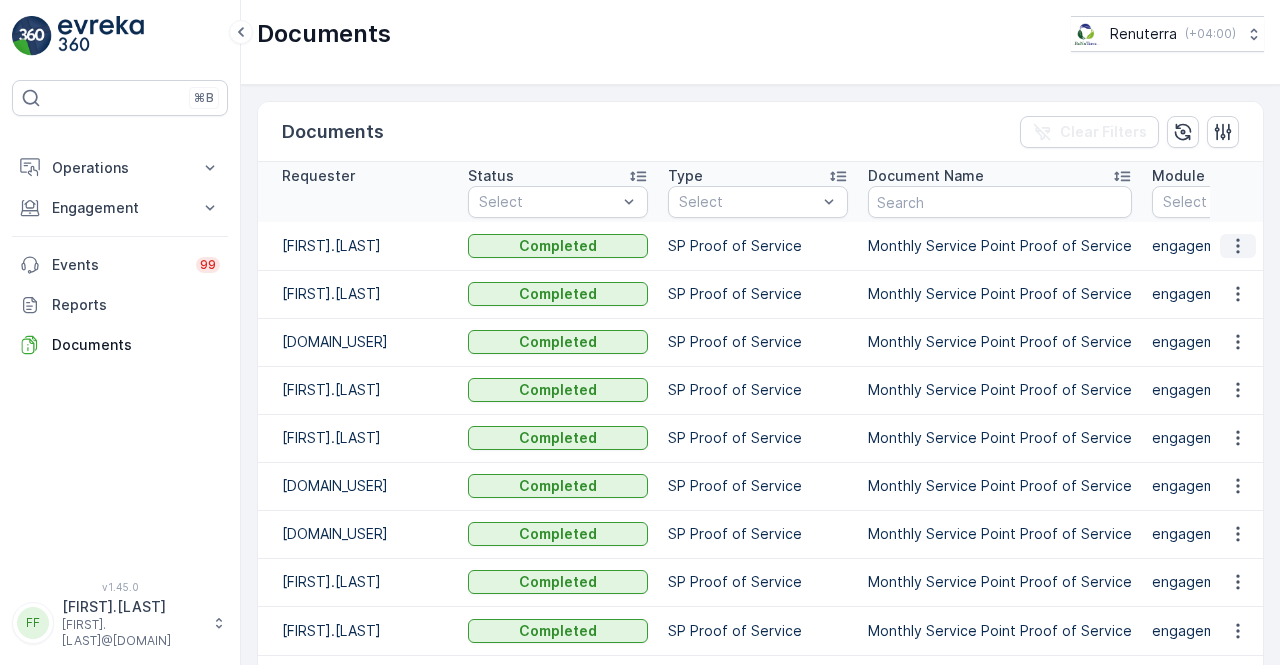click at bounding box center [1238, 246] 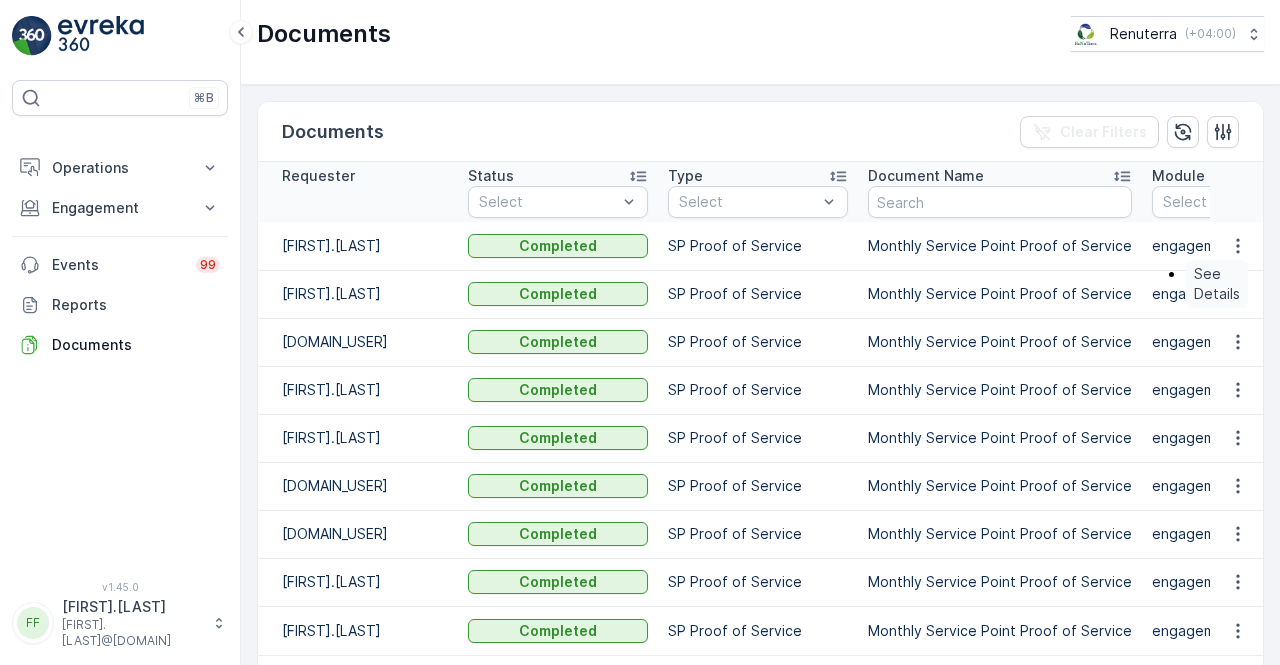 click on "See Details" at bounding box center [1217, 284] 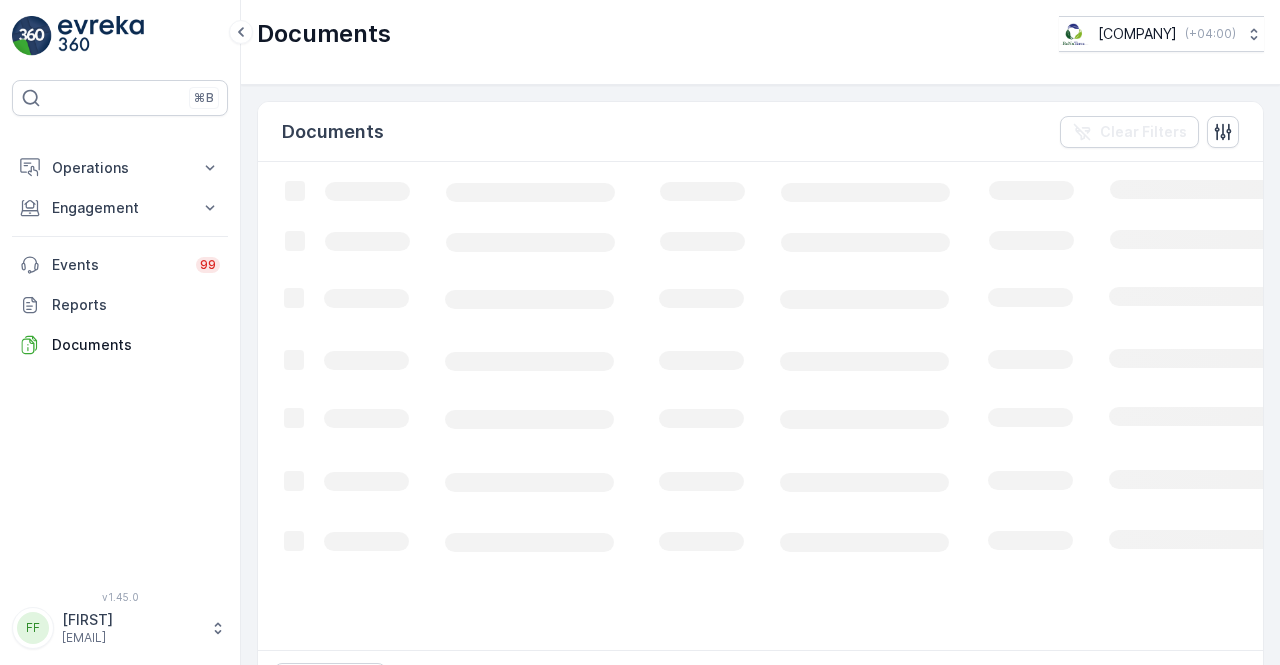 scroll, scrollTop: 0, scrollLeft: 0, axis: both 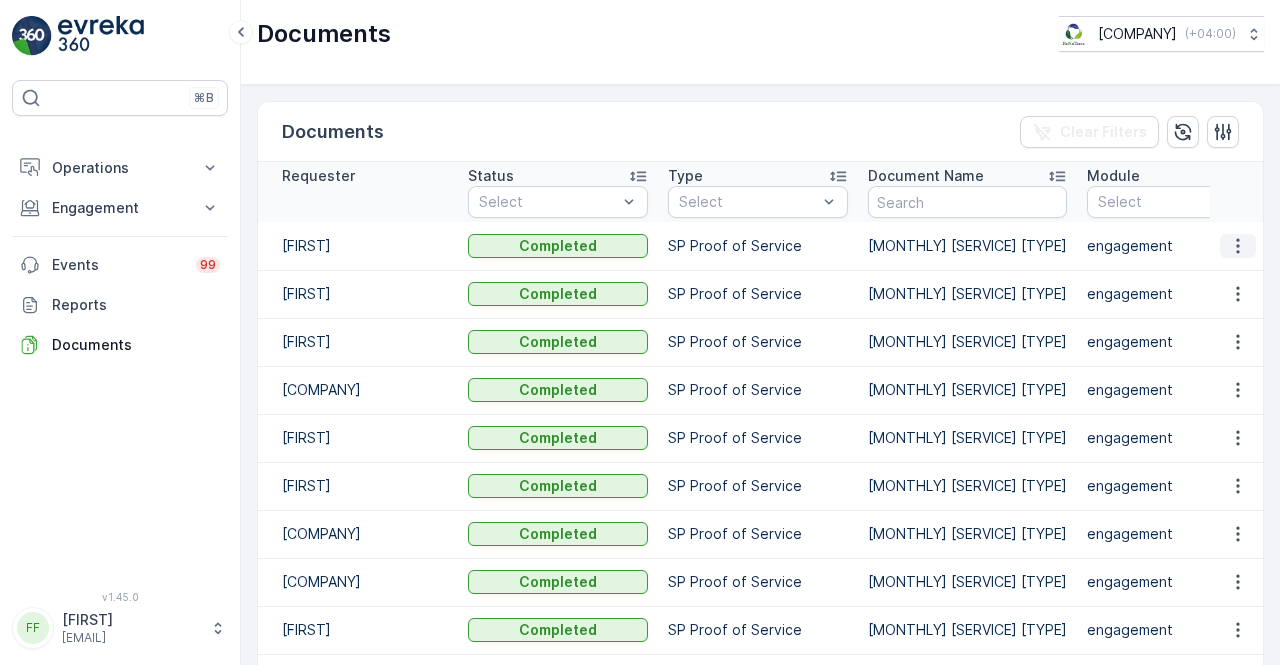 click at bounding box center [1238, 246] 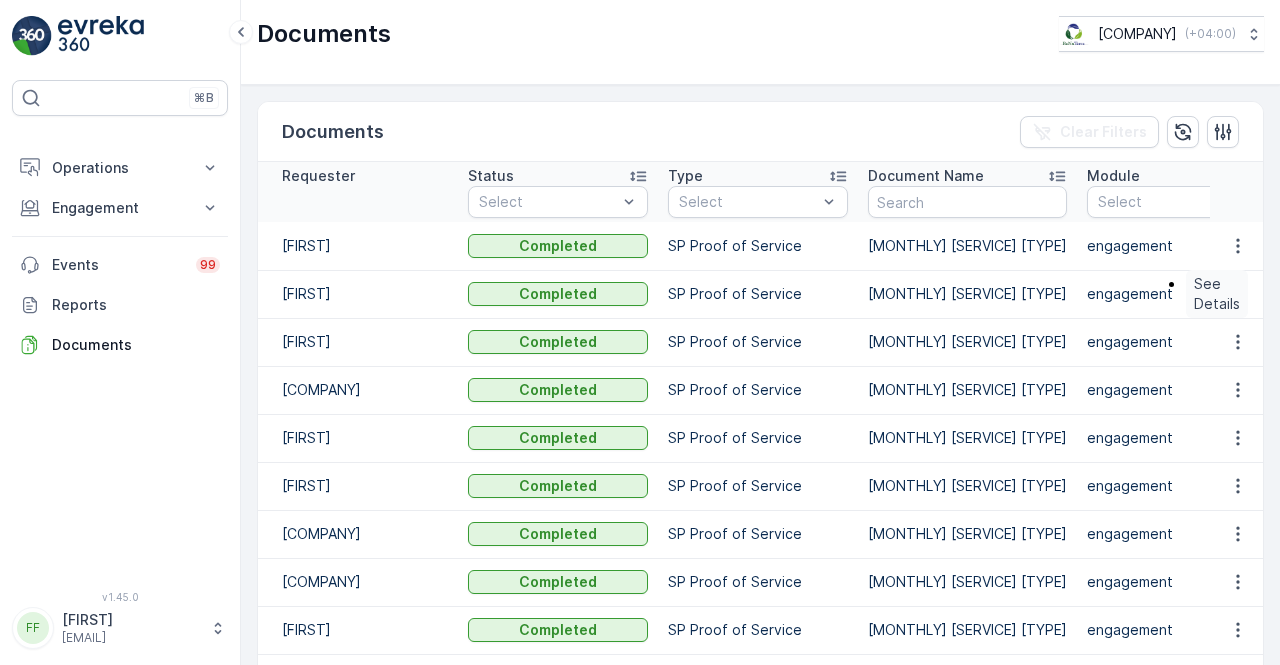 click on "See Details" at bounding box center (1217, 294) 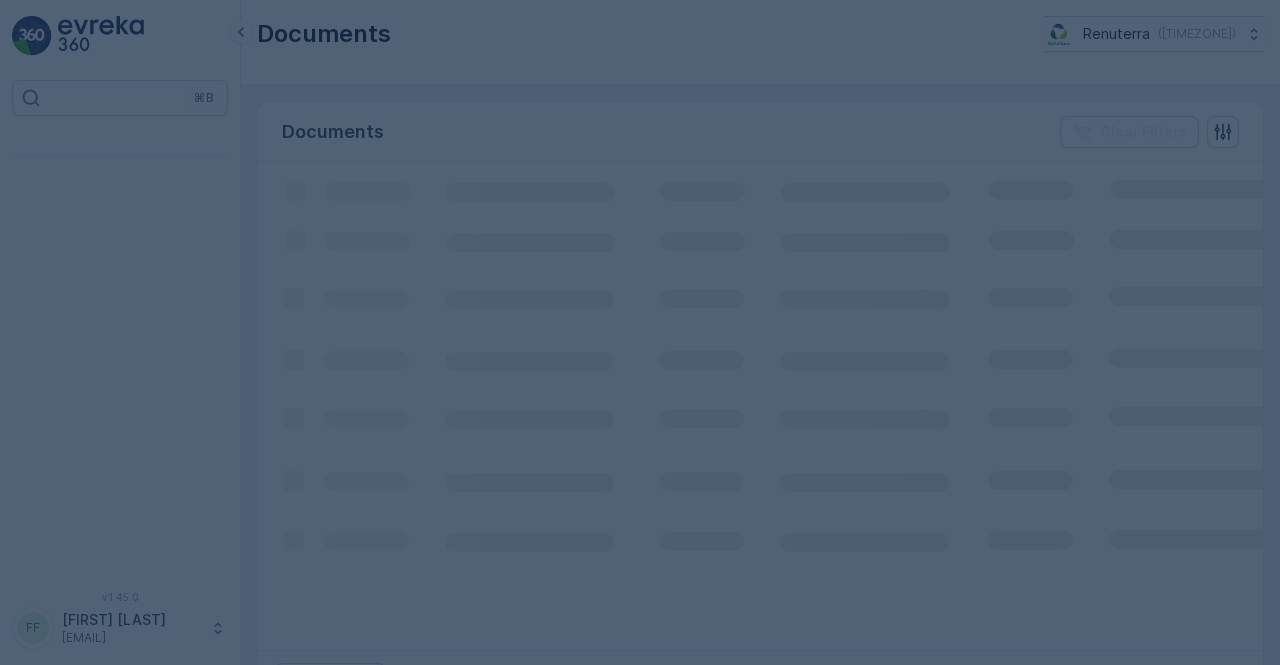 scroll, scrollTop: 0, scrollLeft: 0, axis: both 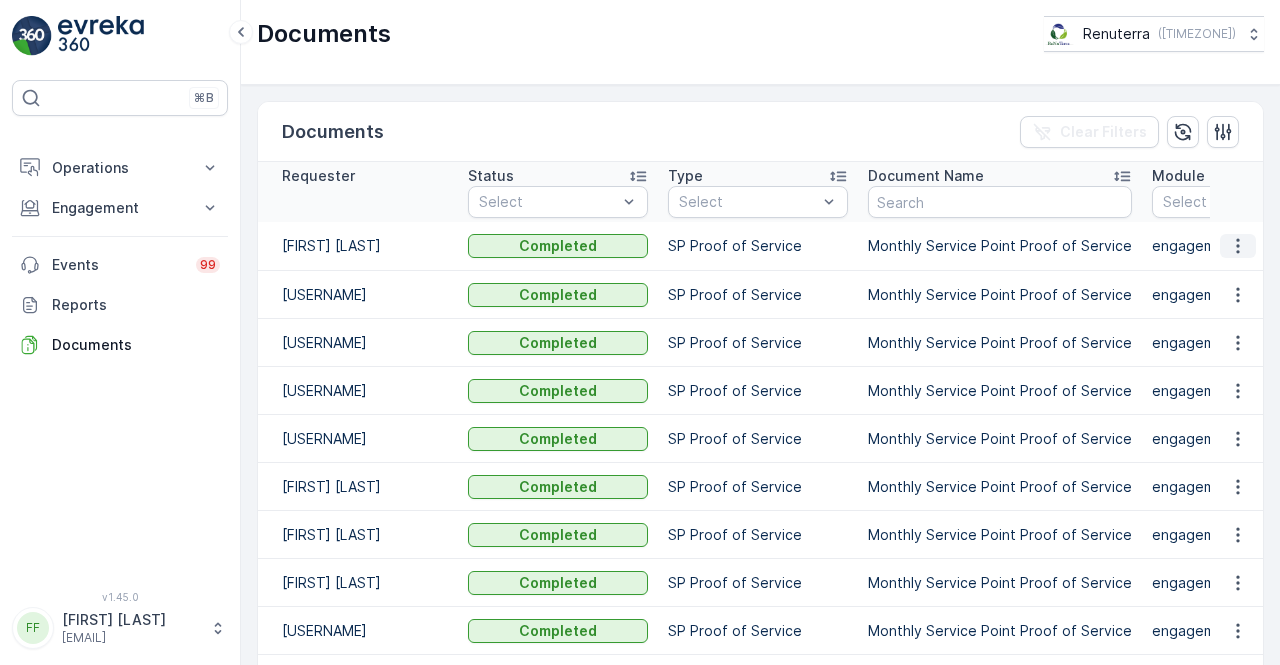 click at bounding box center (1237, 246) 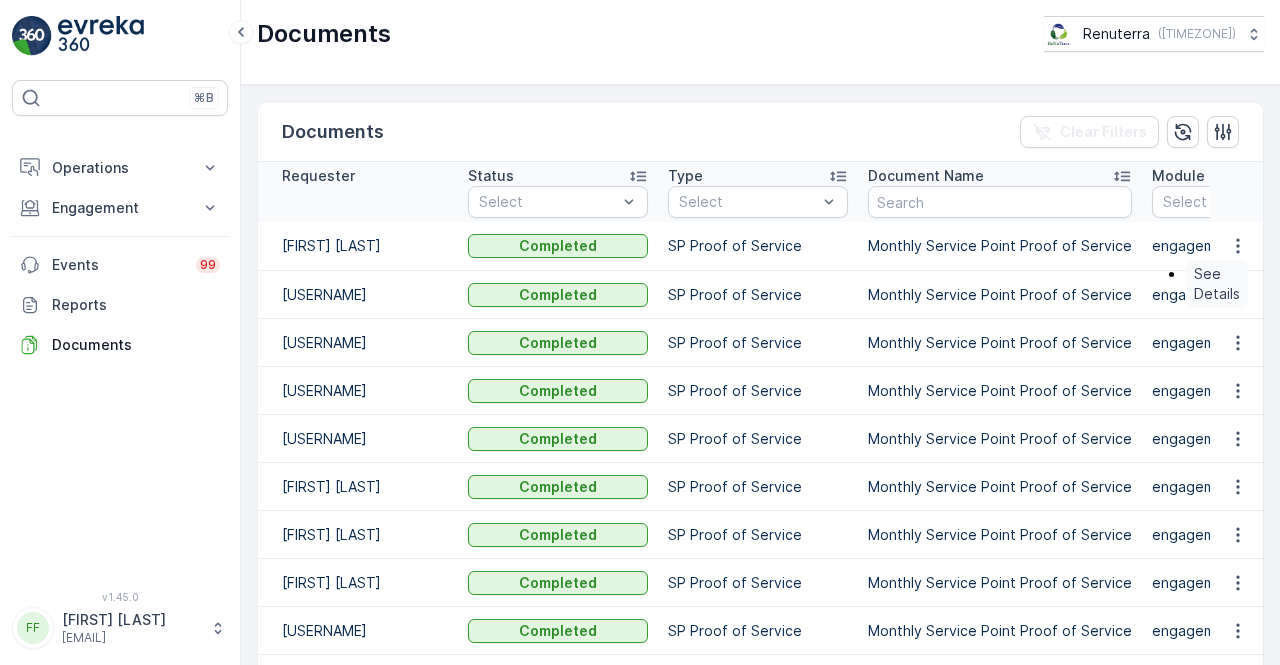 click on "See Details" at bounding box center (1217, 284) 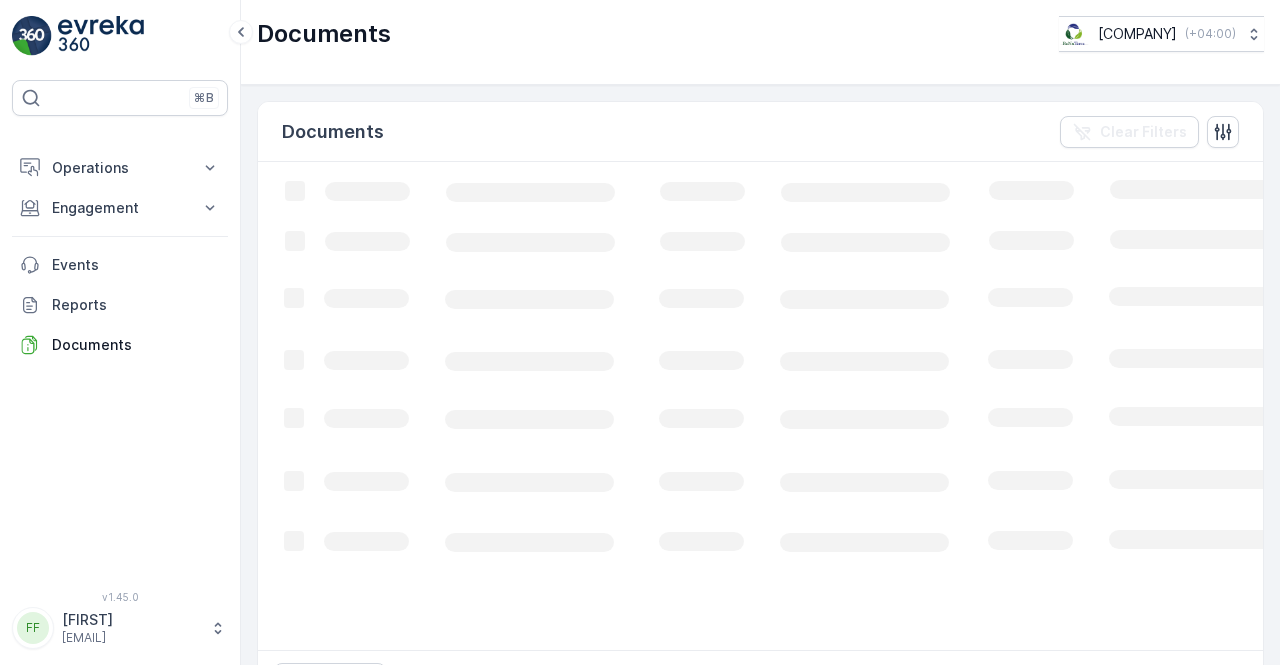 scroll, scrollTop: 0, scrollLeft: 0, axis: both 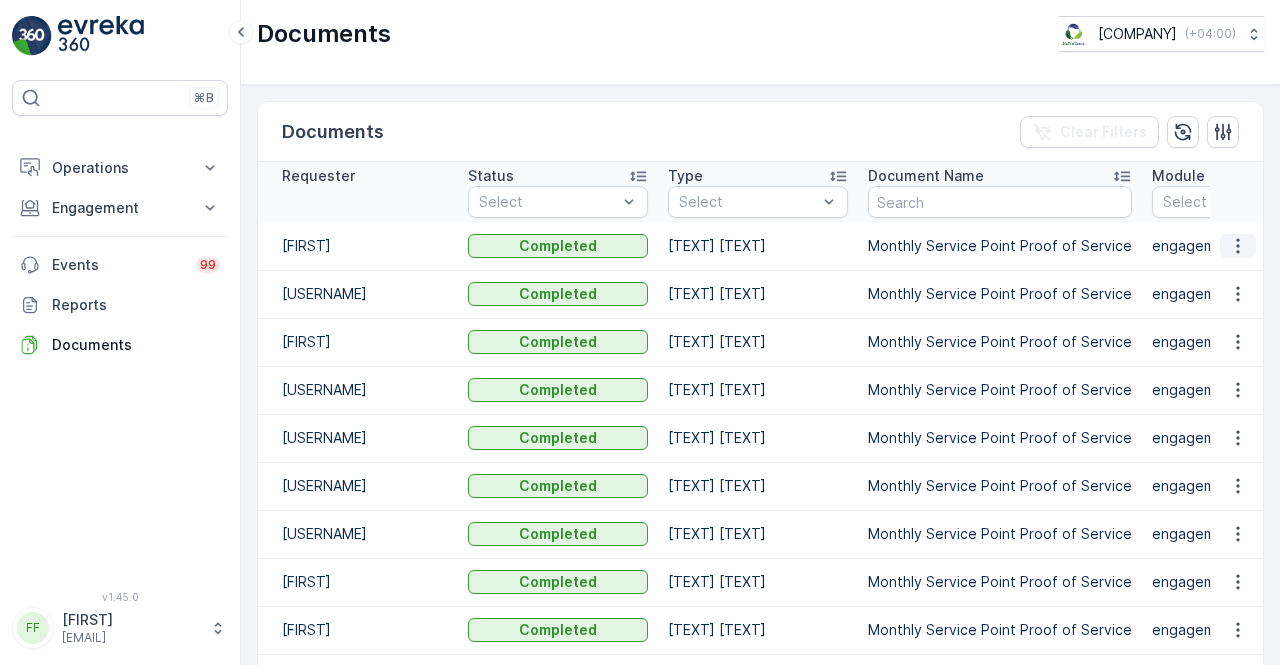 click at bounding box center [1238, 246] 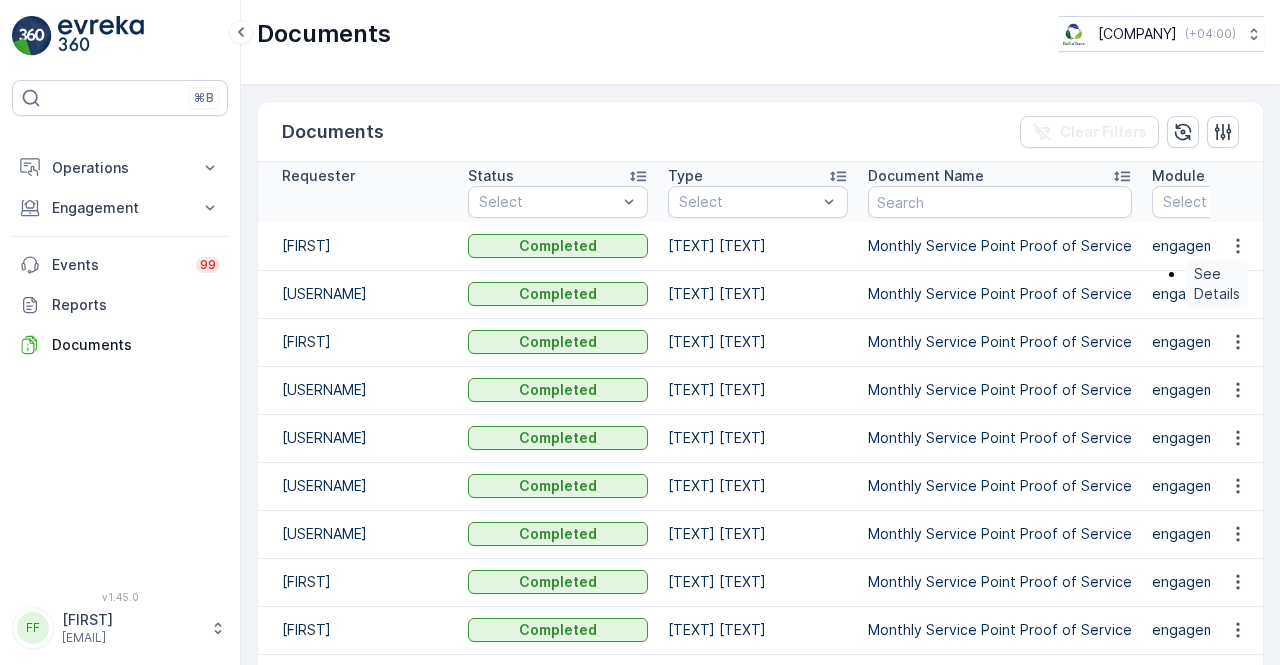 click on "See Details" at bounding box center (1217, 284) 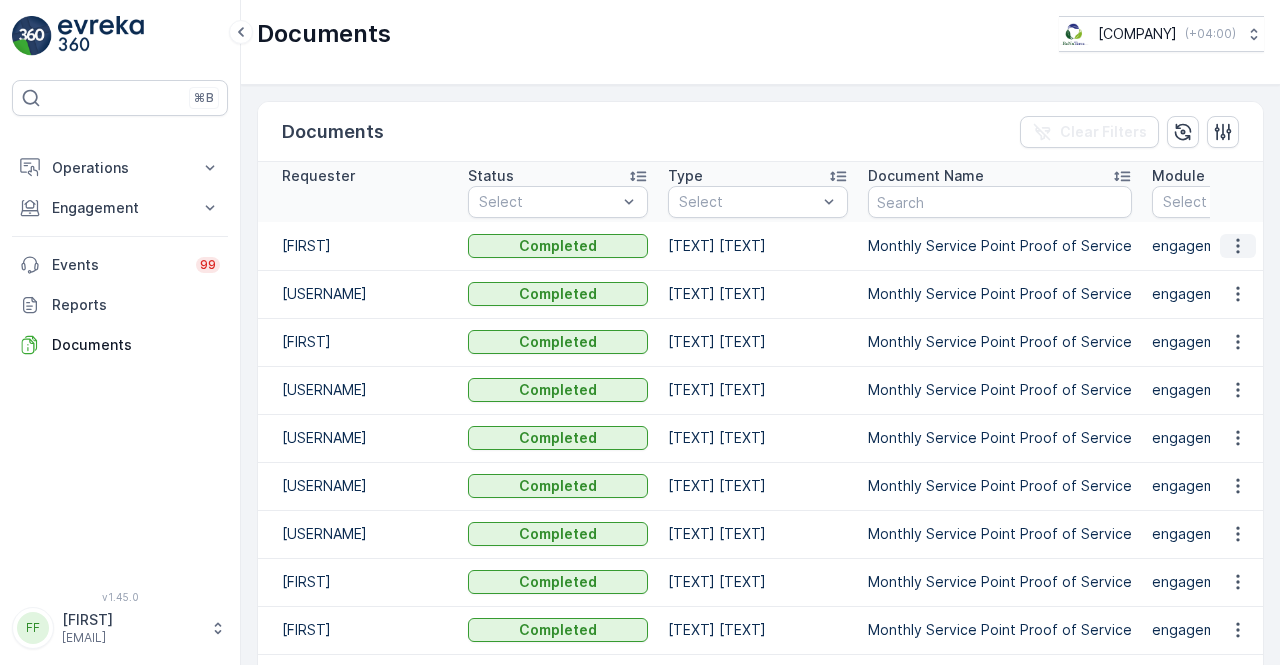 click at bounding box center (1238, 246) 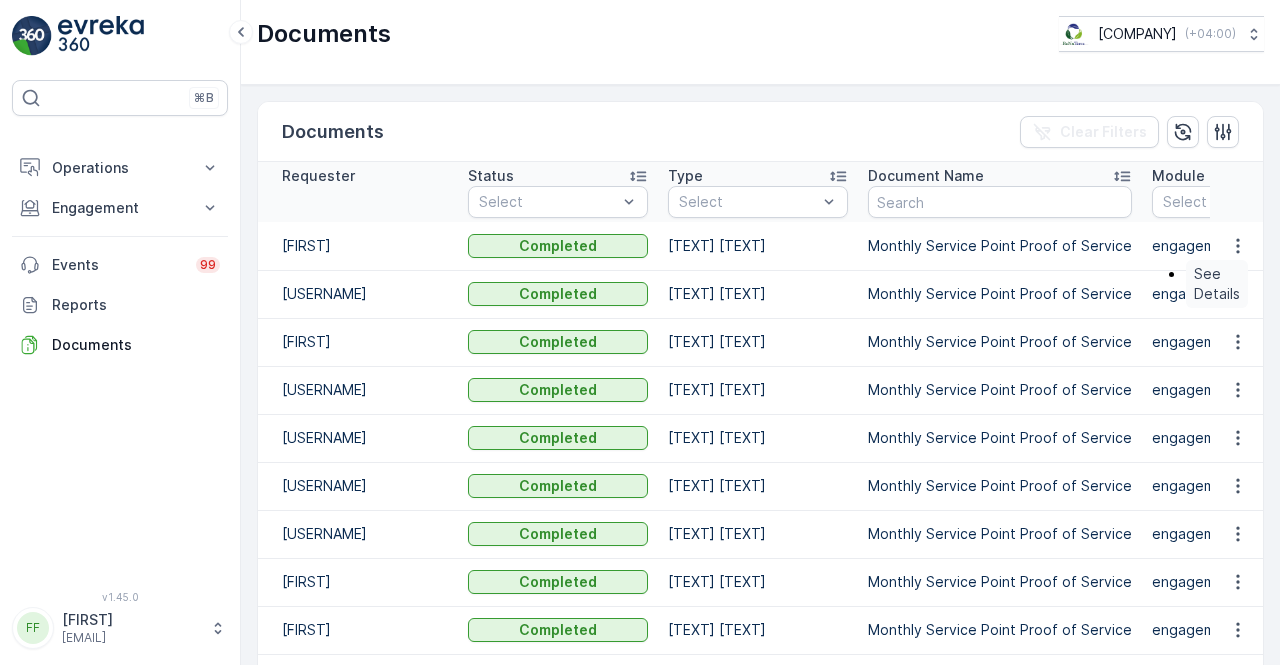 click on "See Details" at bounding box center [1217, 284] 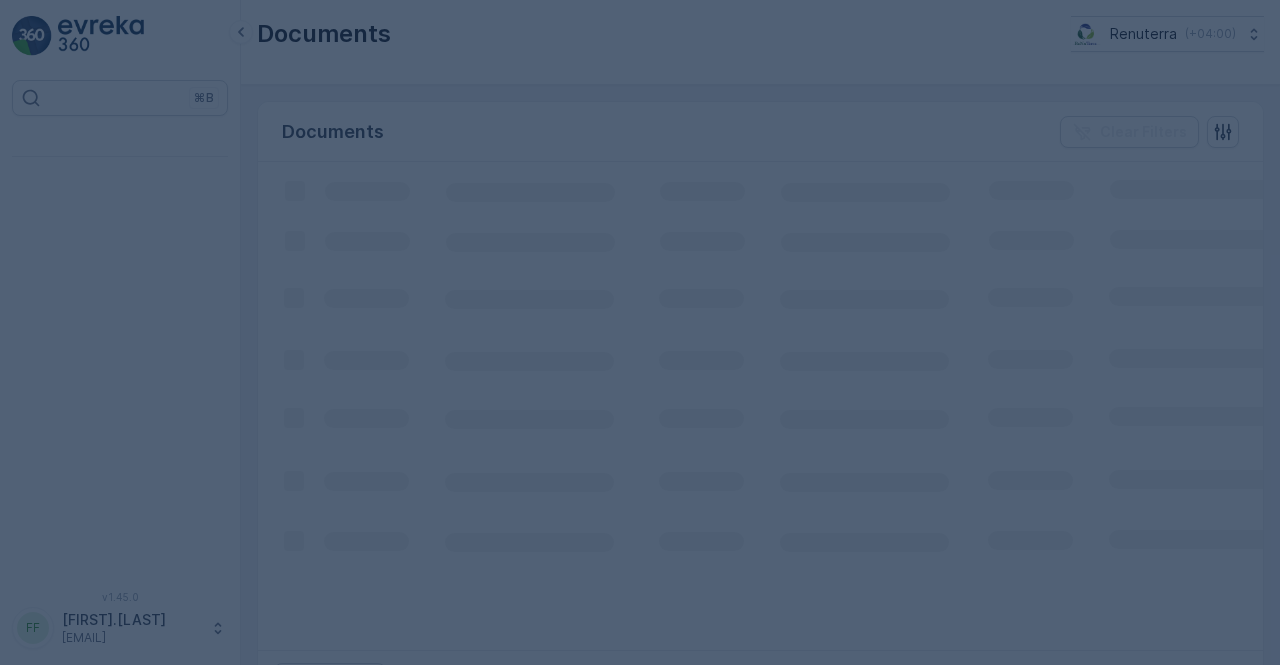scroll, scrollTop: 0, scrollLeft: 0, axis: both 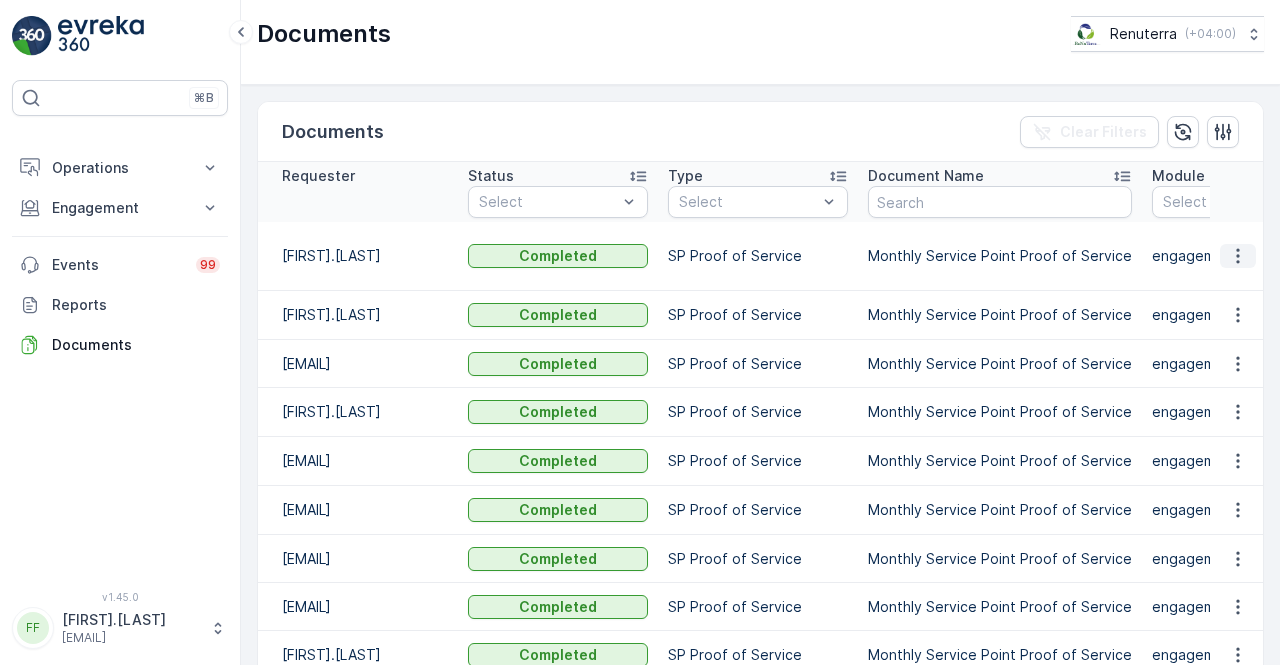 click at bounding box center (1238, 256) 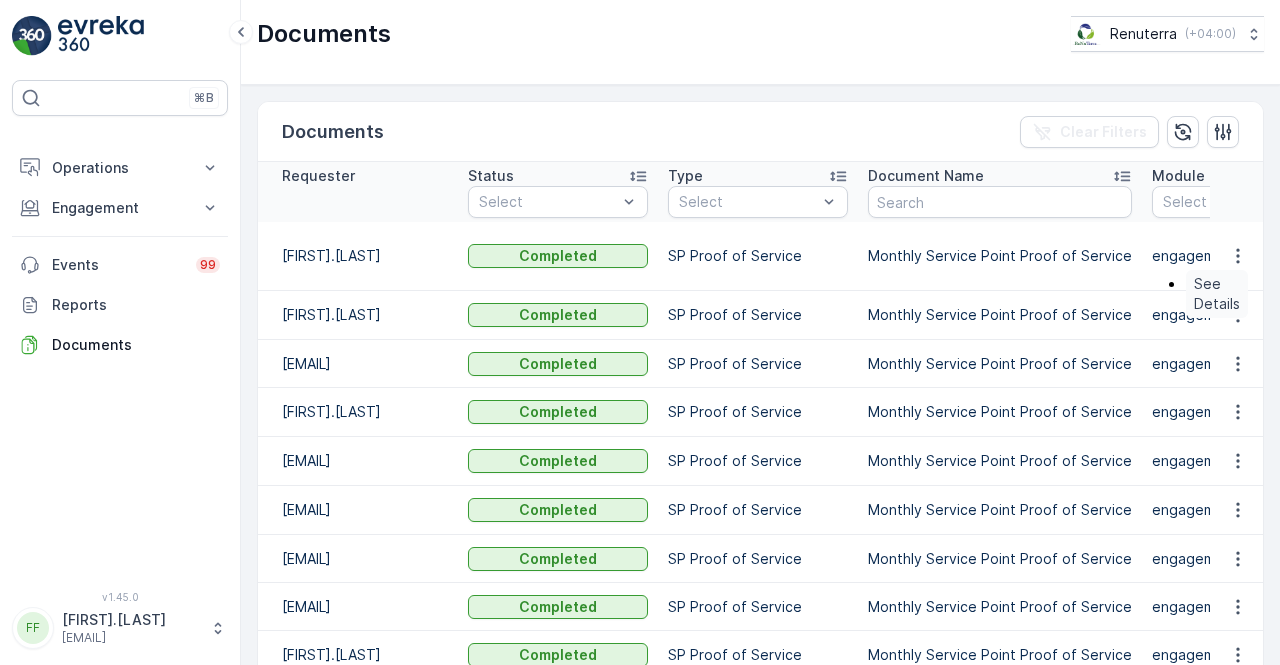 click on "See Details" at bounding box center [1217, 294] 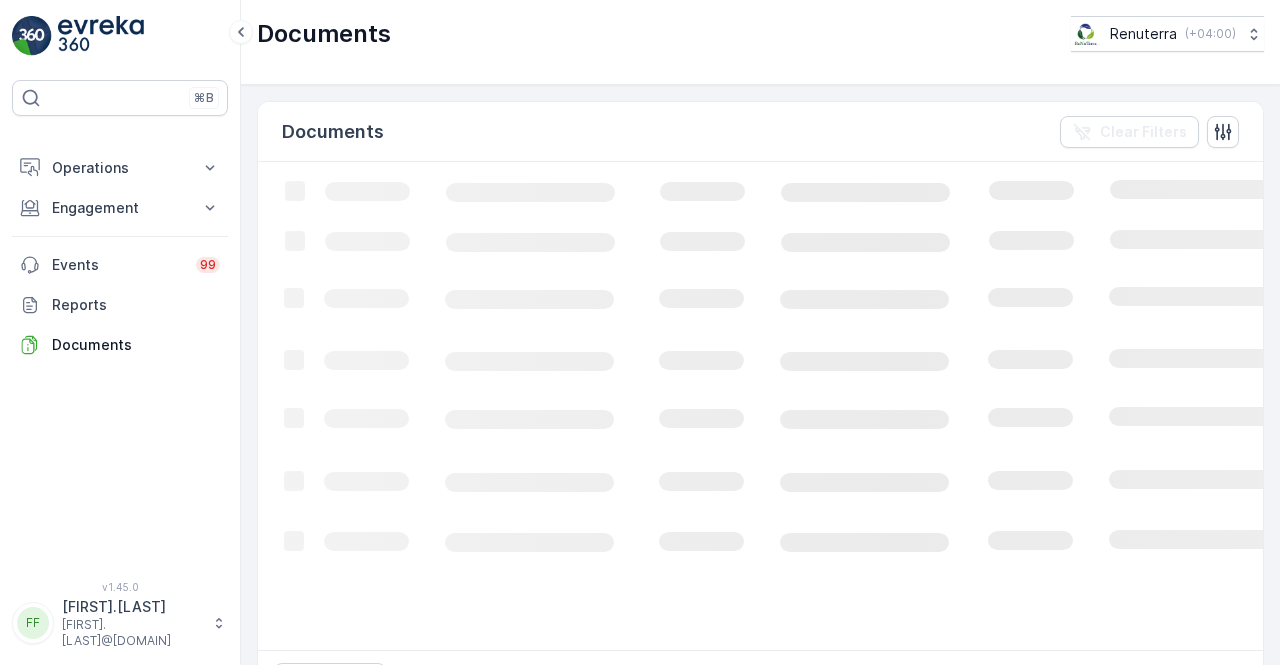 scroll, scrollTop: 0, scrollLeft: 0, axis: both 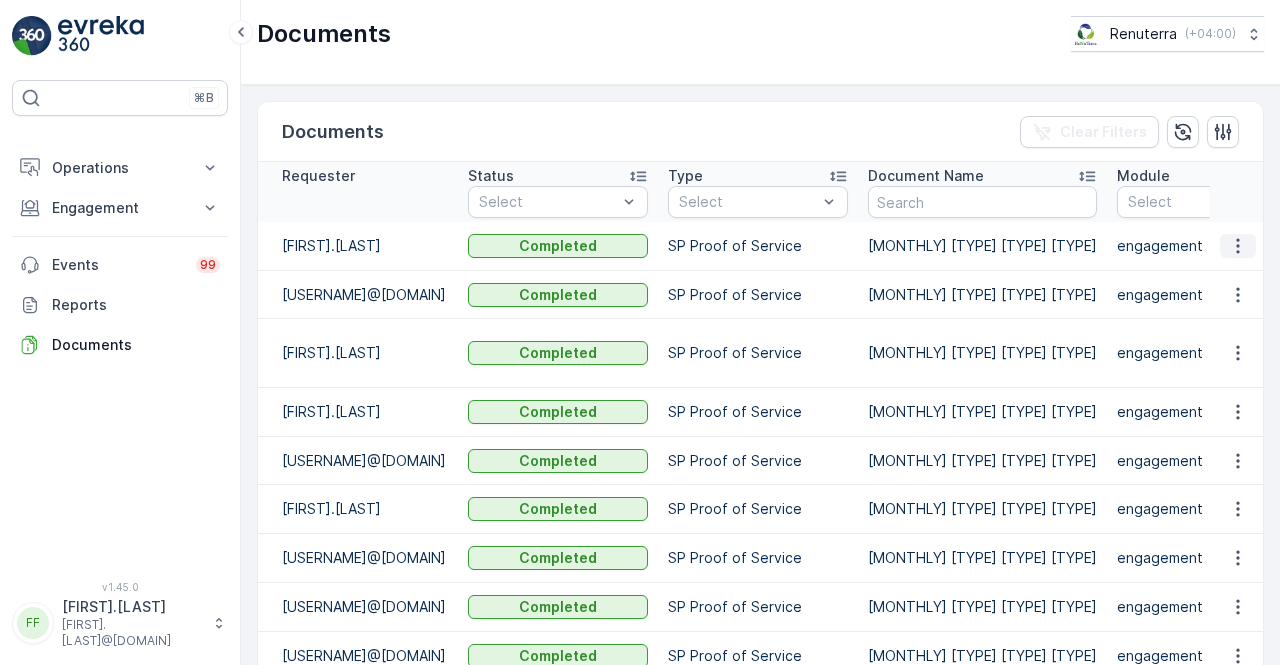 click at bounding box center (1238, 246) 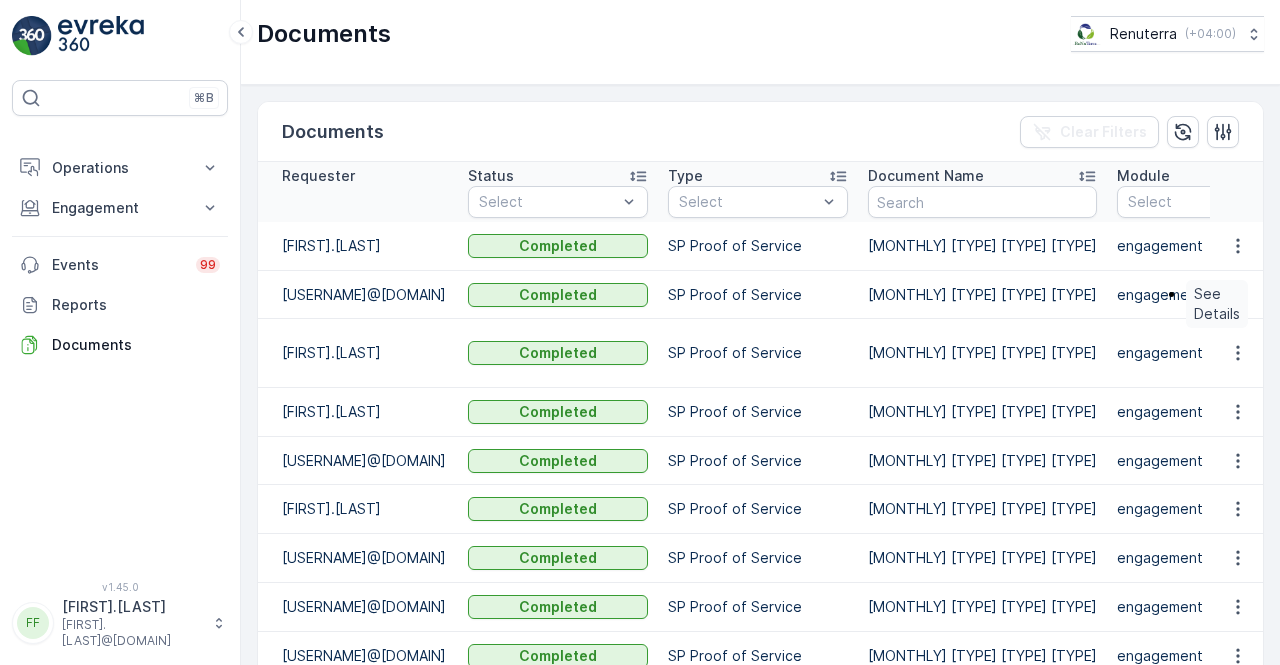 click on "See Details" at bounding box center [1217, 304] 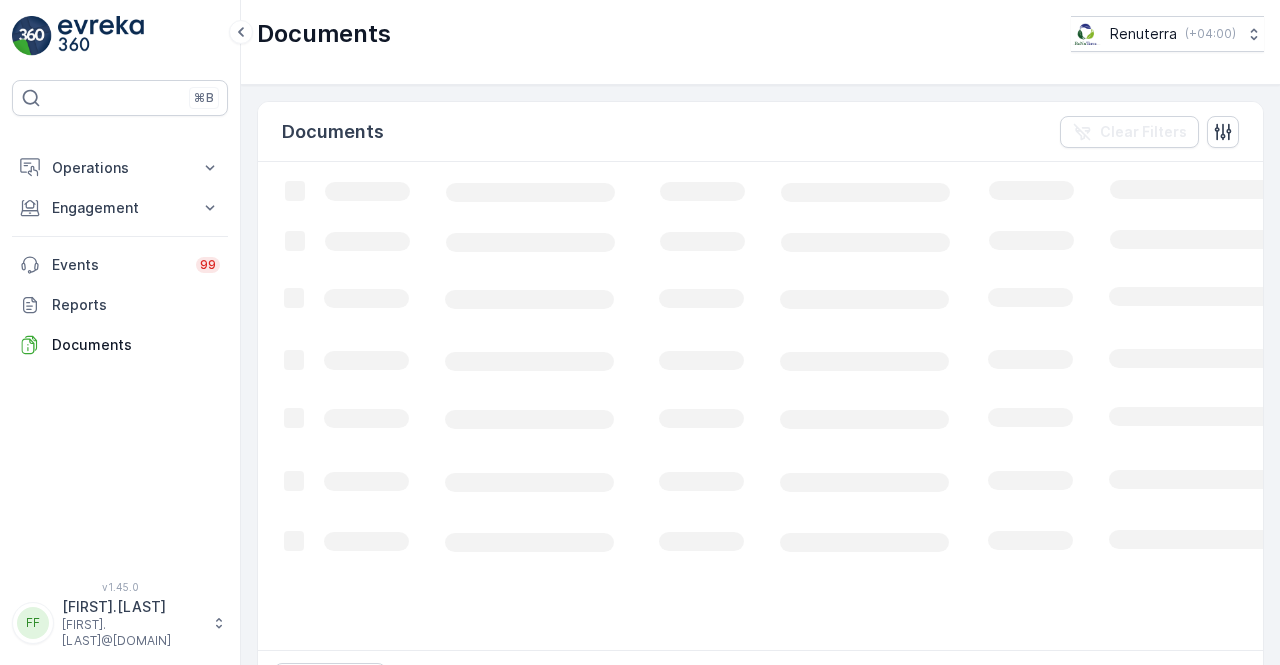 scroll, scrollTop: 0, scrollLeft: 0, axis: both 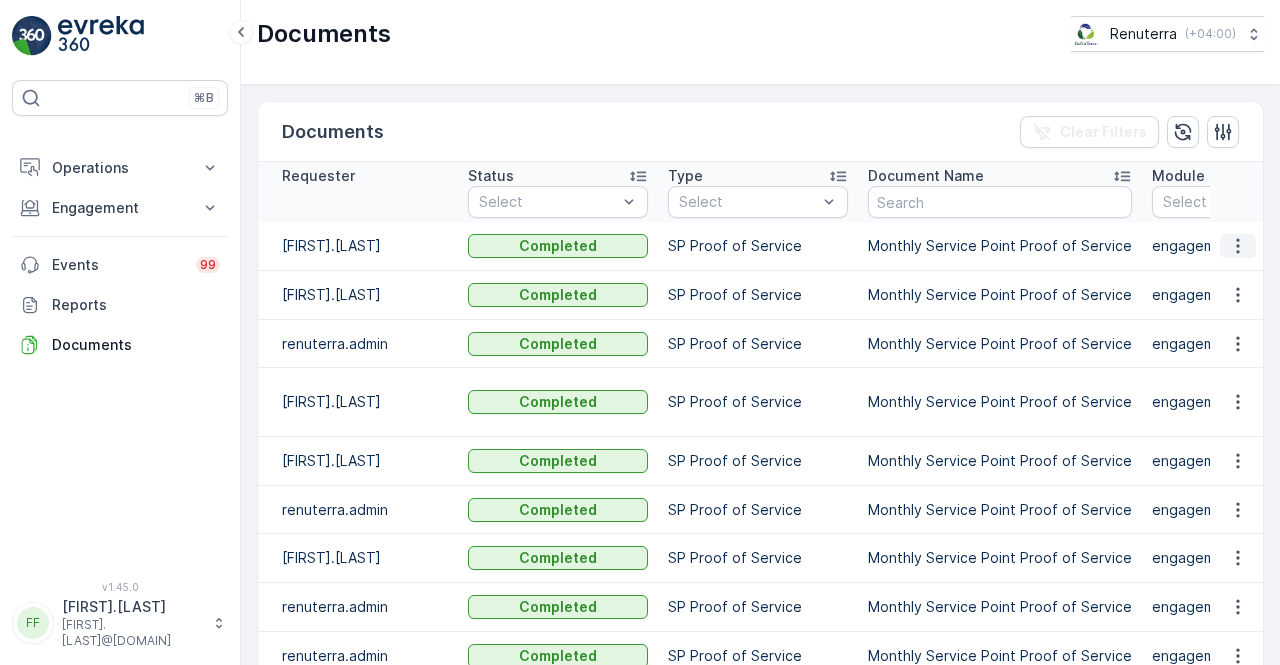 click at bounding box center [1238, 246] 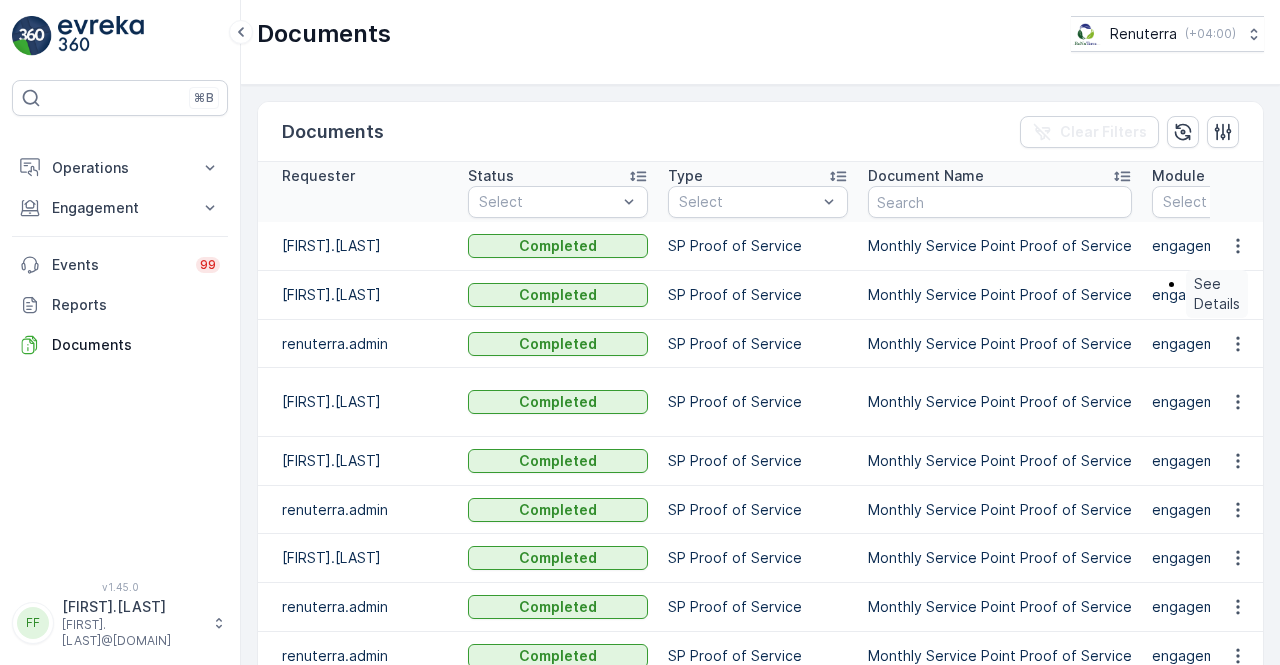 click on "See Details" at bounding box center (1217, 294) 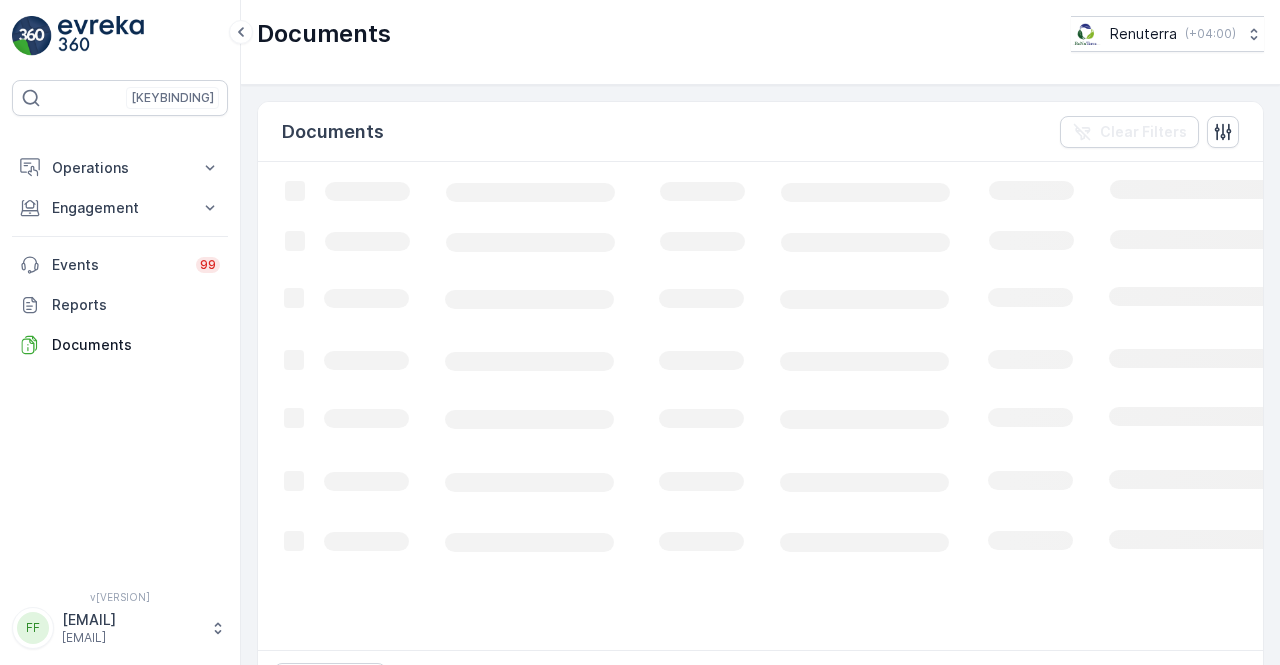 scroll, scrollTop: 0, scrollLeft: 0, axis: both 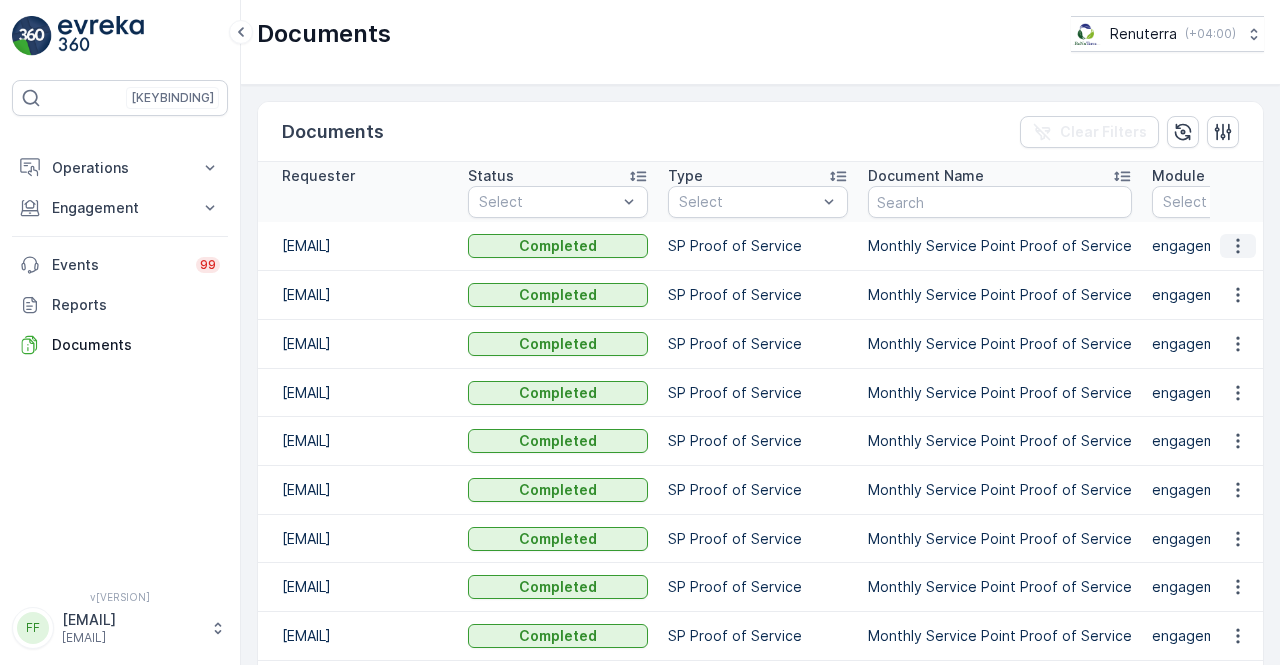 click at bounding box center (1238, 246) 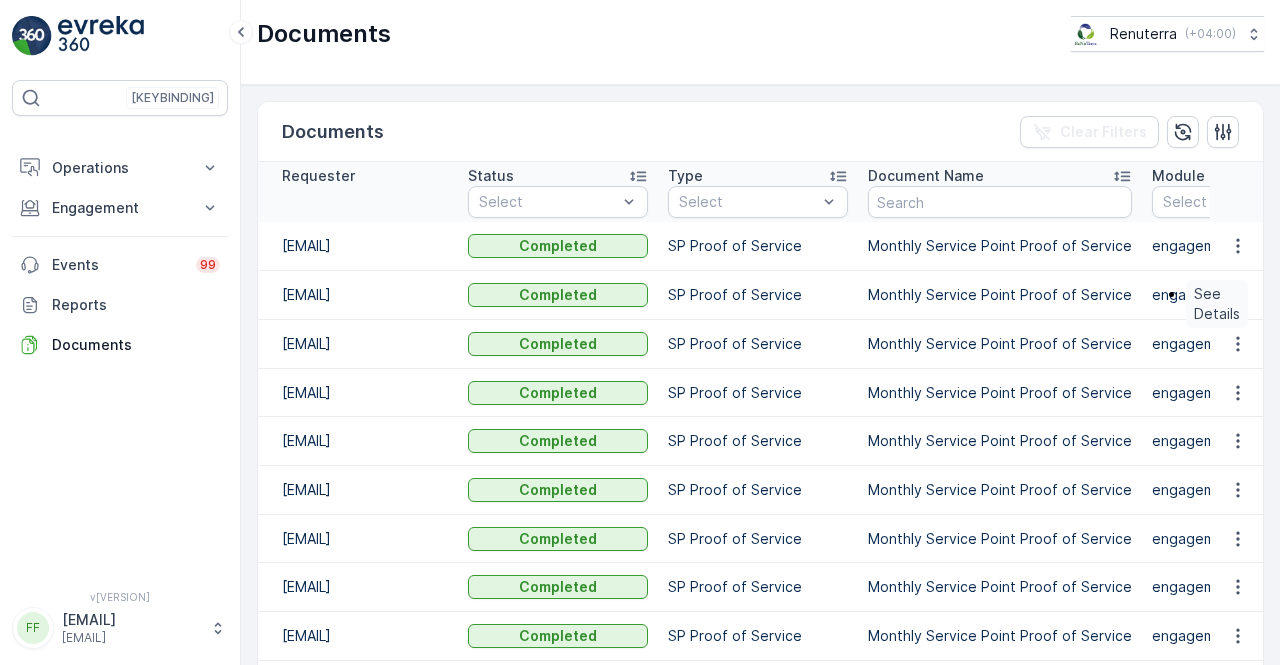 click on "See Details" at bounding box center (1217, 304) 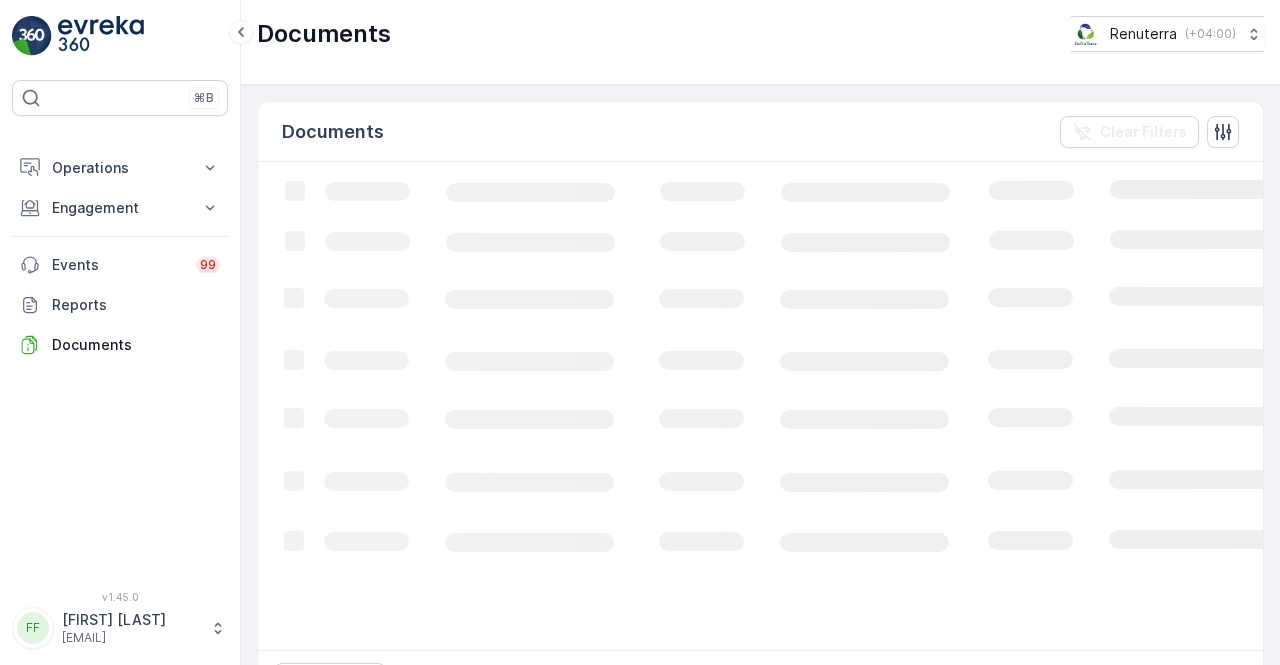 scroll, scrollTop: 0, scrollLeft: 0, axis: both 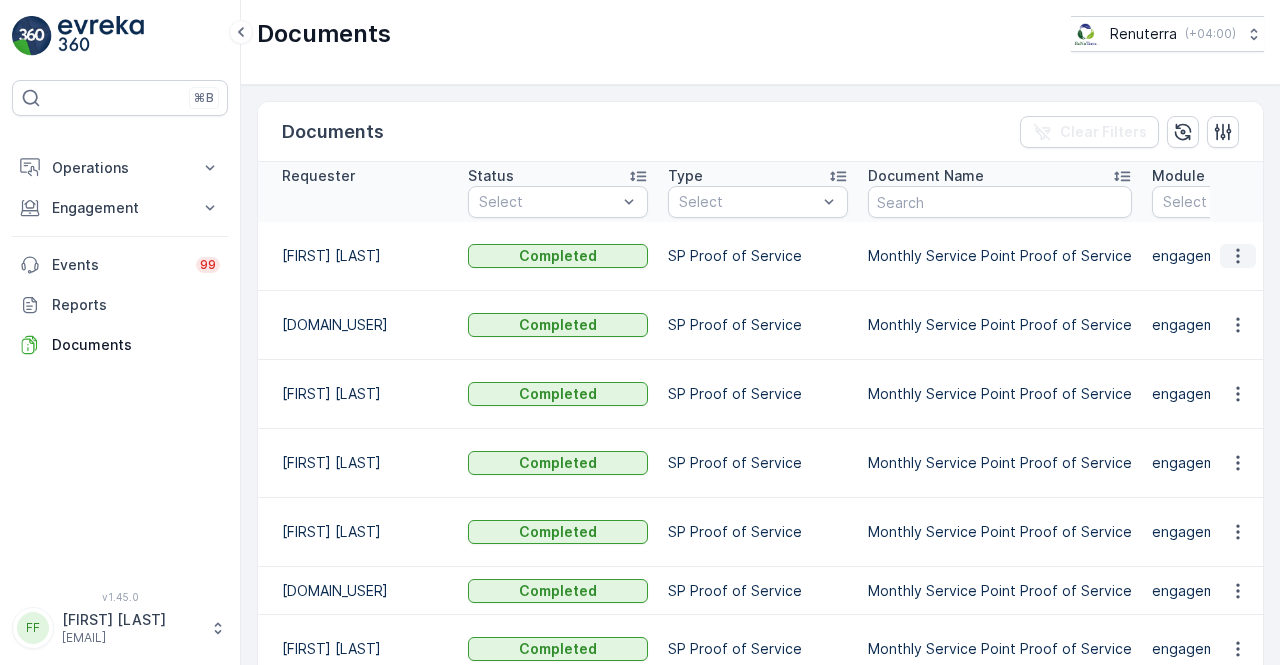 click at bounding box center [1238, 256] 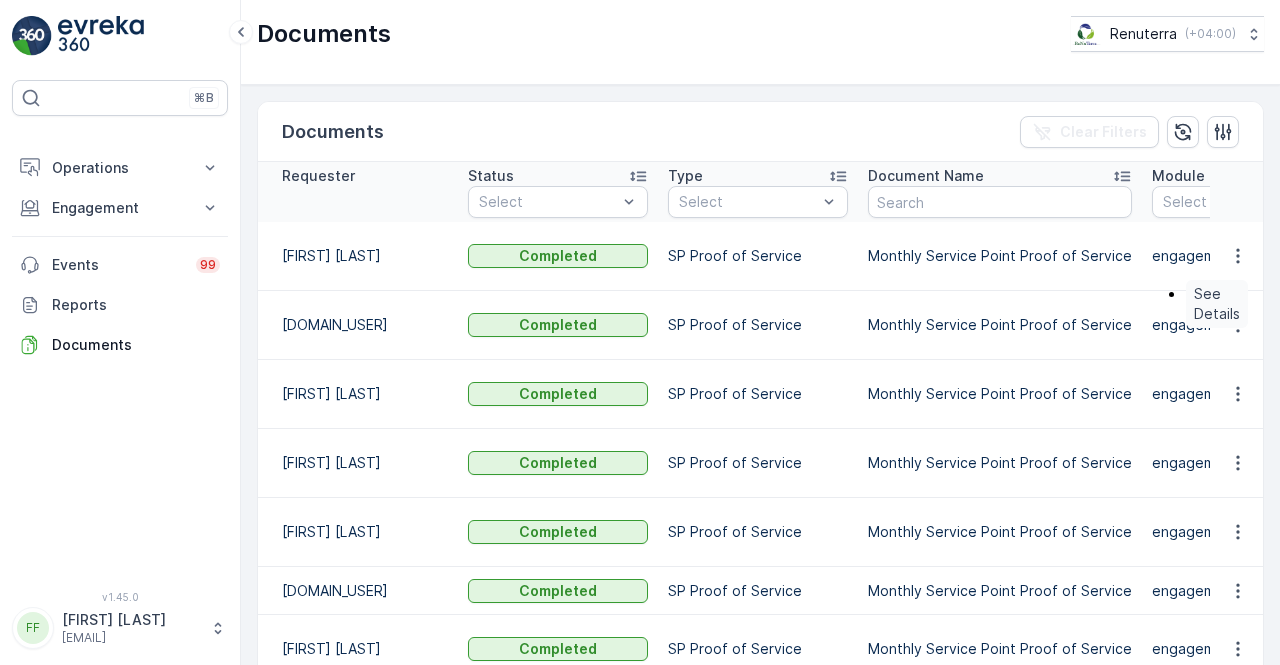 click on "See Details" at bounding box center (1217, 304) 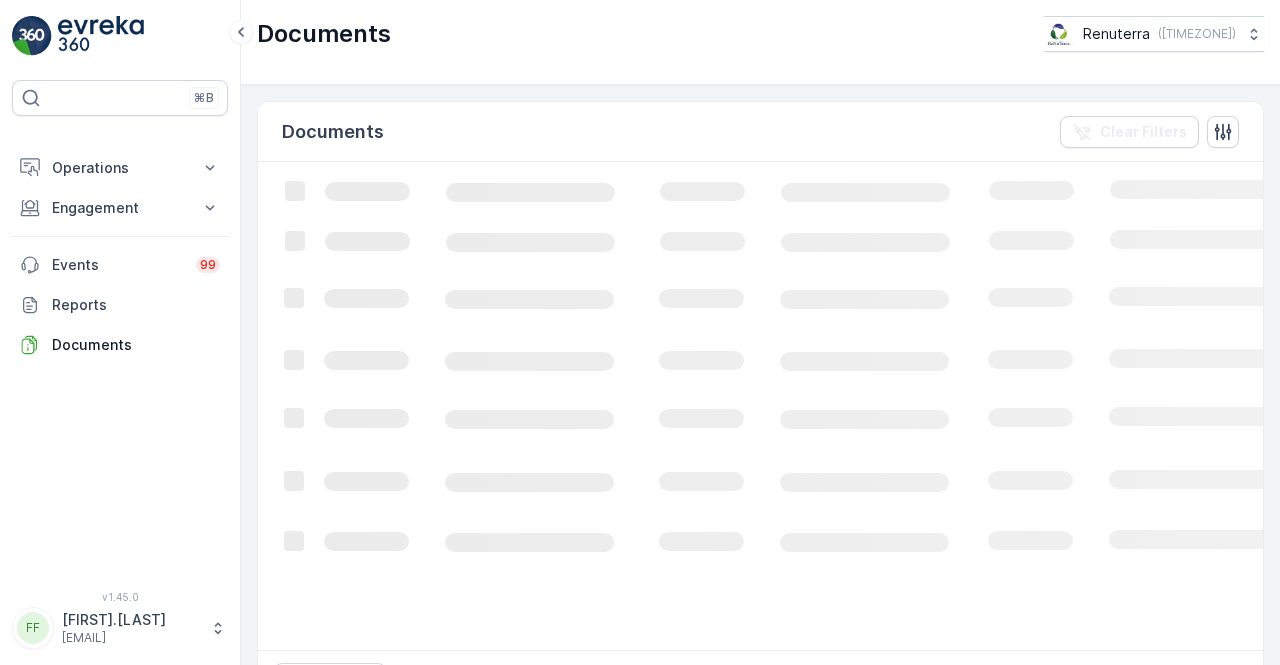scroll, scrollTop: 0, scrollLeft: 0, axis: both 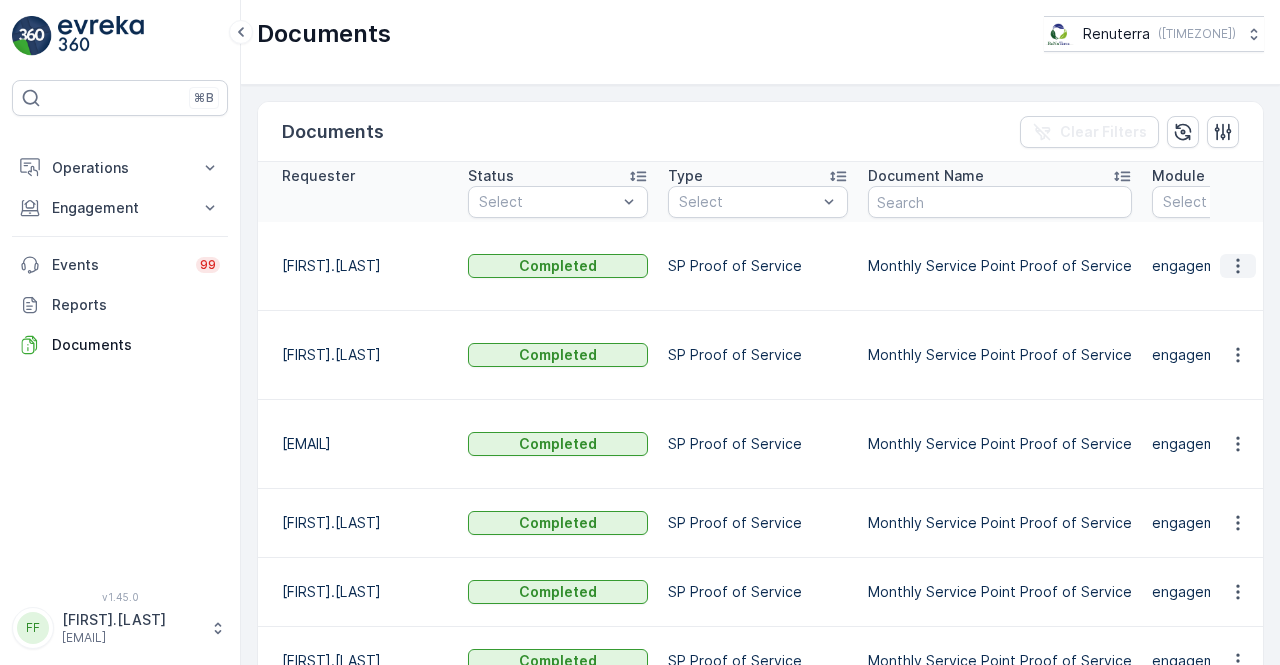 click at bounding box center [1238, 266] 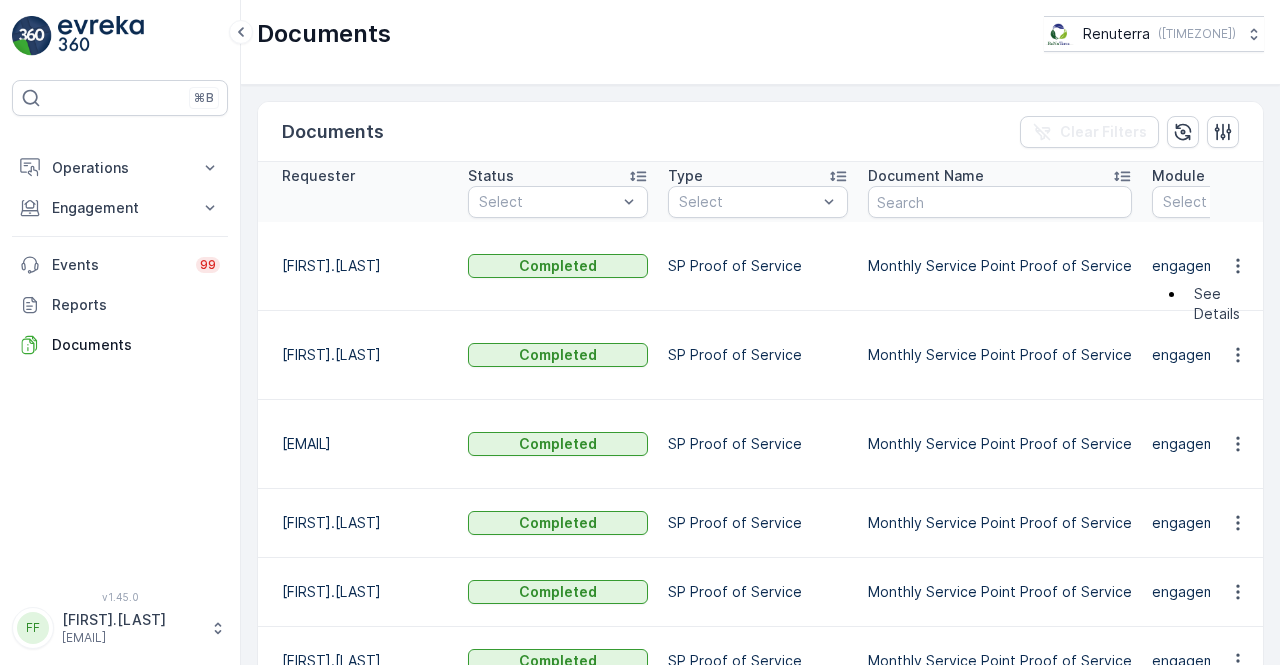 drag, startPoint x: 1230, startPoint y: 271, endPoint x: 1225, endPoint y: 287, distance: 16.763054 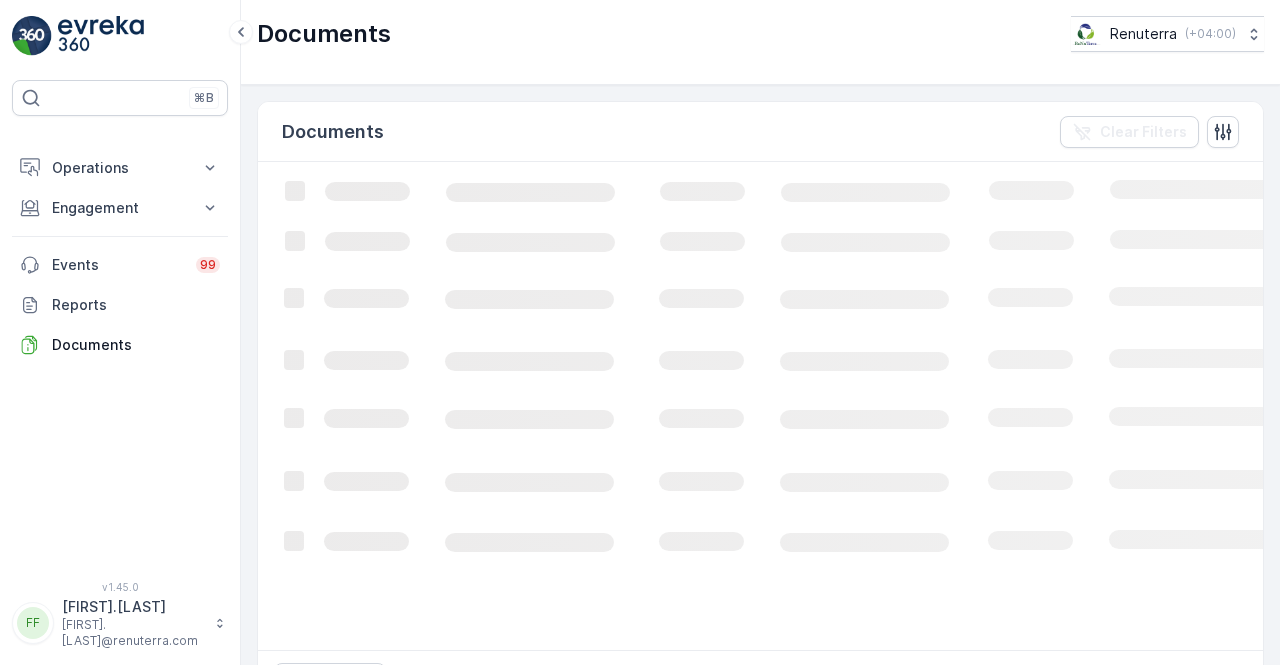 scroll, scrollTop: 0, scrollLeft: 0, axis: both 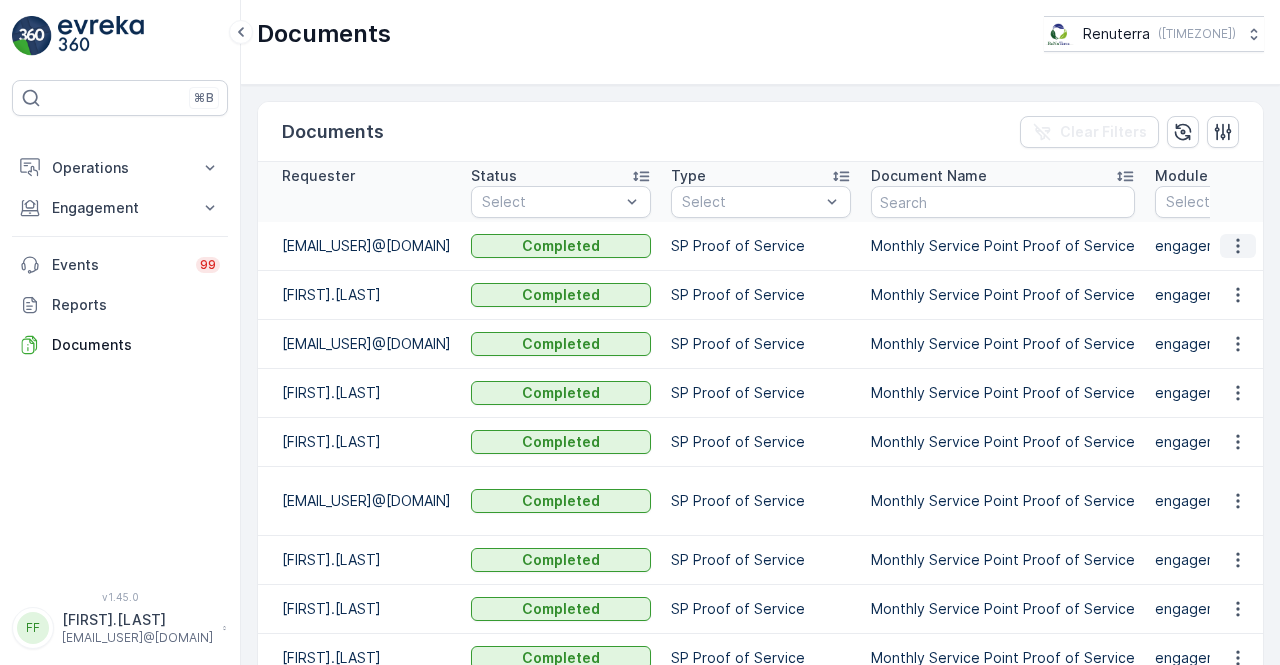 click at bounding box center [1238, 246] 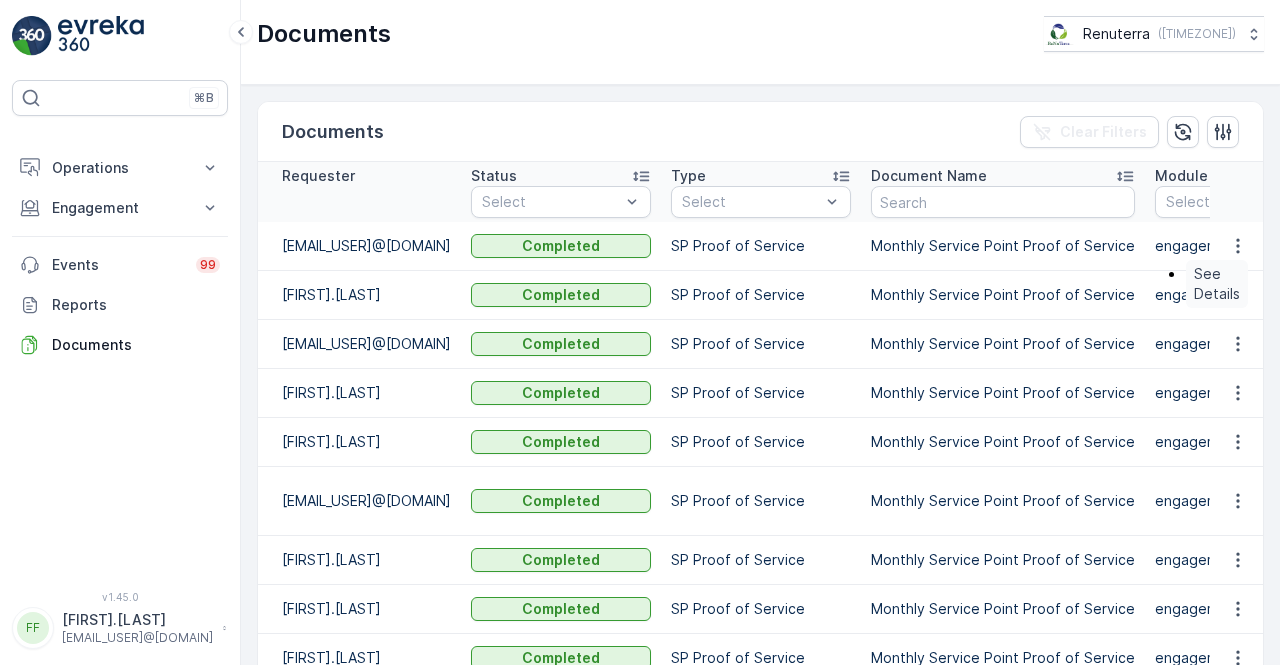 click on "See Details" at bounding box center (1217, 284) 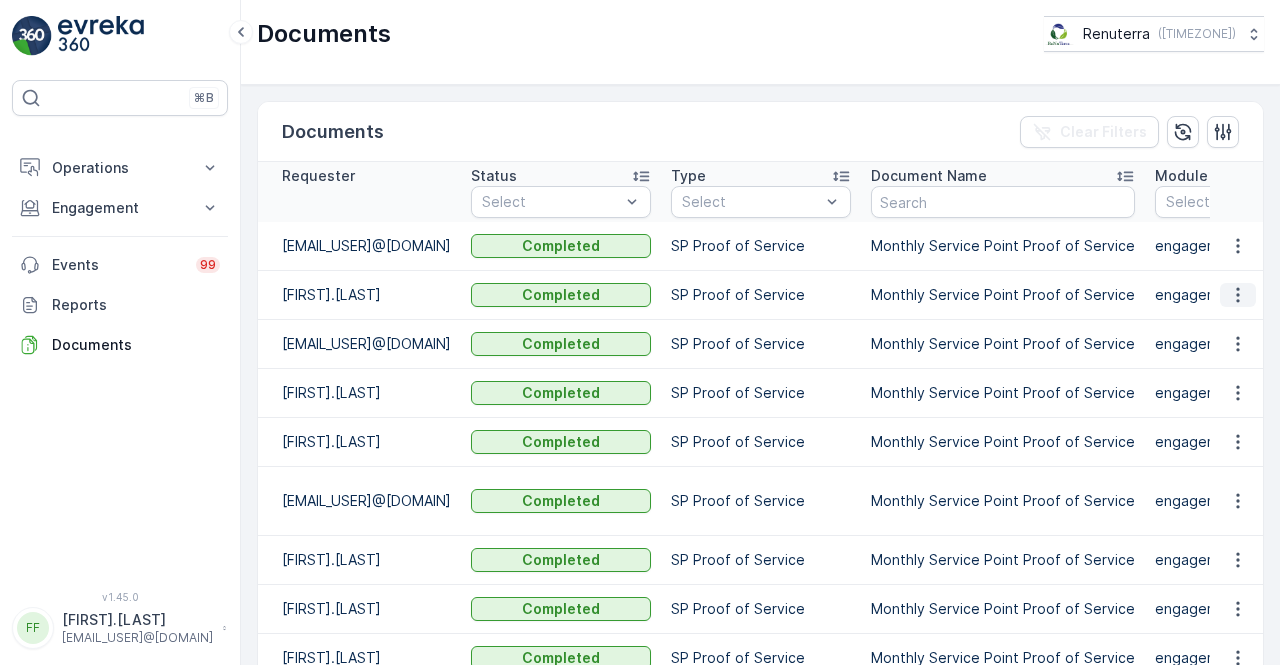 click at bounding box center [1238, 295] 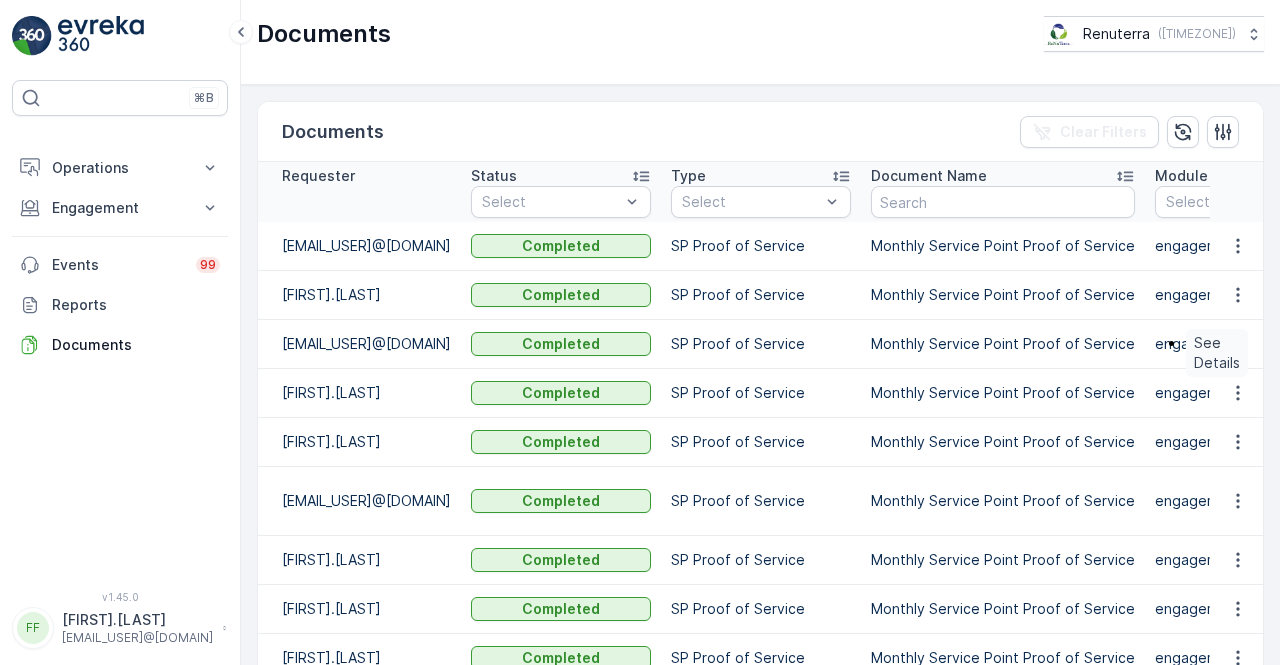 click on "See Details" at bounding box center [1217, 353] 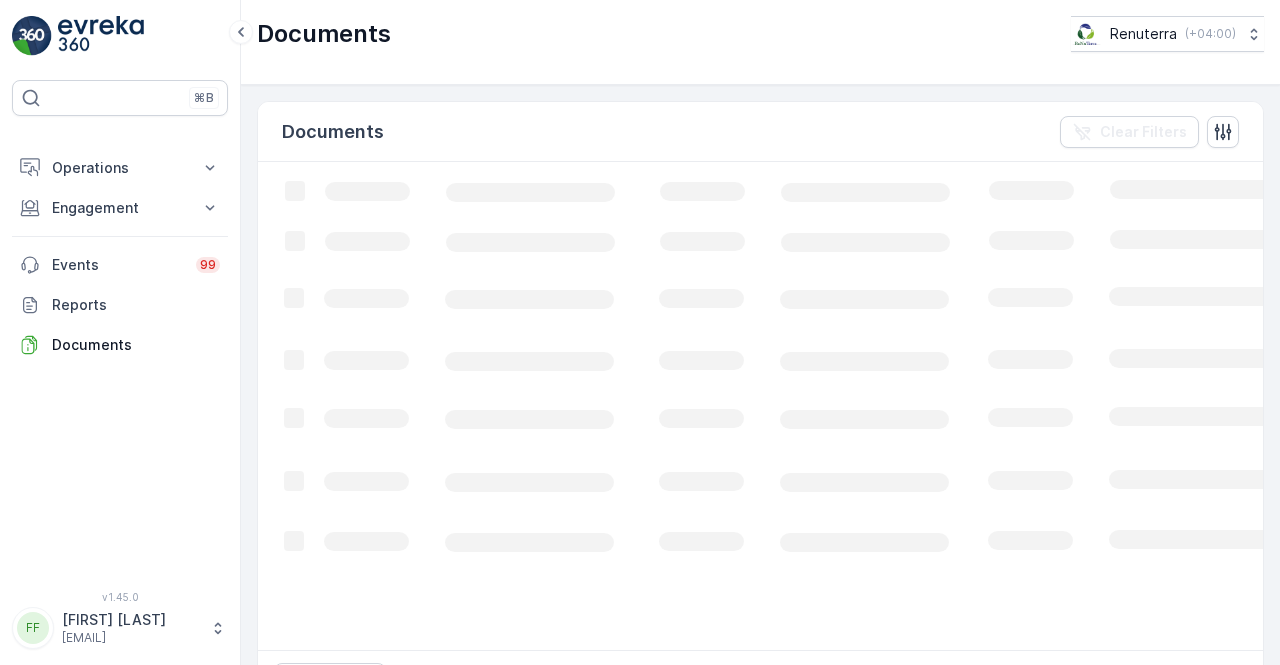 scroll, scrollTop: 0, scrollLeft: 0, axis: both 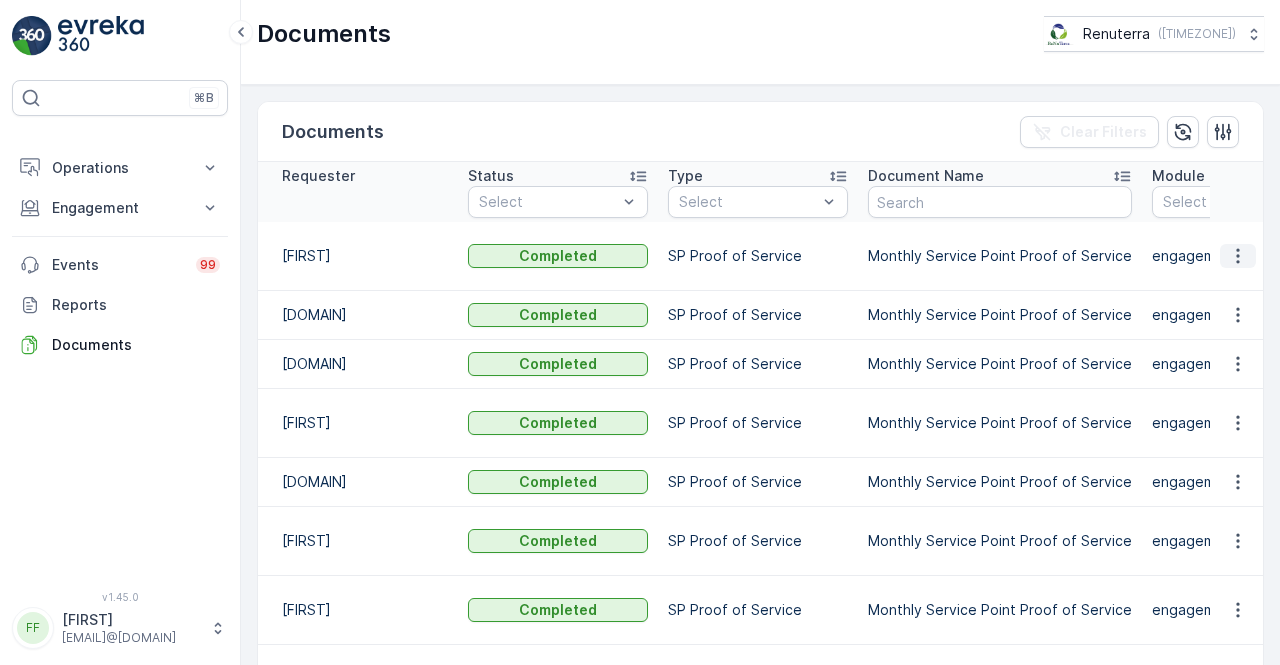 click at bounding box center (1238, 256) 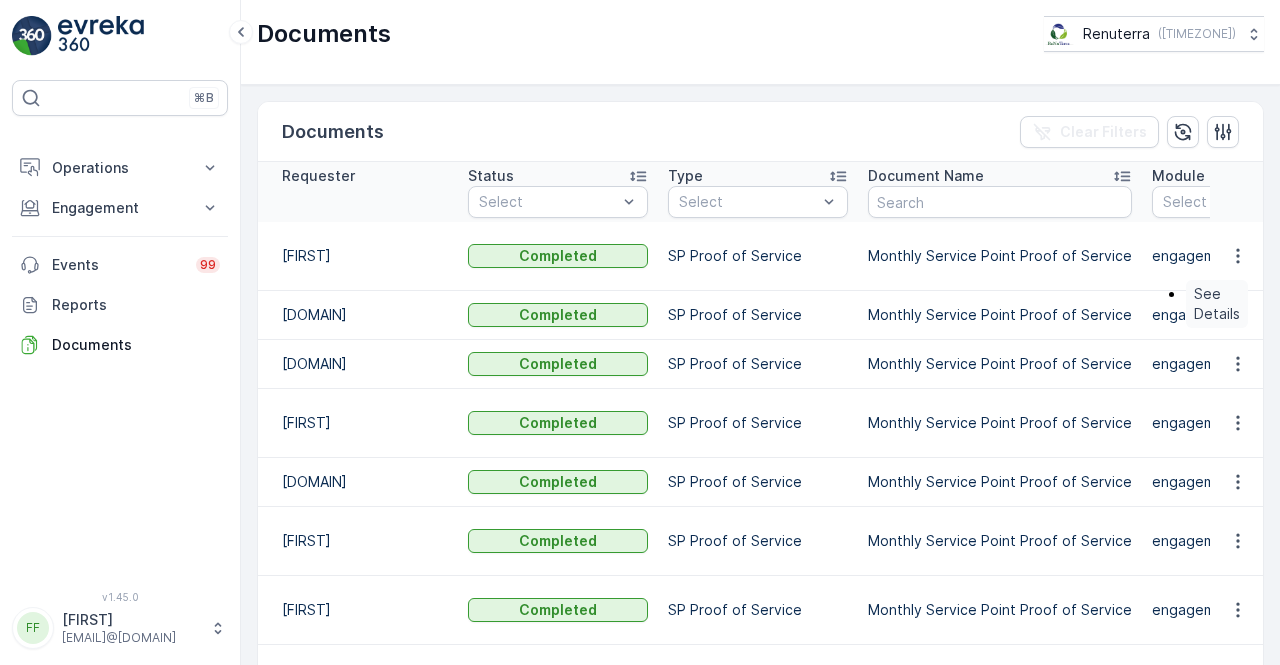 click on "See Details" at bounding box center (1217, 304) 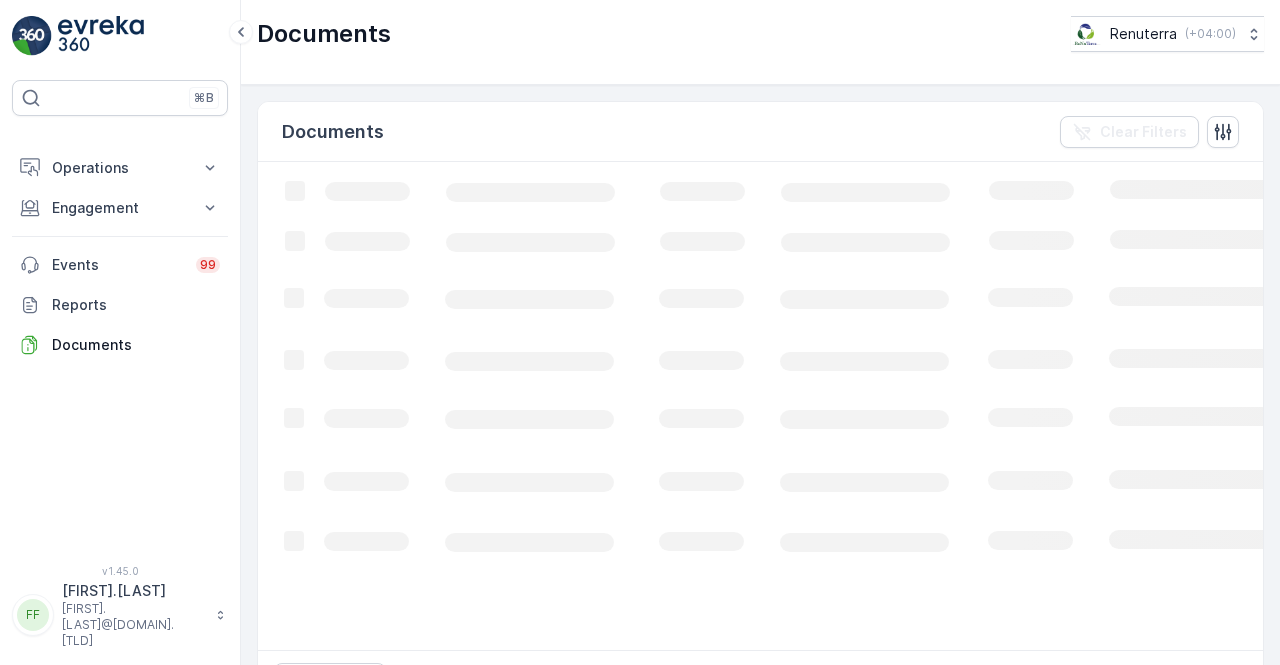 scroll, scrollTop: 0, scrollLeft: 0, axis: both 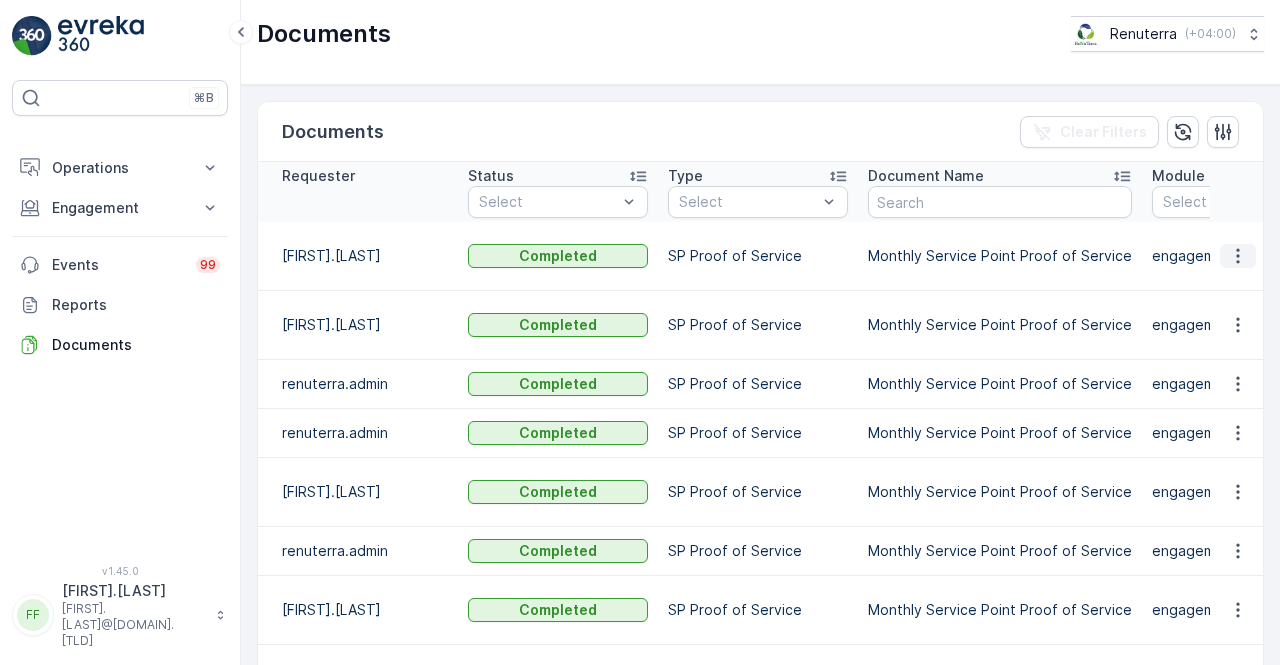 click at bounding box center [1238, 256] 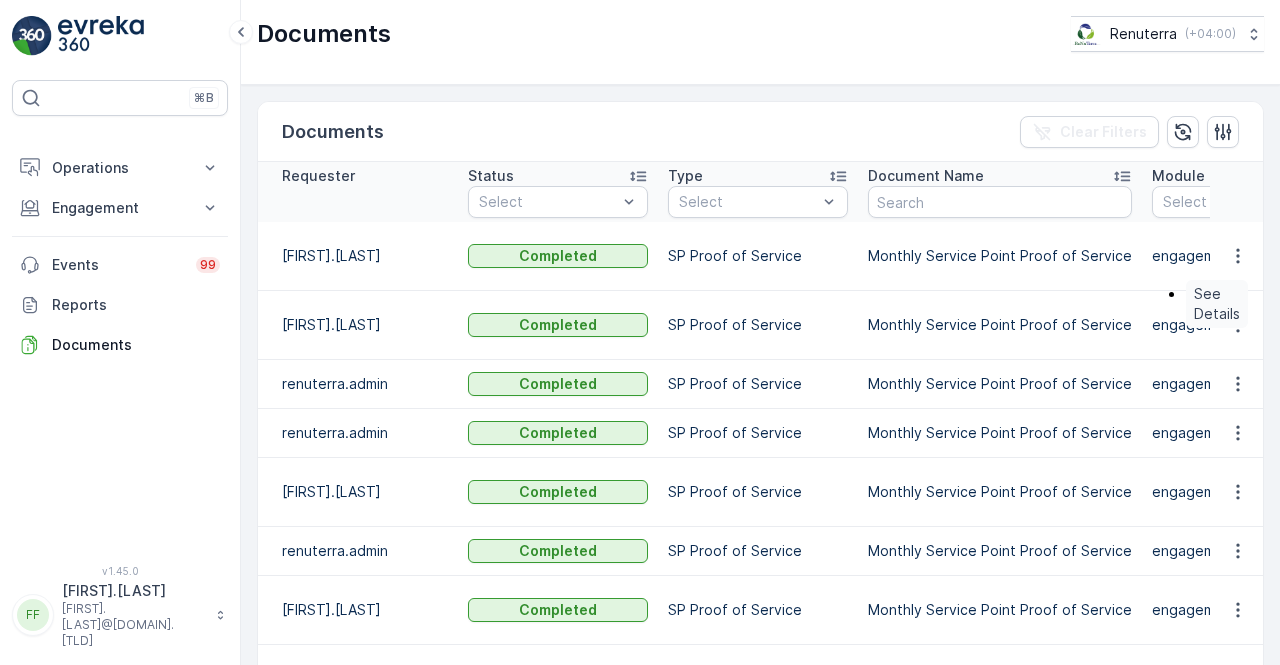 click on "See Details" at bounding box center (1217, 304) 